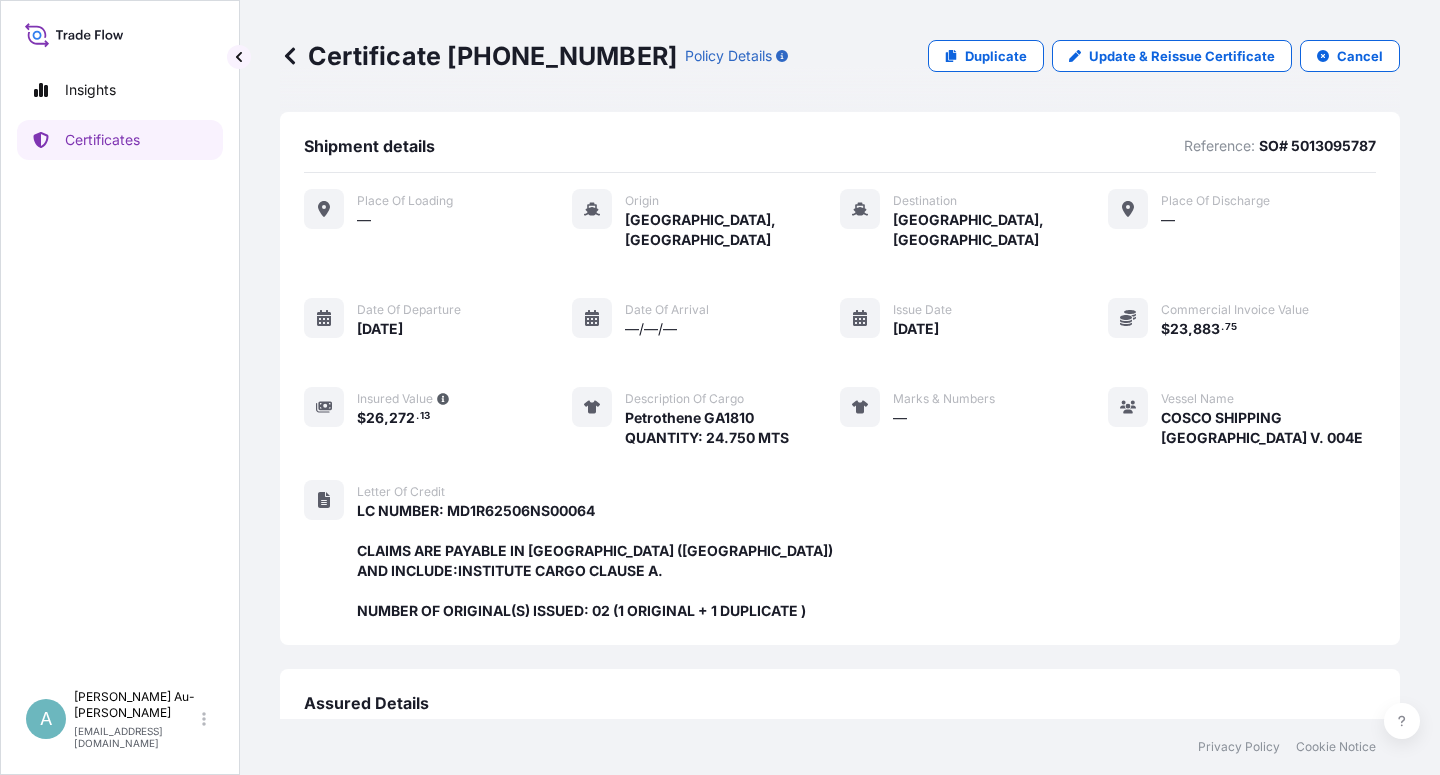 scroll, scrollTop: 0, scrollLeft: 0, axis: both 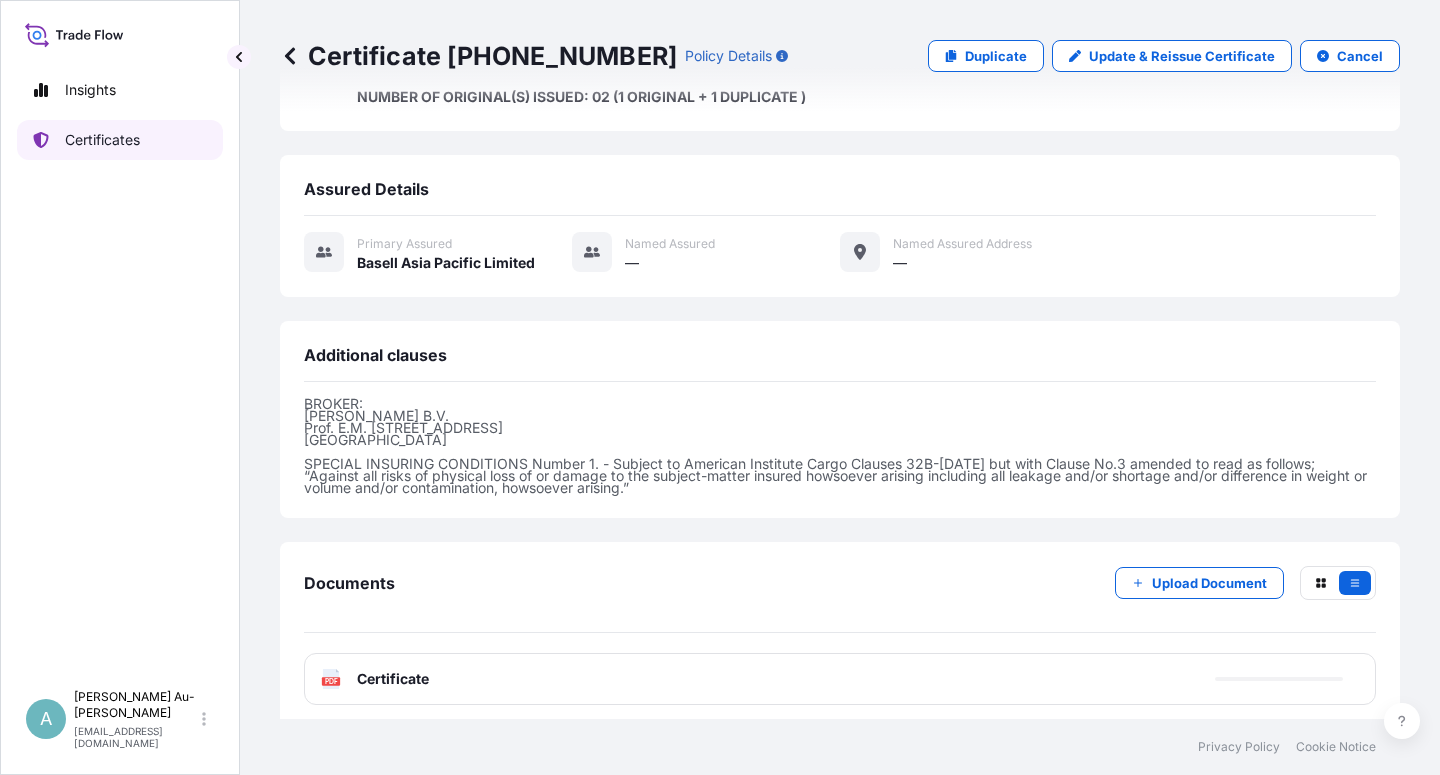 click on "Certificates" at bounding box center (102, 140) 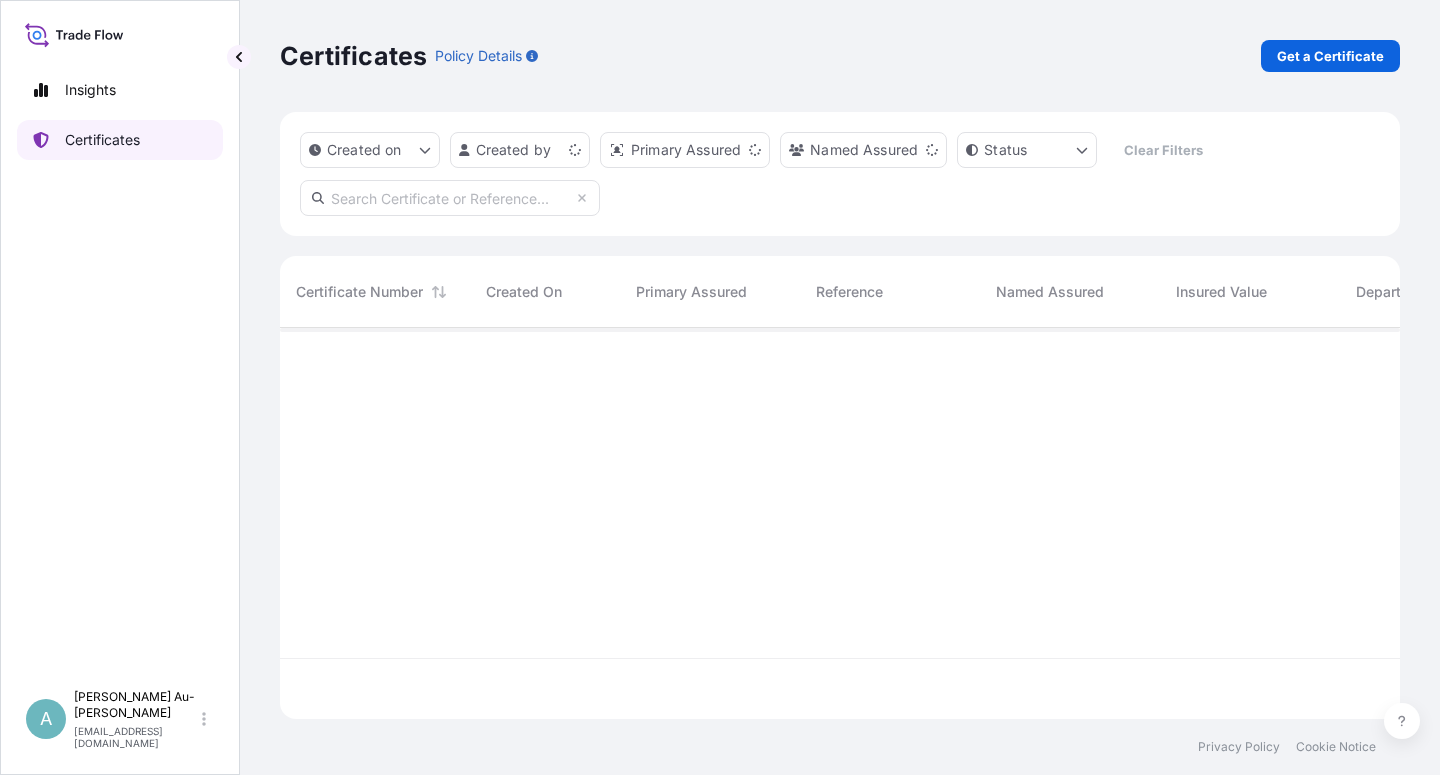 scroll, scrollTop: 0, scrollLeft: 0, axis: both 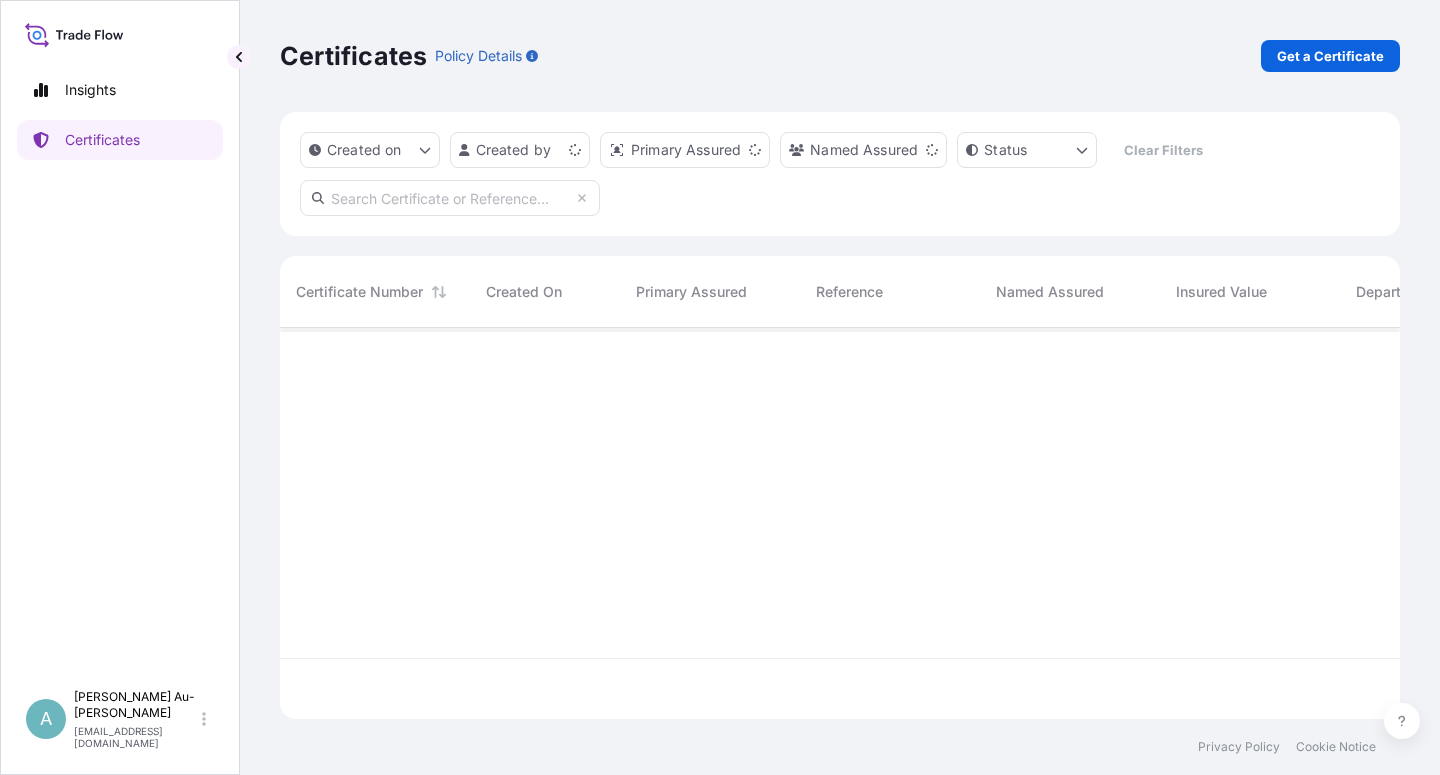 click at bounding box center [450, 198] 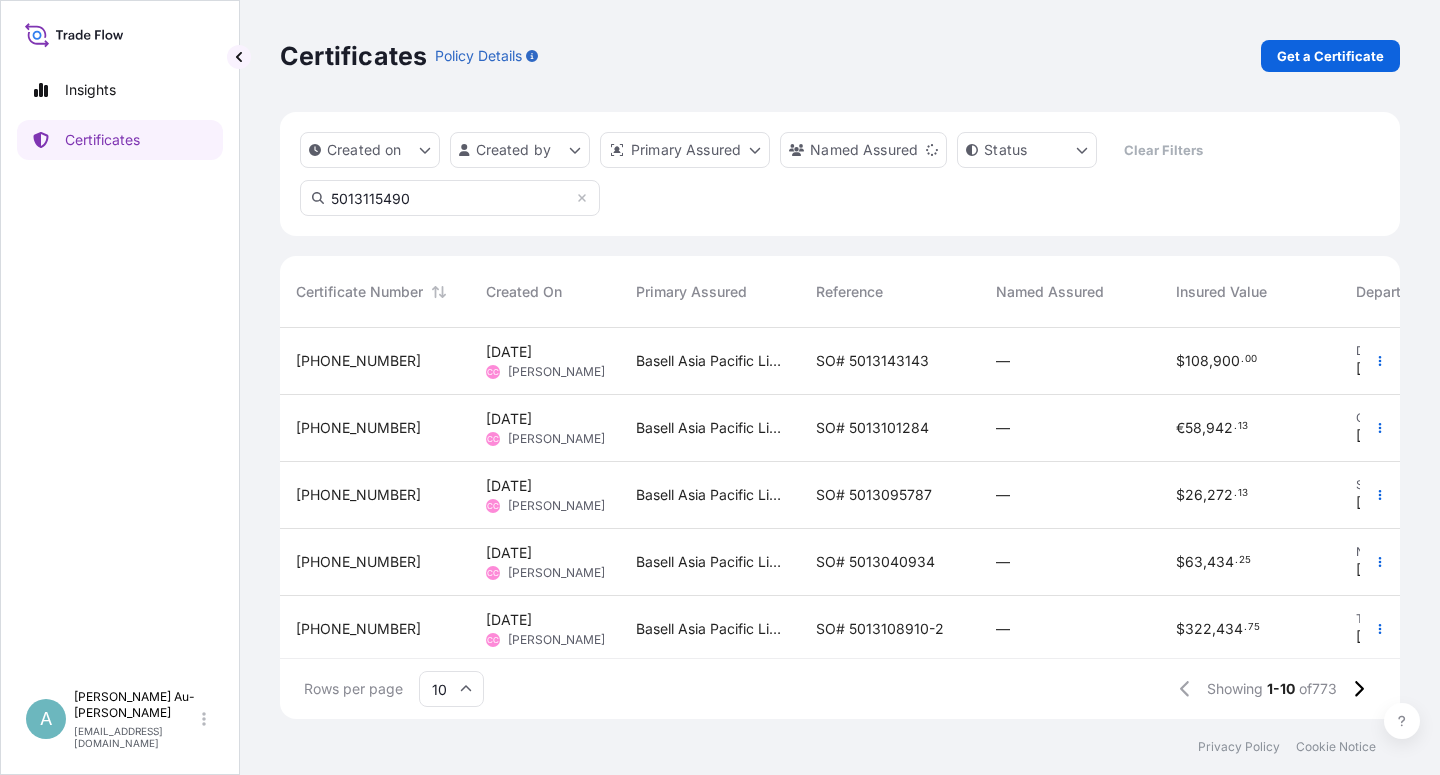 click on "5013115490" at bounding box center (450, 198) 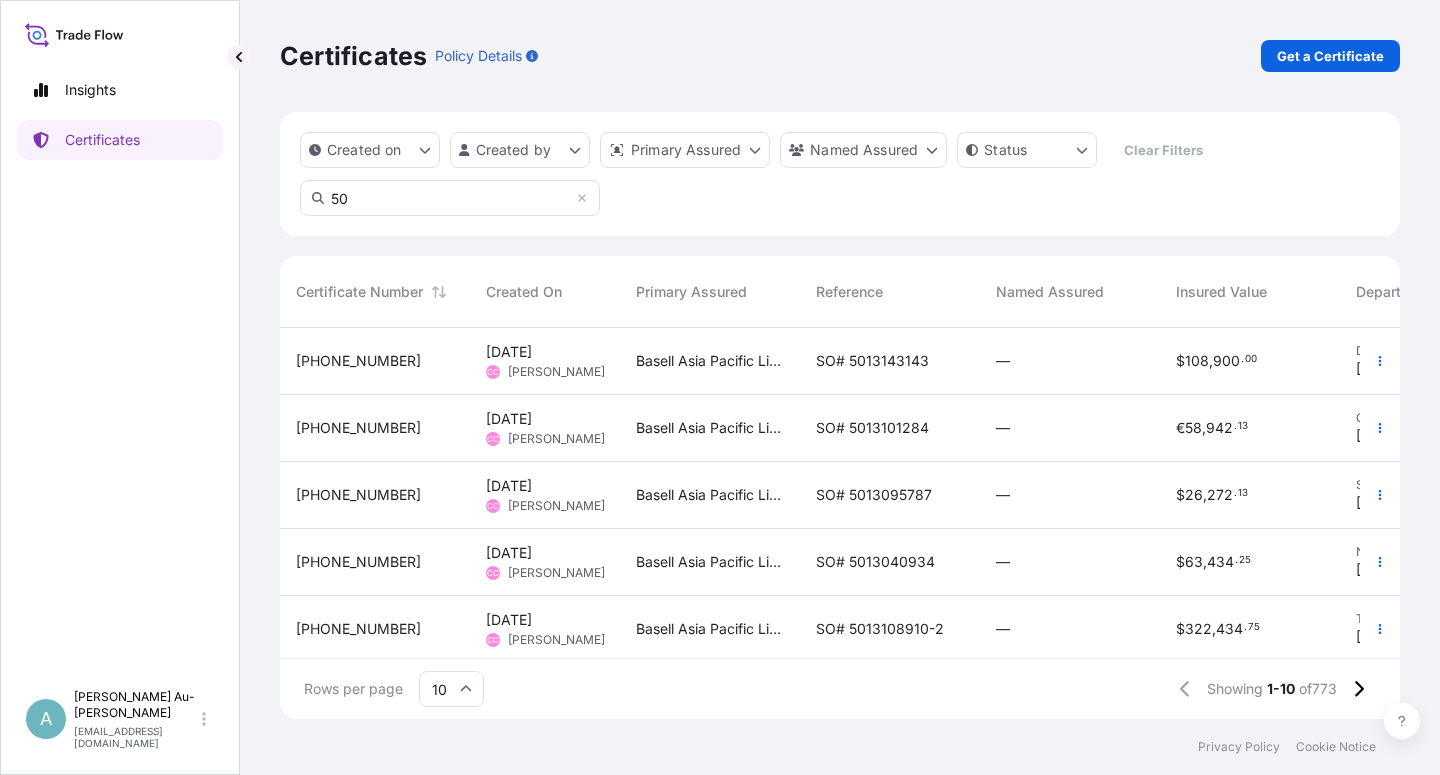 type on "5" 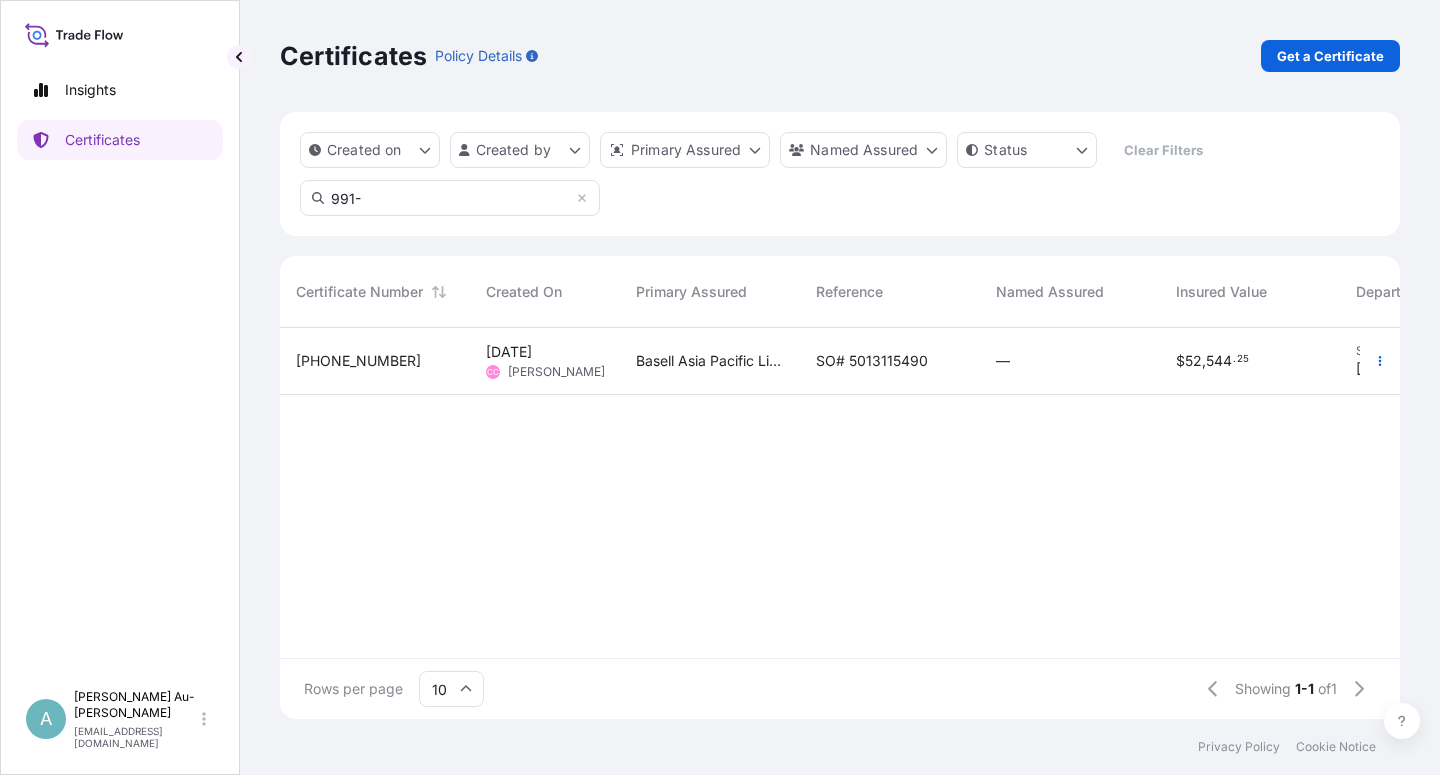 type on "991-" 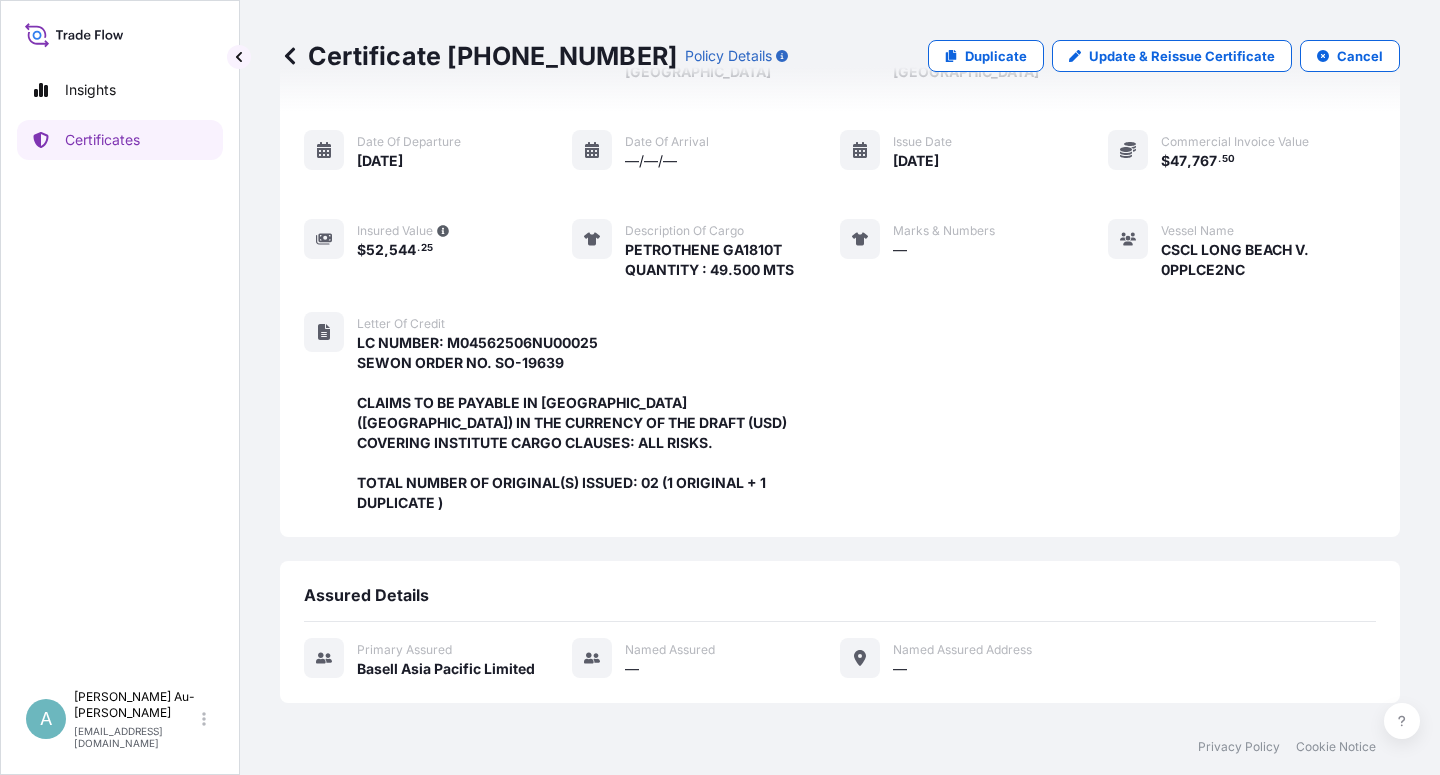 scroll, scrollTop: 94, scrollLeft: 0, axis: vertical 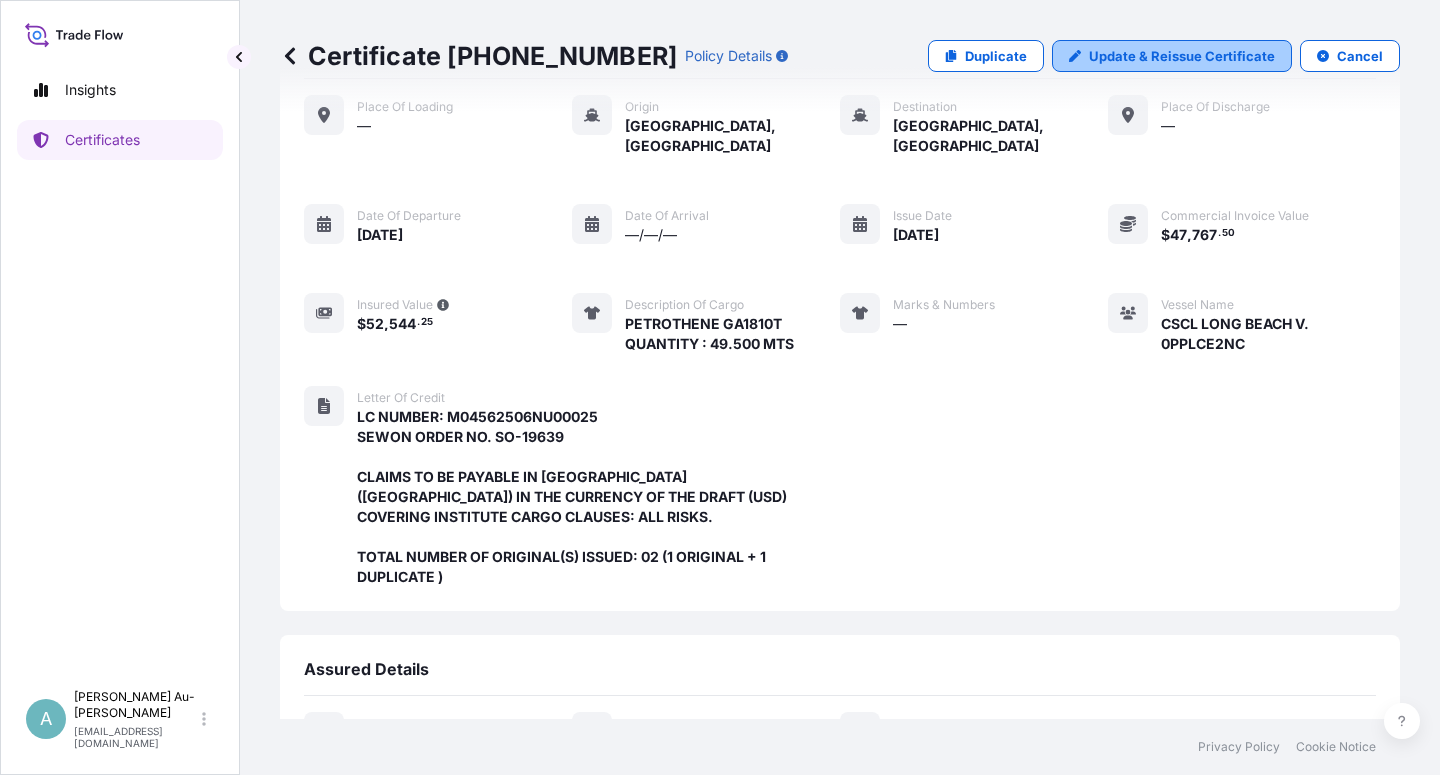 click on "Update & Reissue Certificate" at bounding box center (1182, 56) 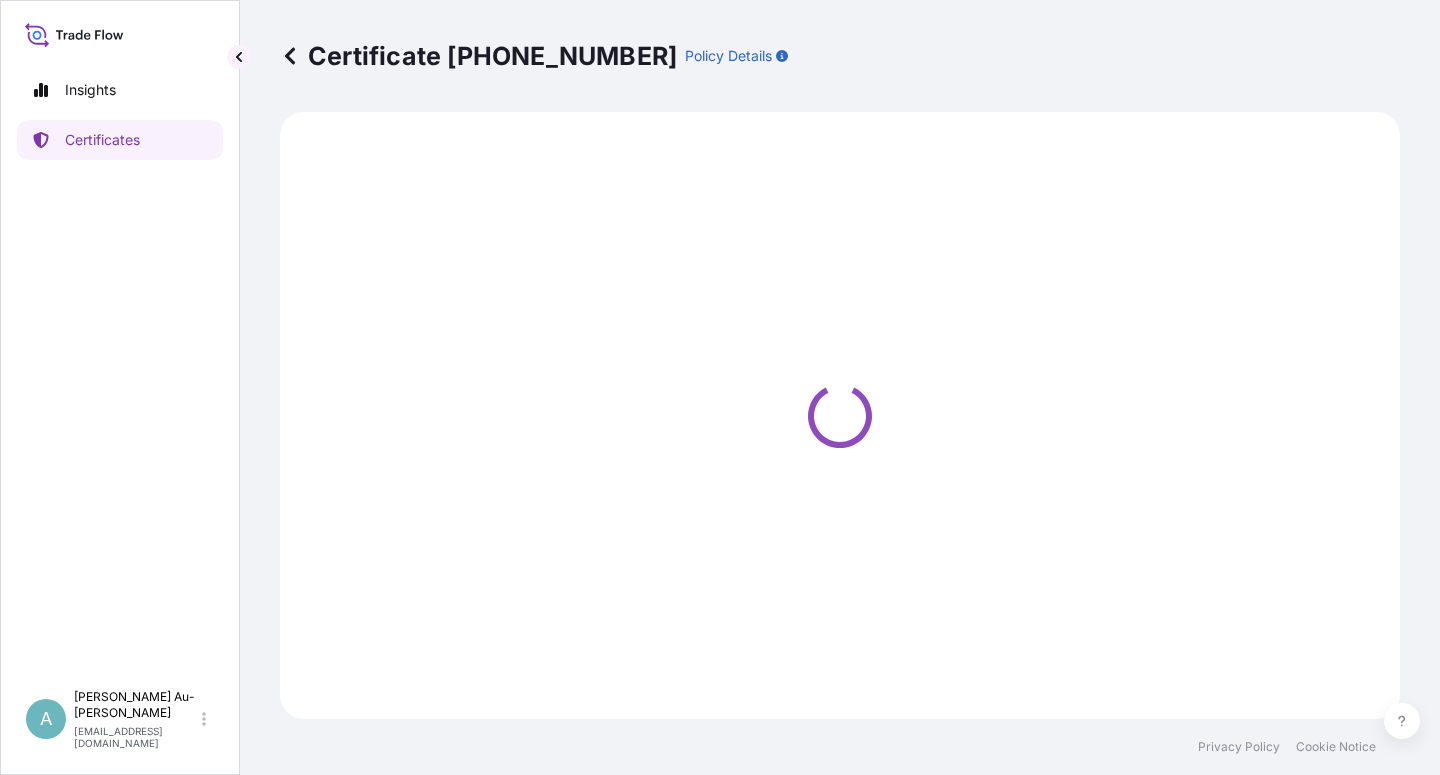 select on "Sea" 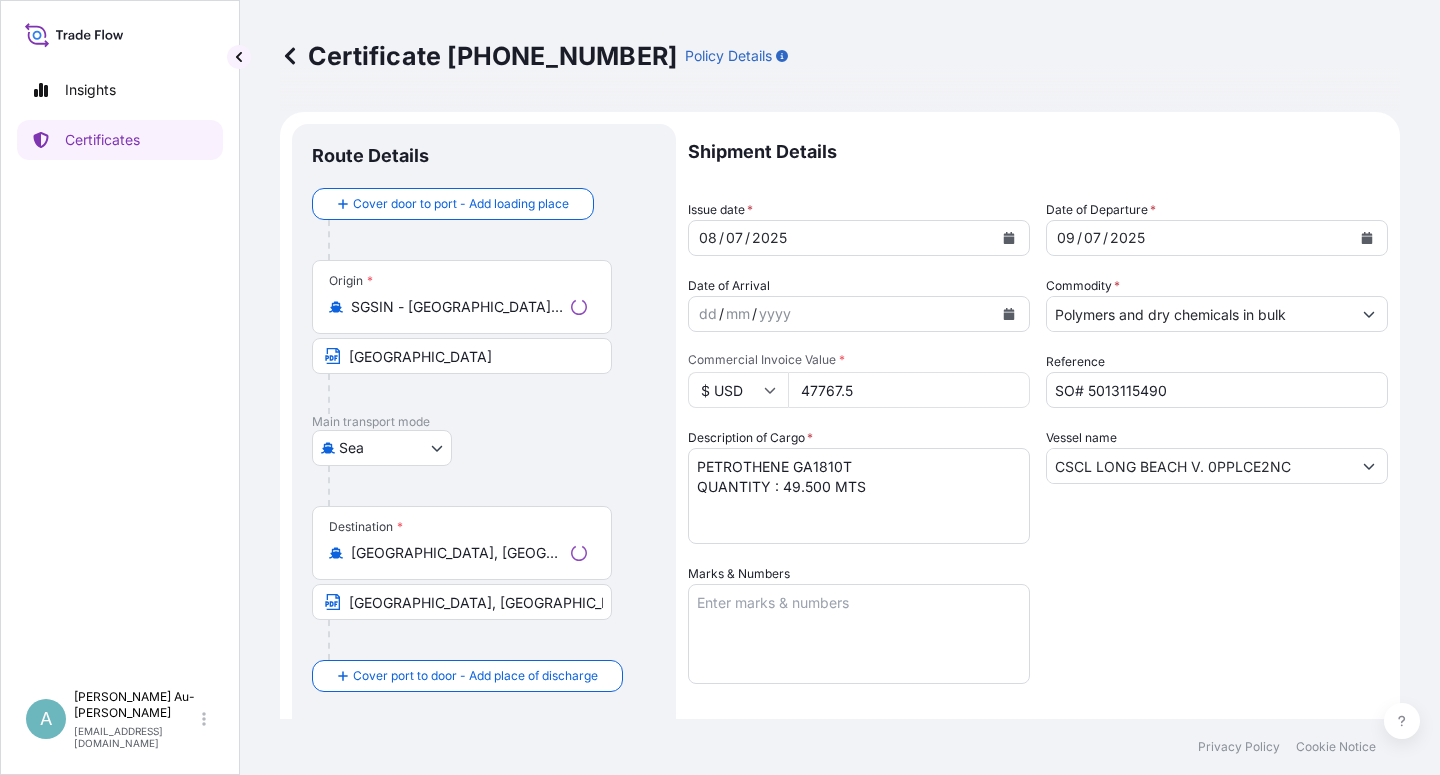 select on "32034" 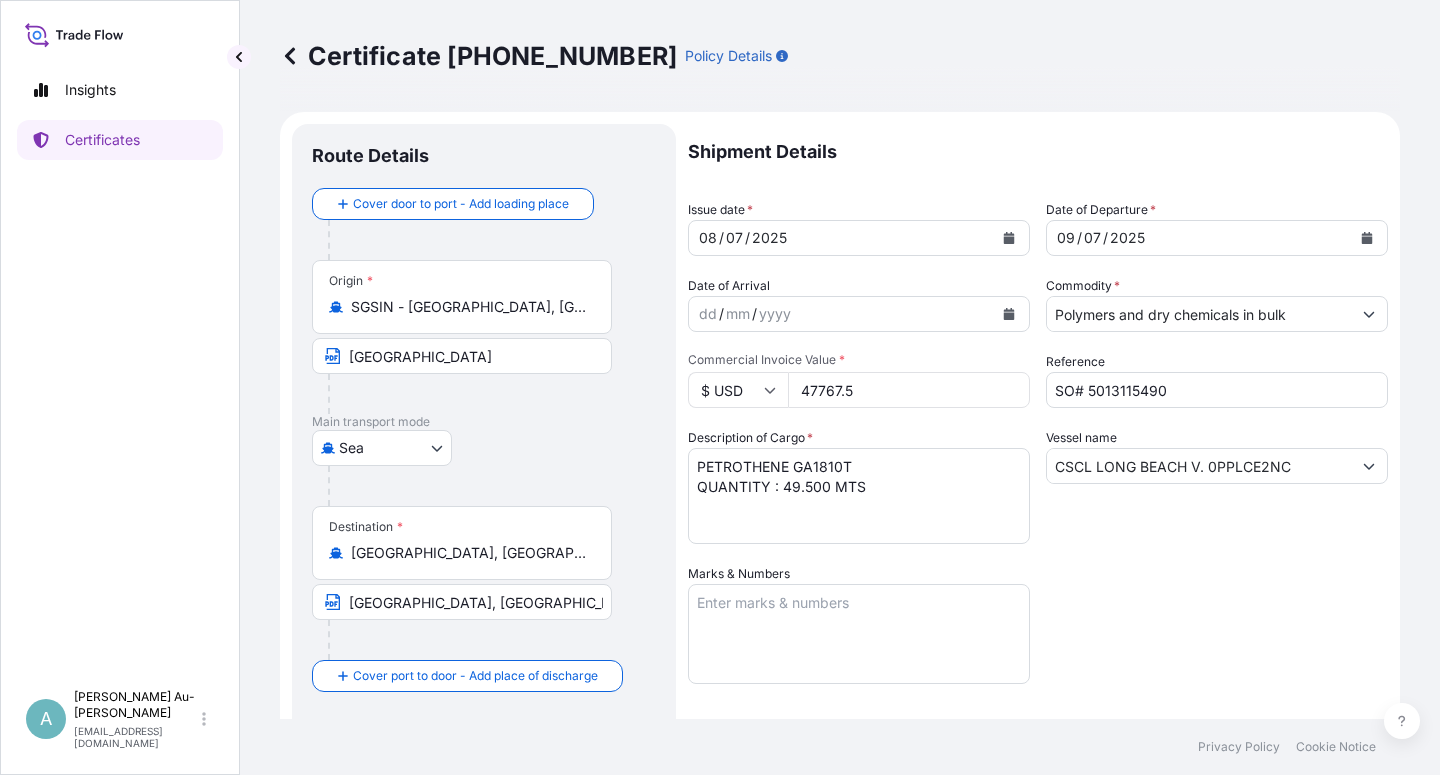 click 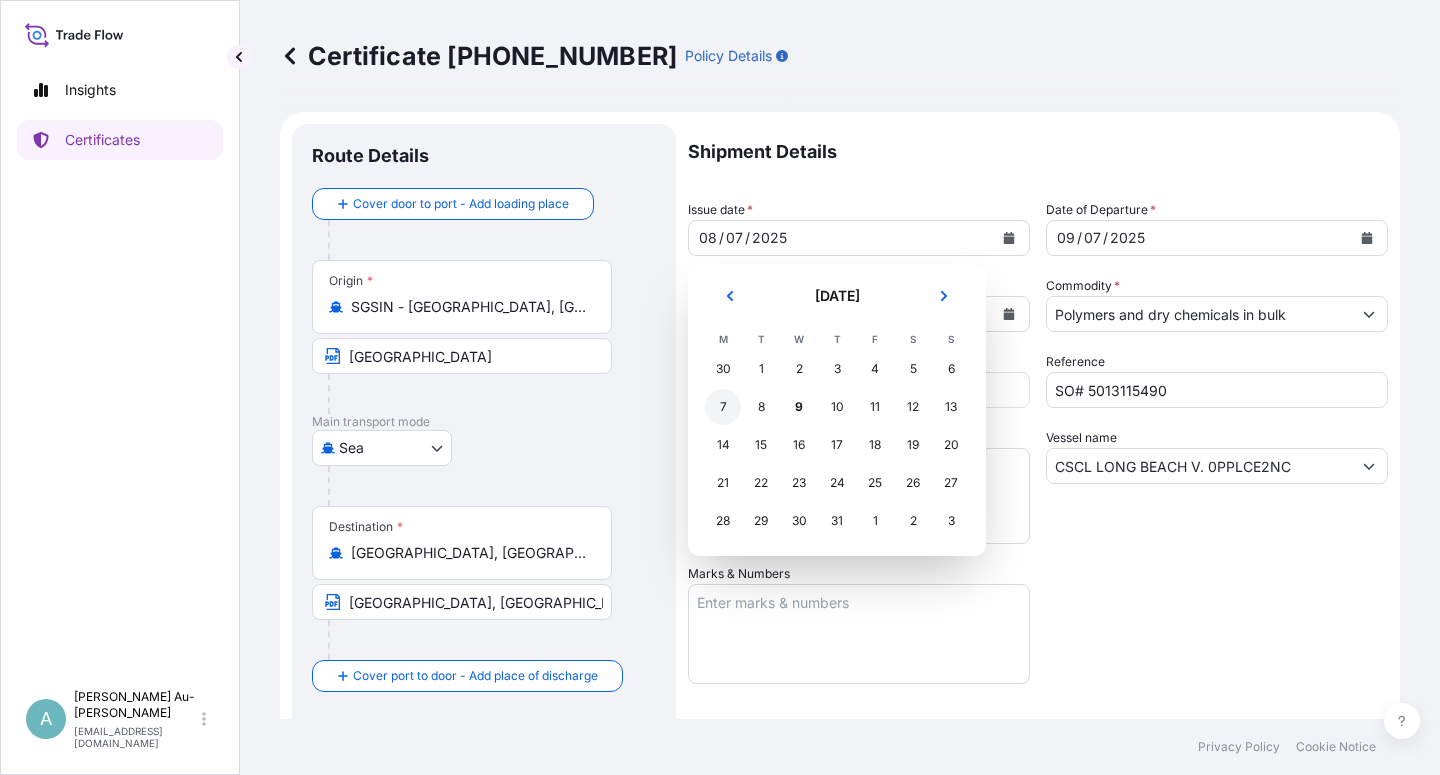 click on "7" at bounding box center (723, 407) 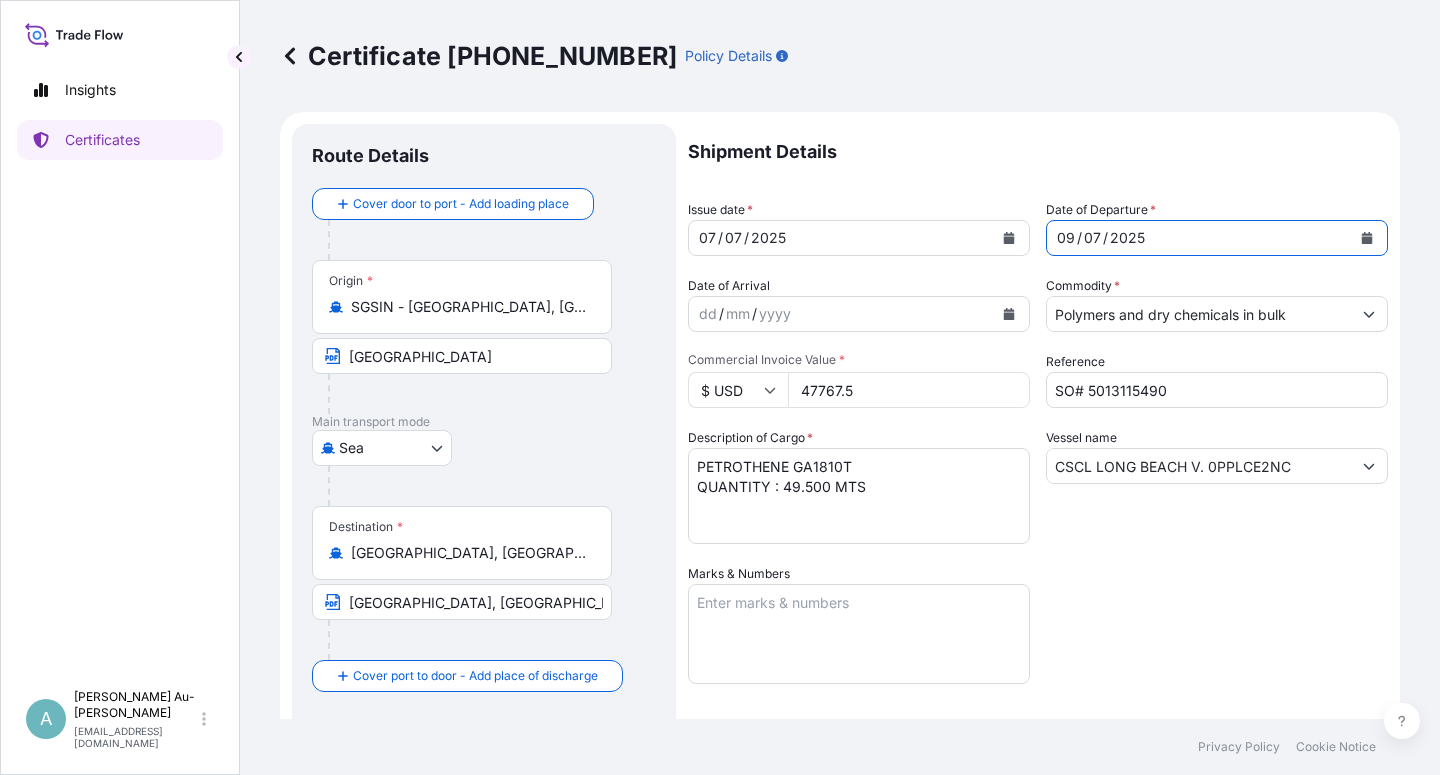 click 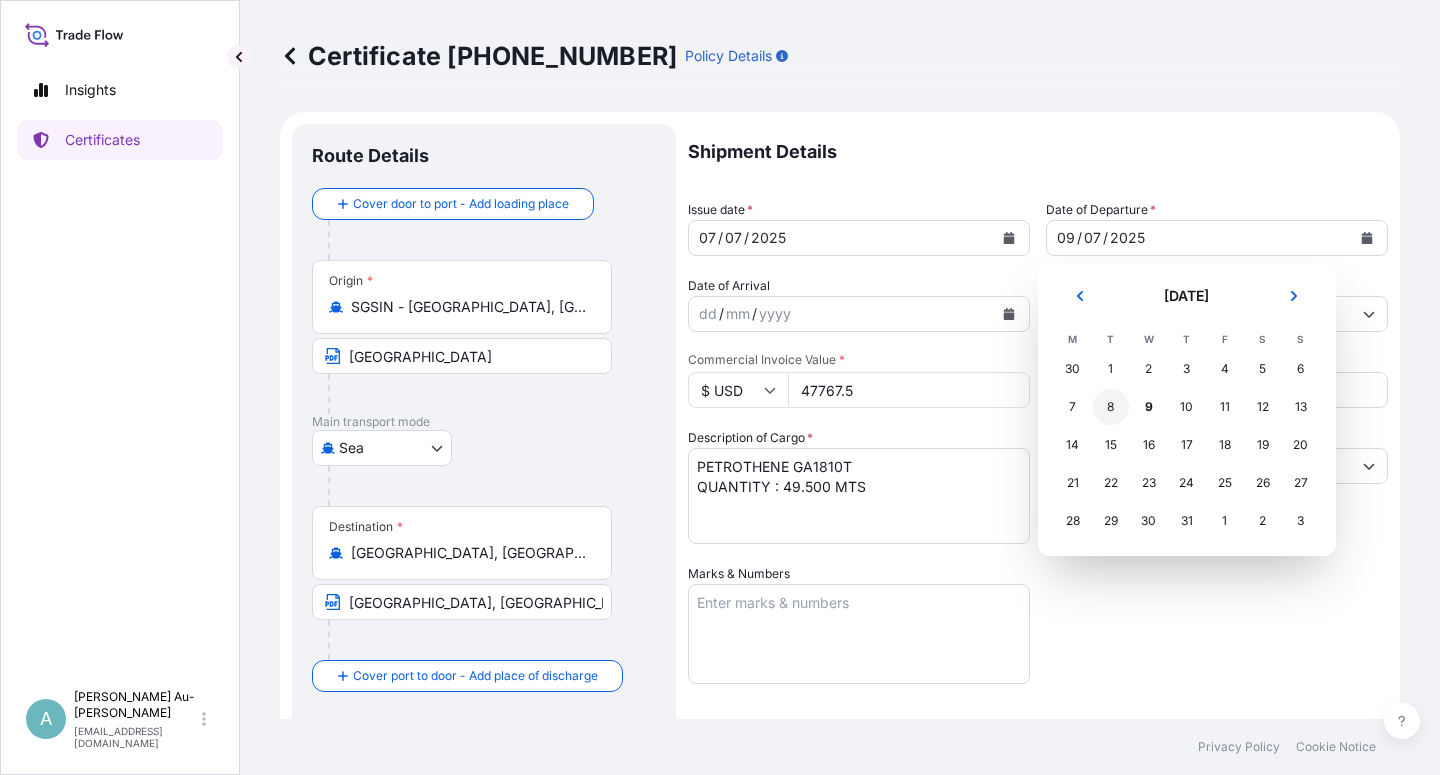 click on "8" at bounding box center [1111, 407] 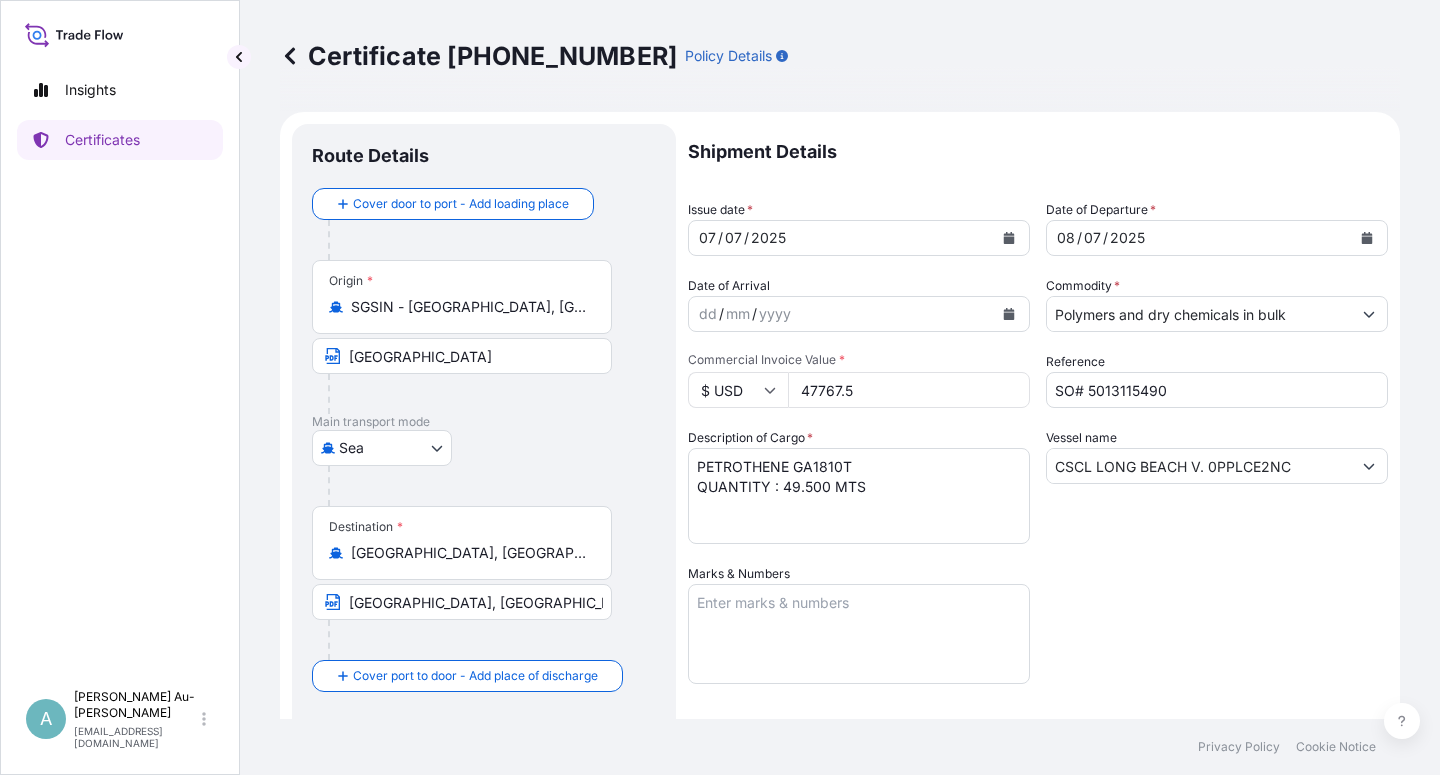click on "Shipment Details Issue date * [DATE] Date of Departure * [DATE] Date of Arrival dd / mm / yyyy Commodity * Polymers and dry chemicals in bulk Packing Category Commercial Invoice Value    * $ USD 47767.5 Reference SO# 5013115490 Description of Cargo * PETROTHENE GA1810T
QUANTITY : 49.500 MTS Vessel name CSCL LONG BEACH V. 0PPLCE2NC Marks & Numbers Letter of Credit This shipment has a letter of credit Letter of credit * LC NUMBER: M04562506NU00025
SEWON ORDER NO. SO-19639
CLAIMS TO BE PAYABLE IN [GEOGRAPHIC_DATA] ([GEOGRAPHIC_DATA]) IN THE CURRENCY OF THE DRAFT (USD) COVERING INSTITUTE CARGO CLAUSES: ALL RISKS.
TOTAL NUMBER OF ORIGINAL(S) ISSUED: 02 (1 ORIGINAL + 1 DUPLICATE ) Letter of credit may not exceed 12000 characters Assured Details Primary Assured * Basell Asia Pacific Limited Basell Asia Pacific Limited Named Assured Named Assured Address" at bounding box center [1038, 638] 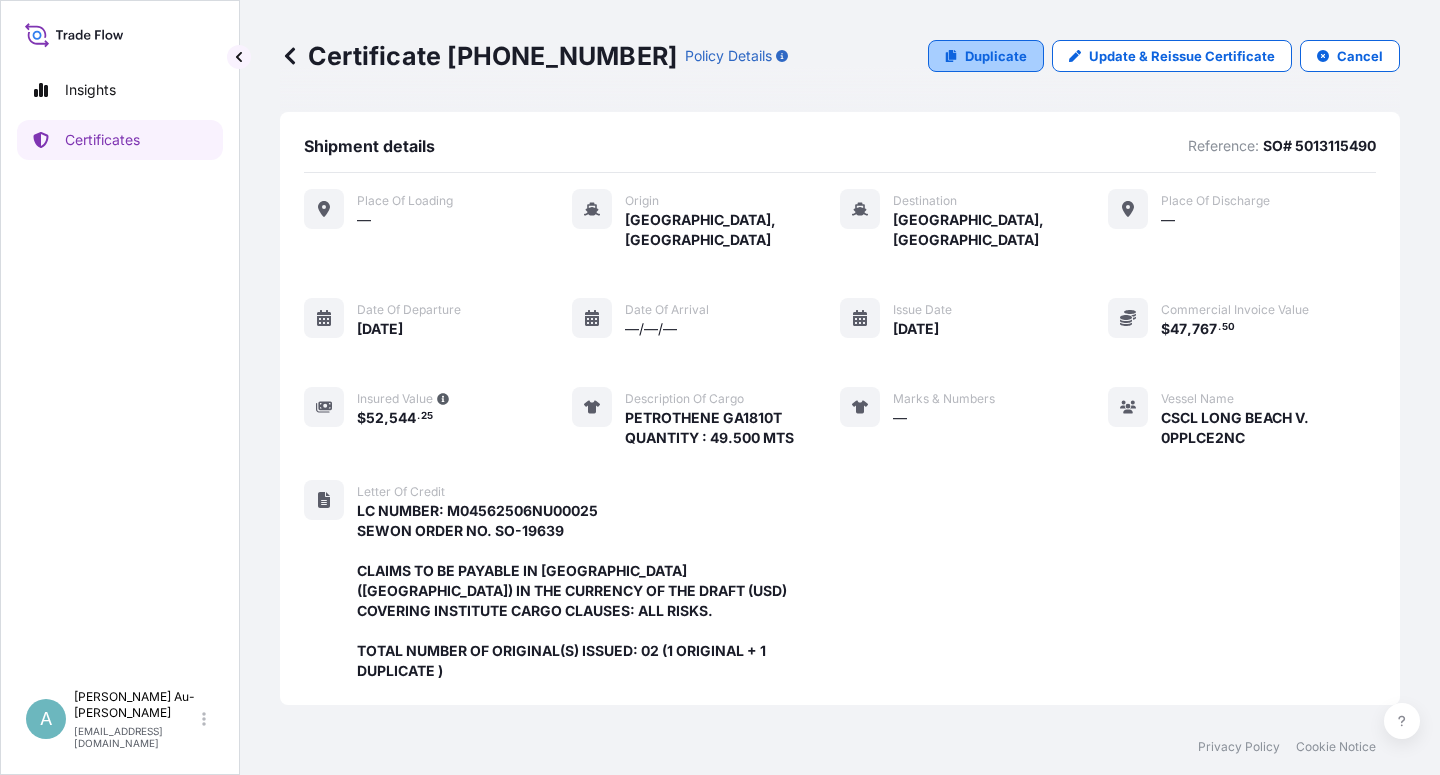 click on "Duplicate" at bounding box center (996, 56) 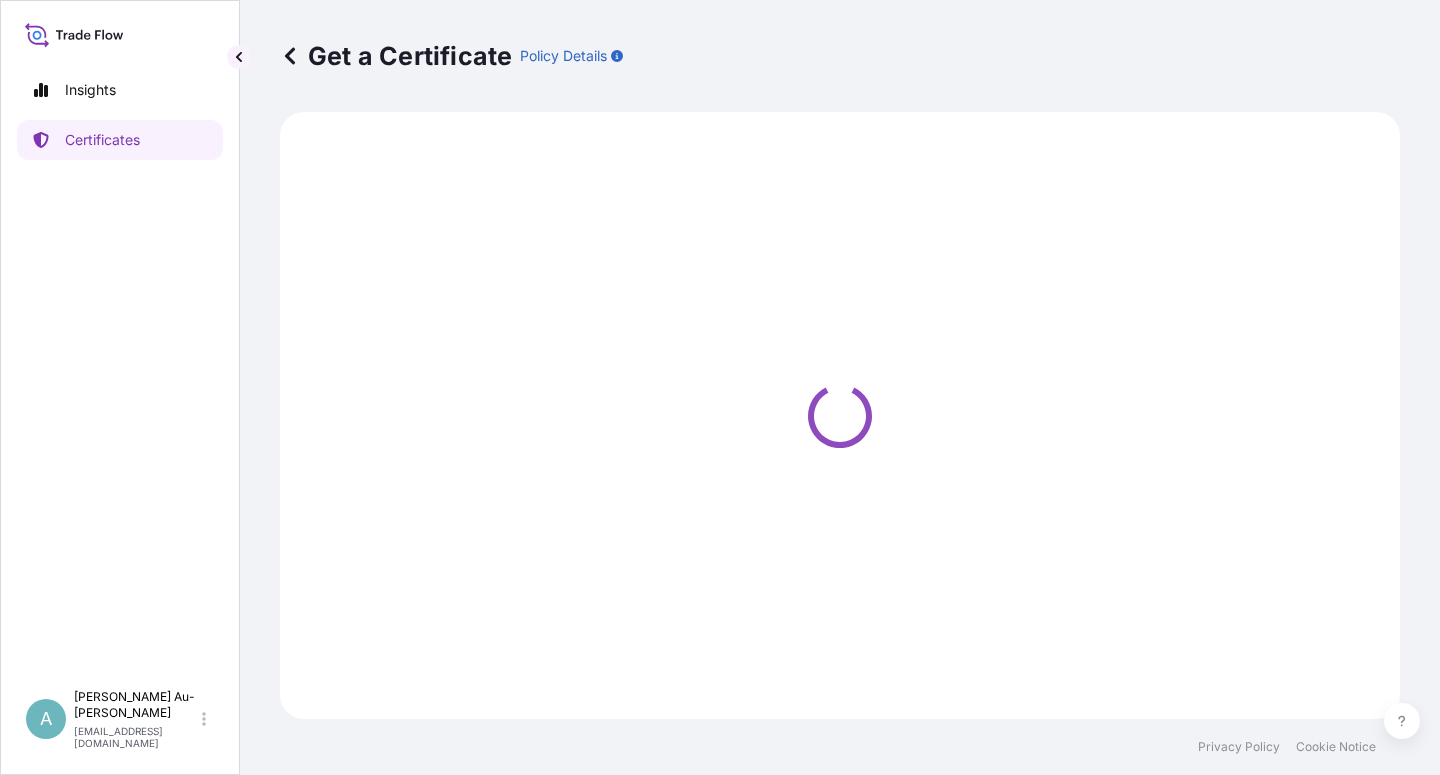 select on "Sea" 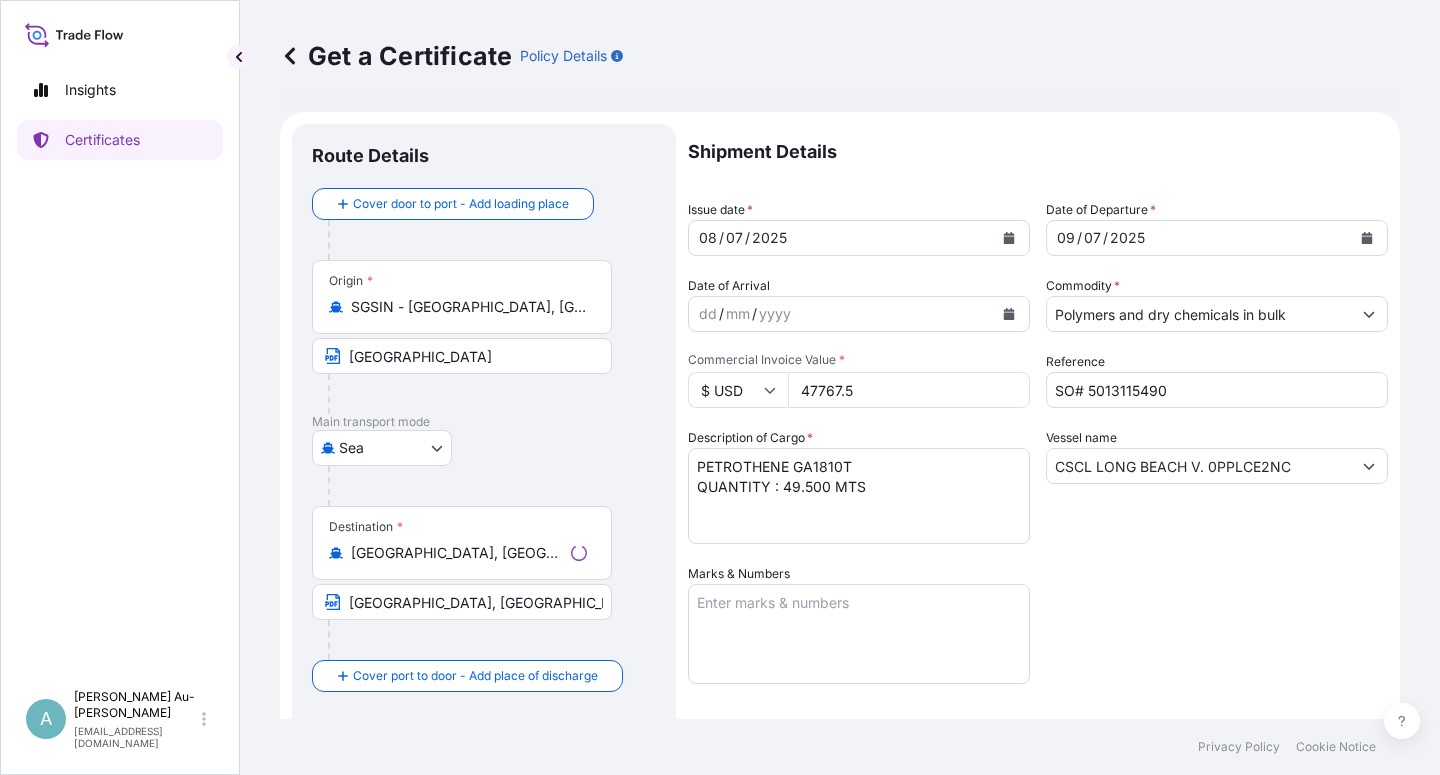 select on "32034" 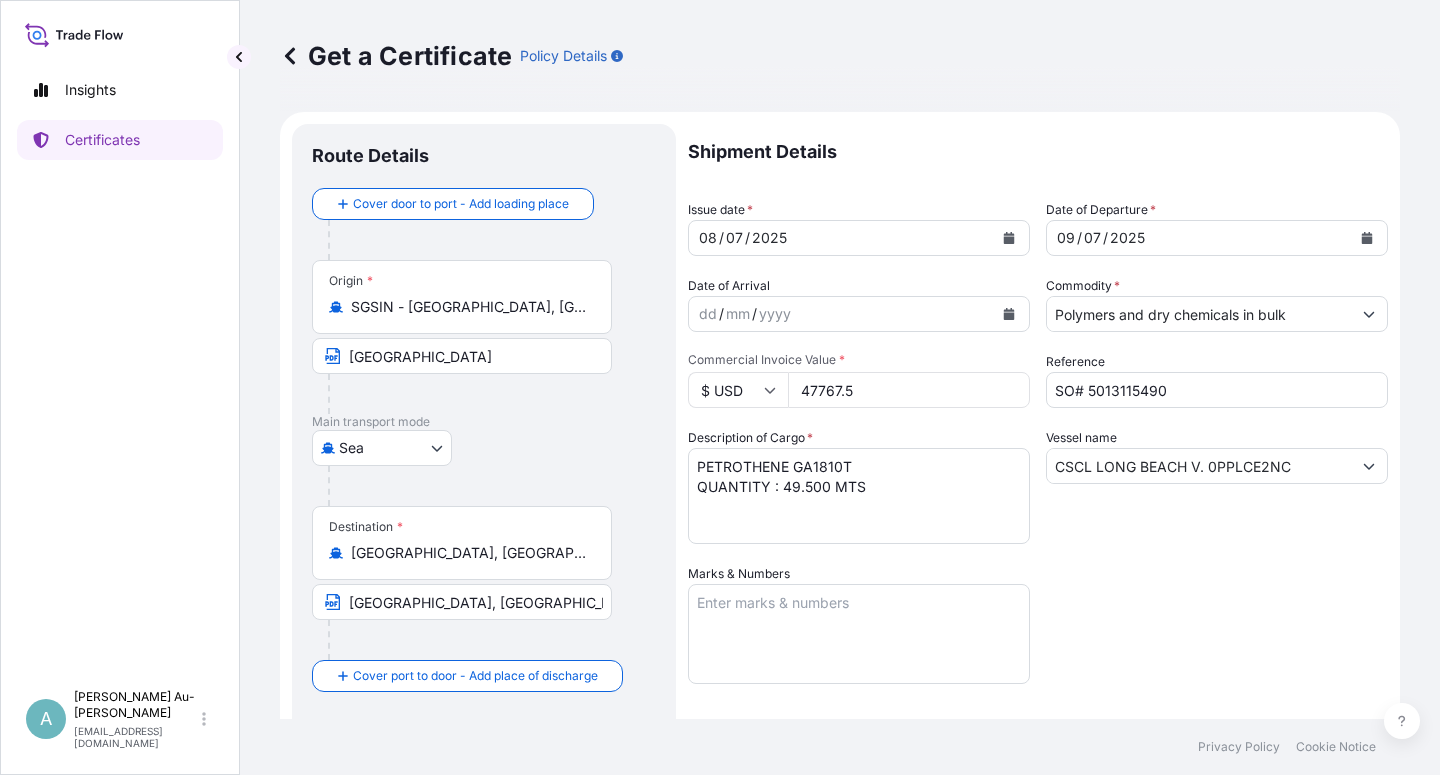 click 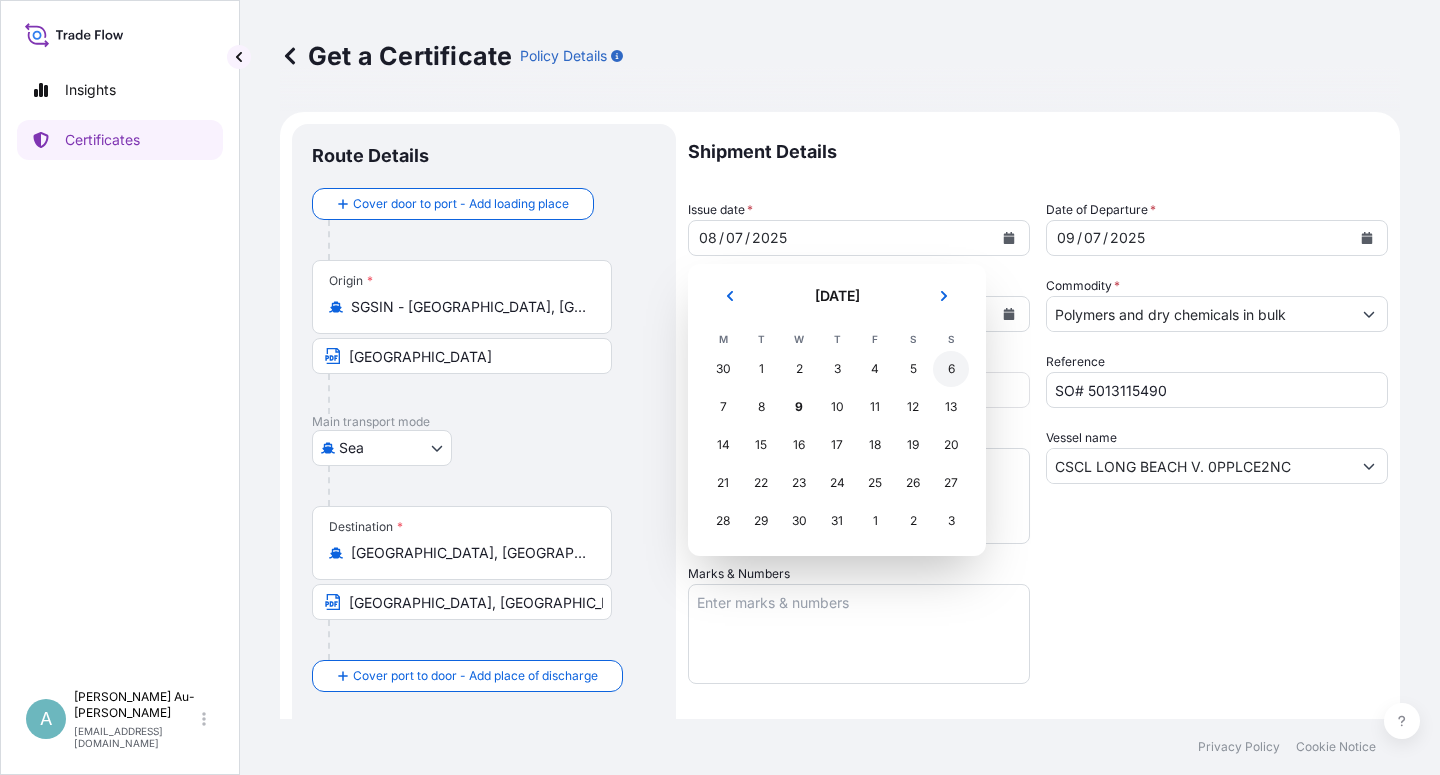 click on "6" at bounding box center (951, 369) 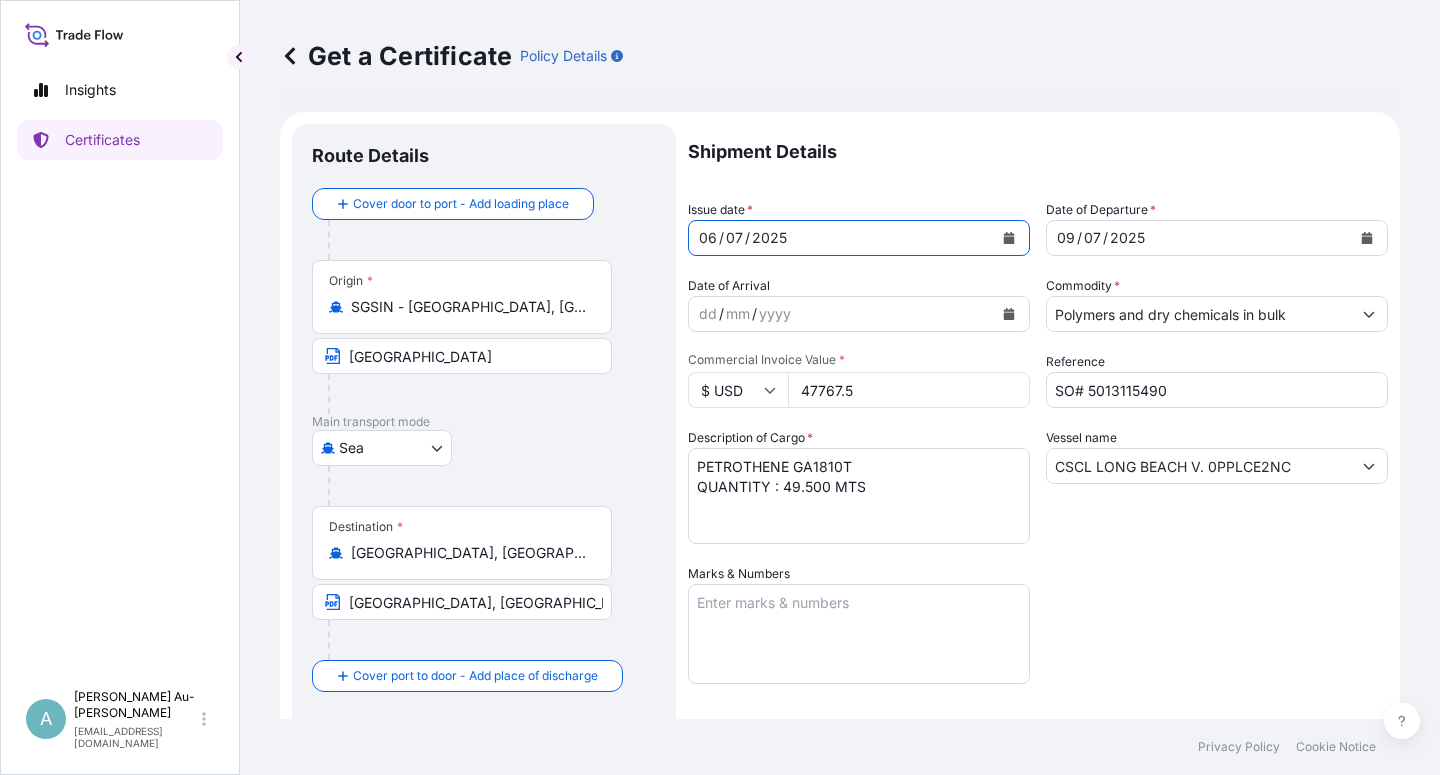 click at bounding box center (1367, 238) 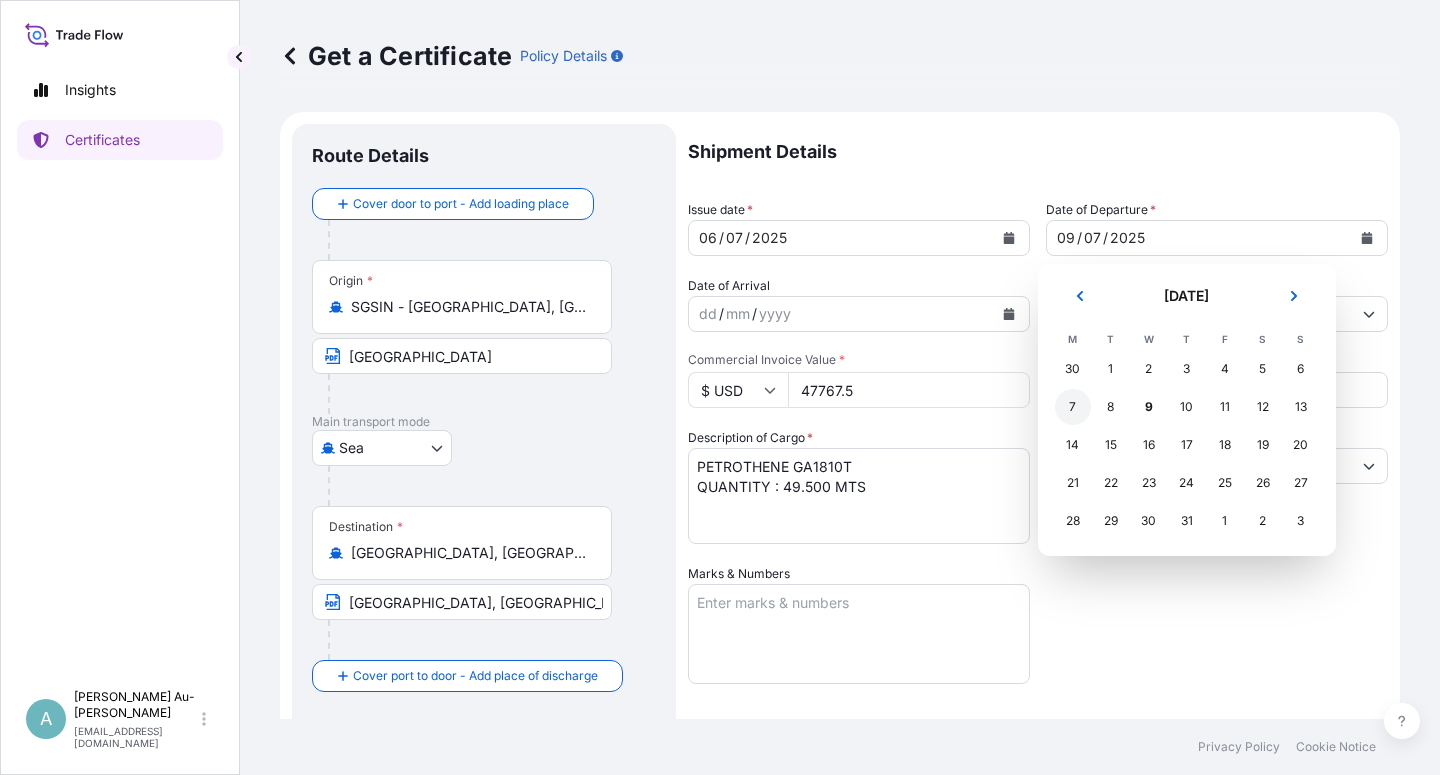 click on "7" at bounding box center (1073, 407) 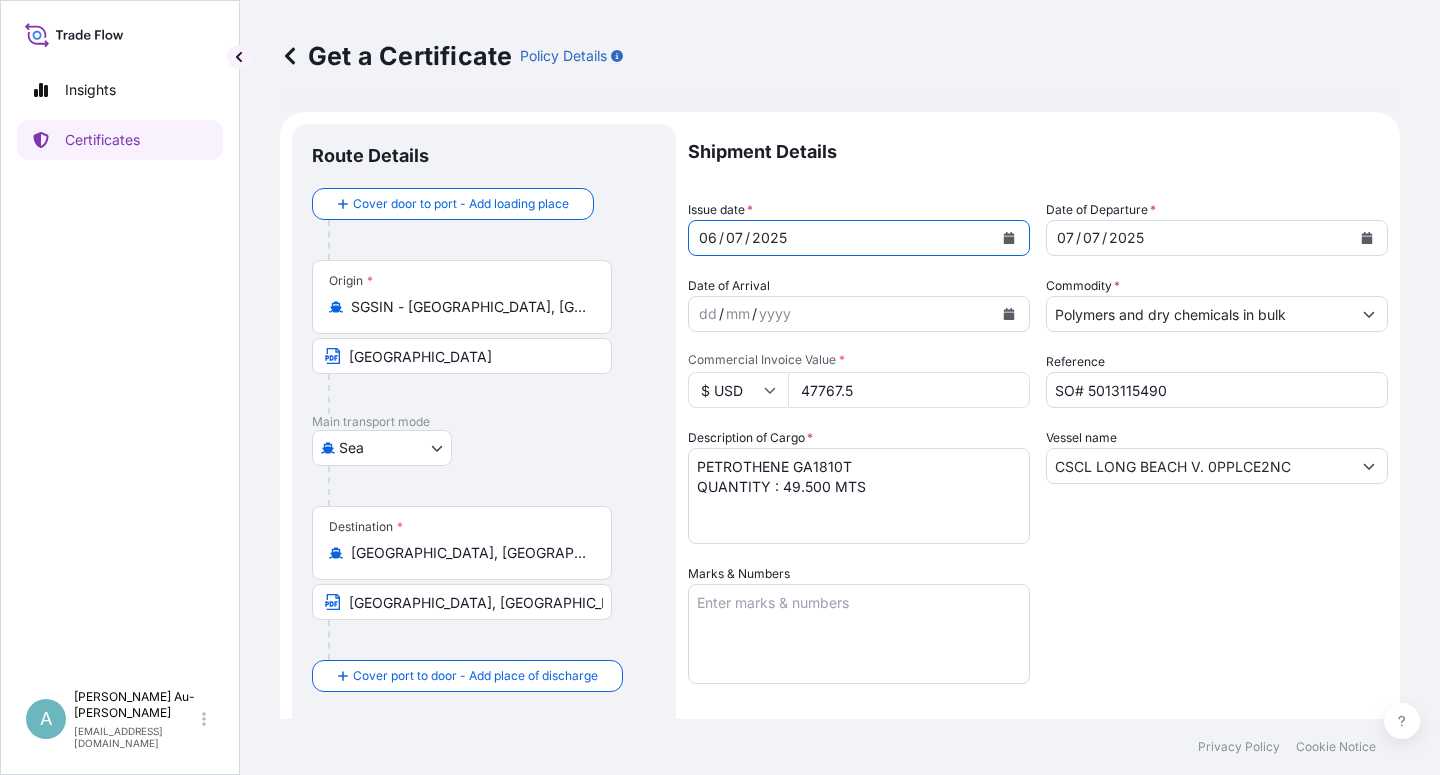 click 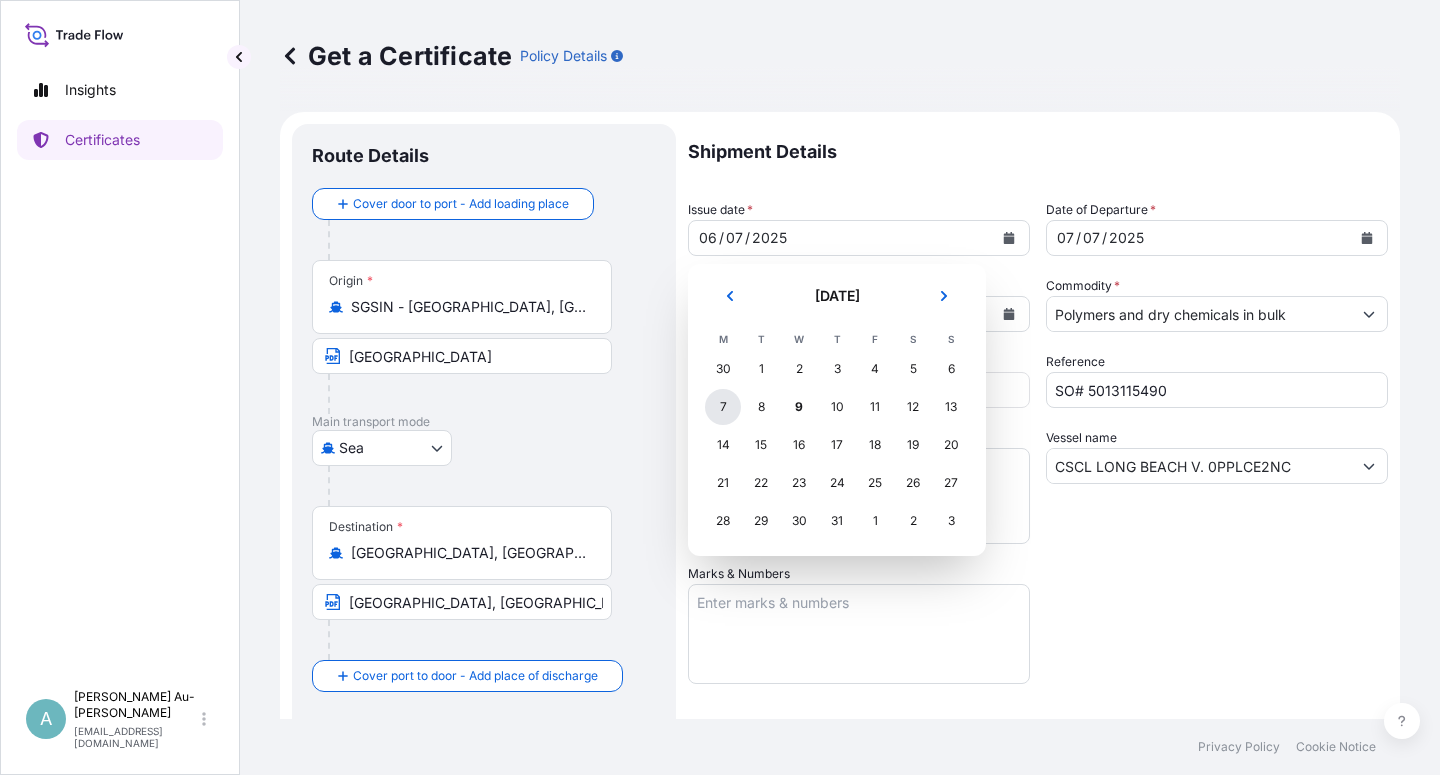 click on "7" at bounding box center [723, 407] 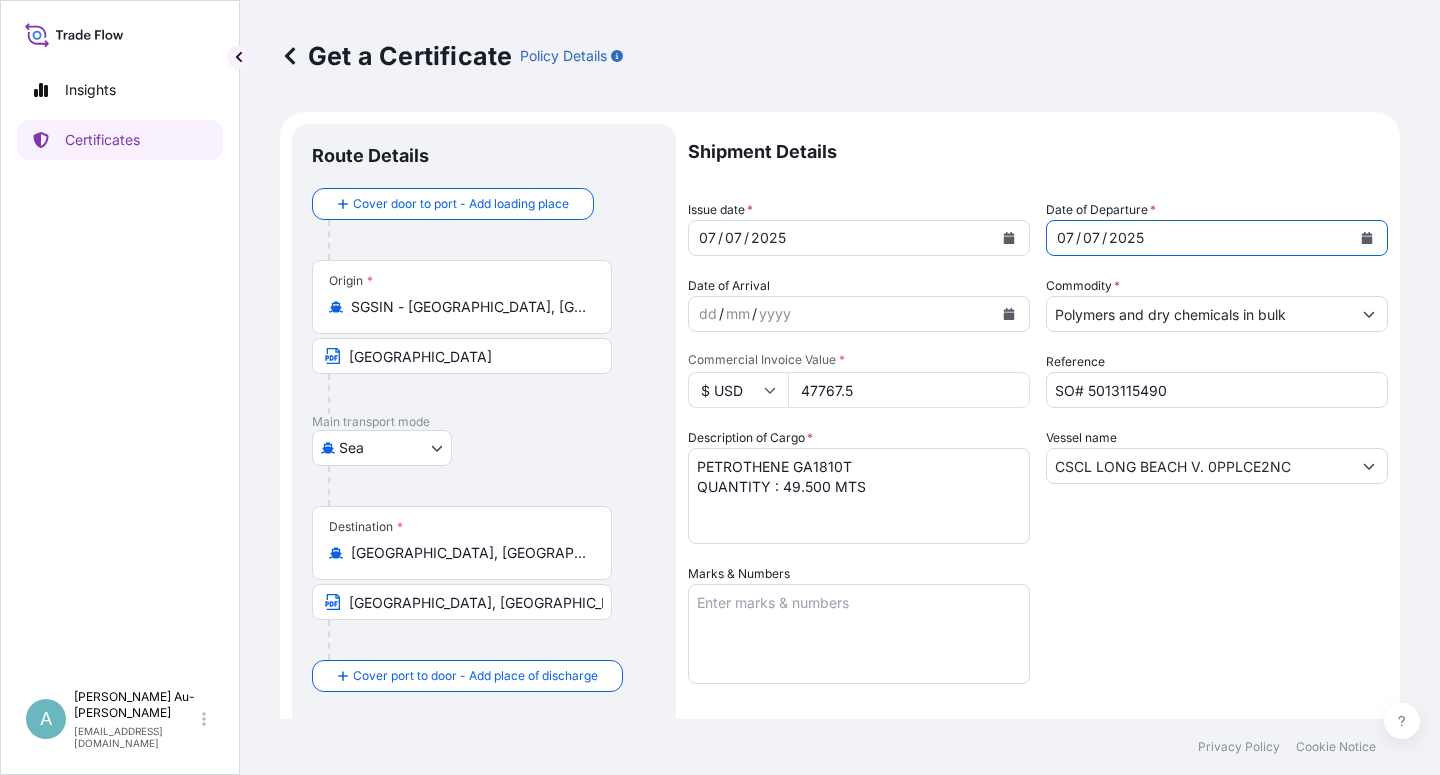 click 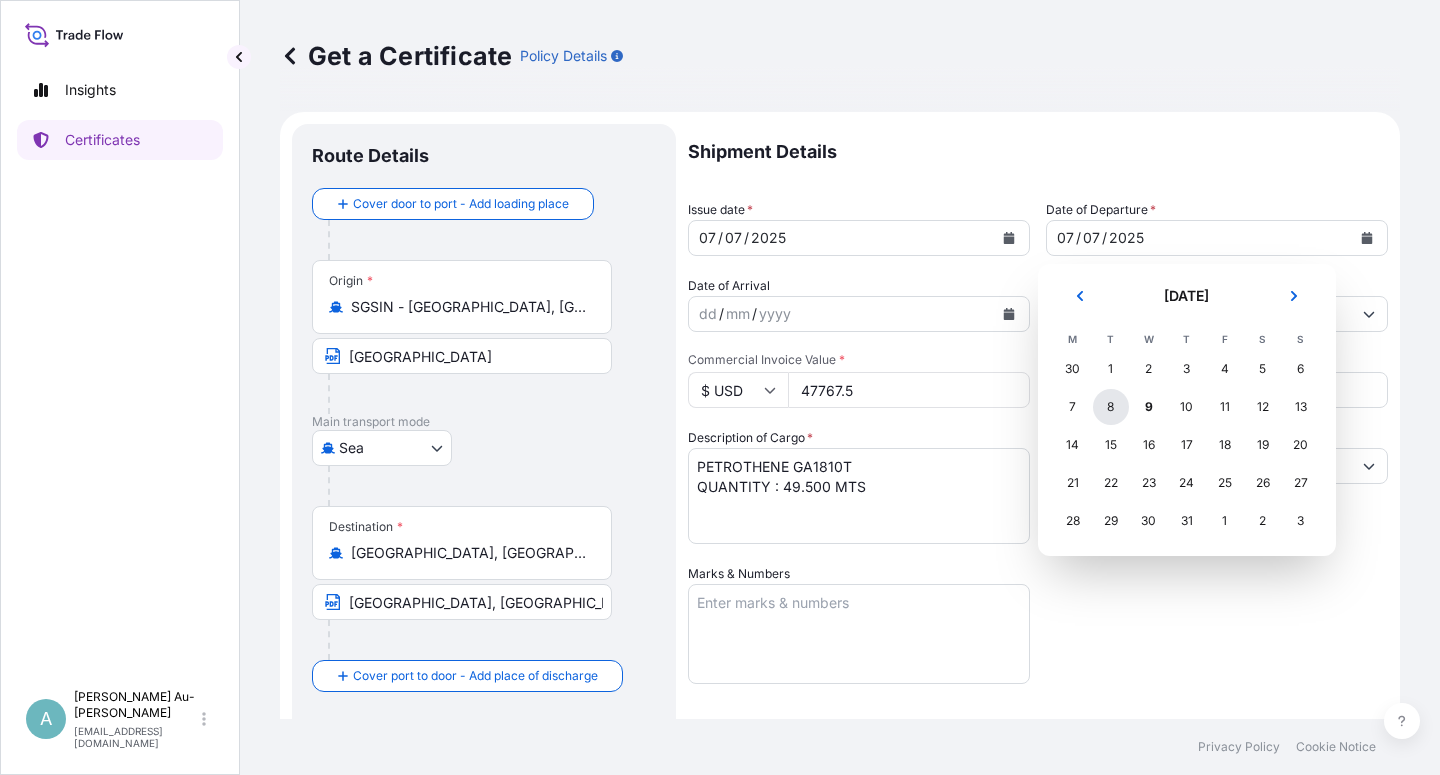 click on "8" at bounding box center [1111, 407] 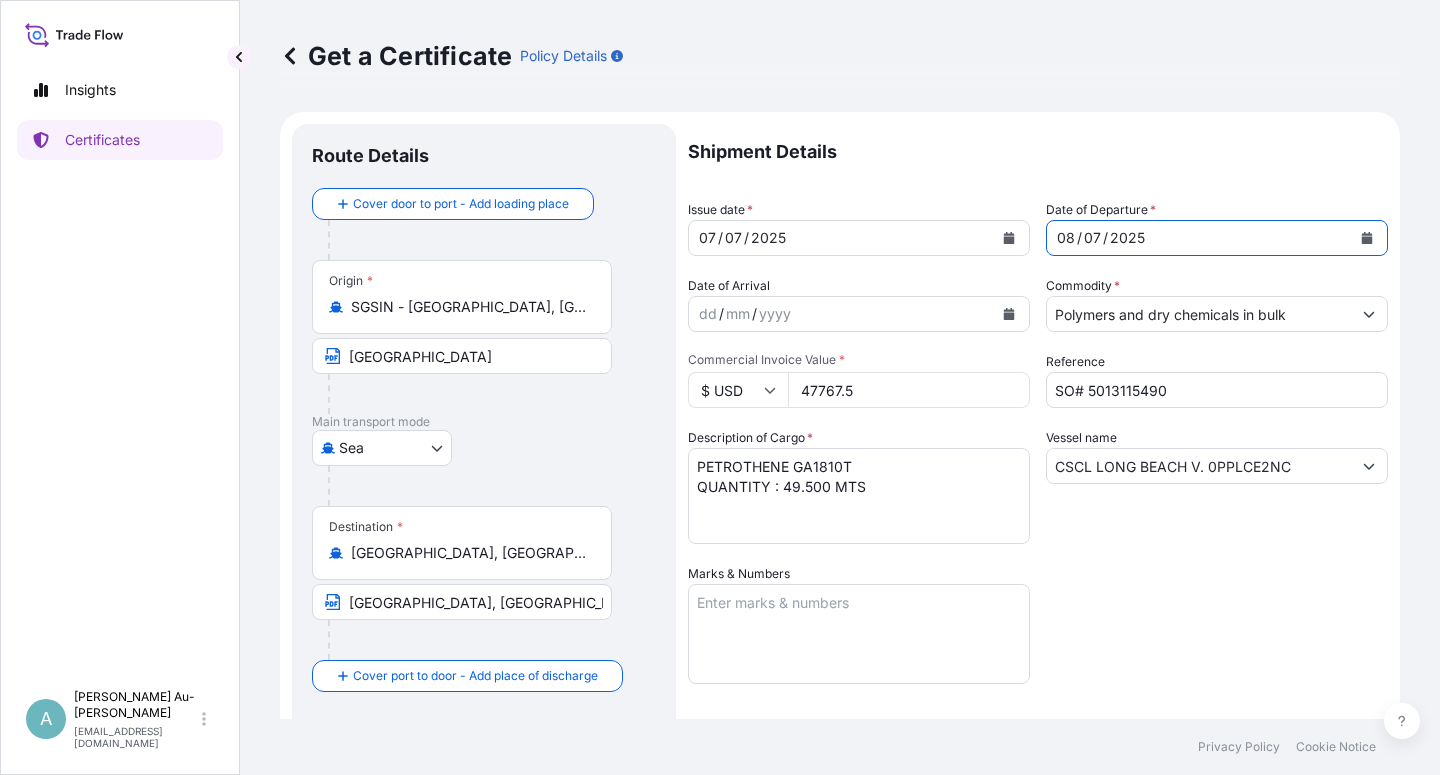 drag, startPoint x: 1203, startPoint y: 615, endPoint x: 1195, endPoint y: 602, distance: 15.264338 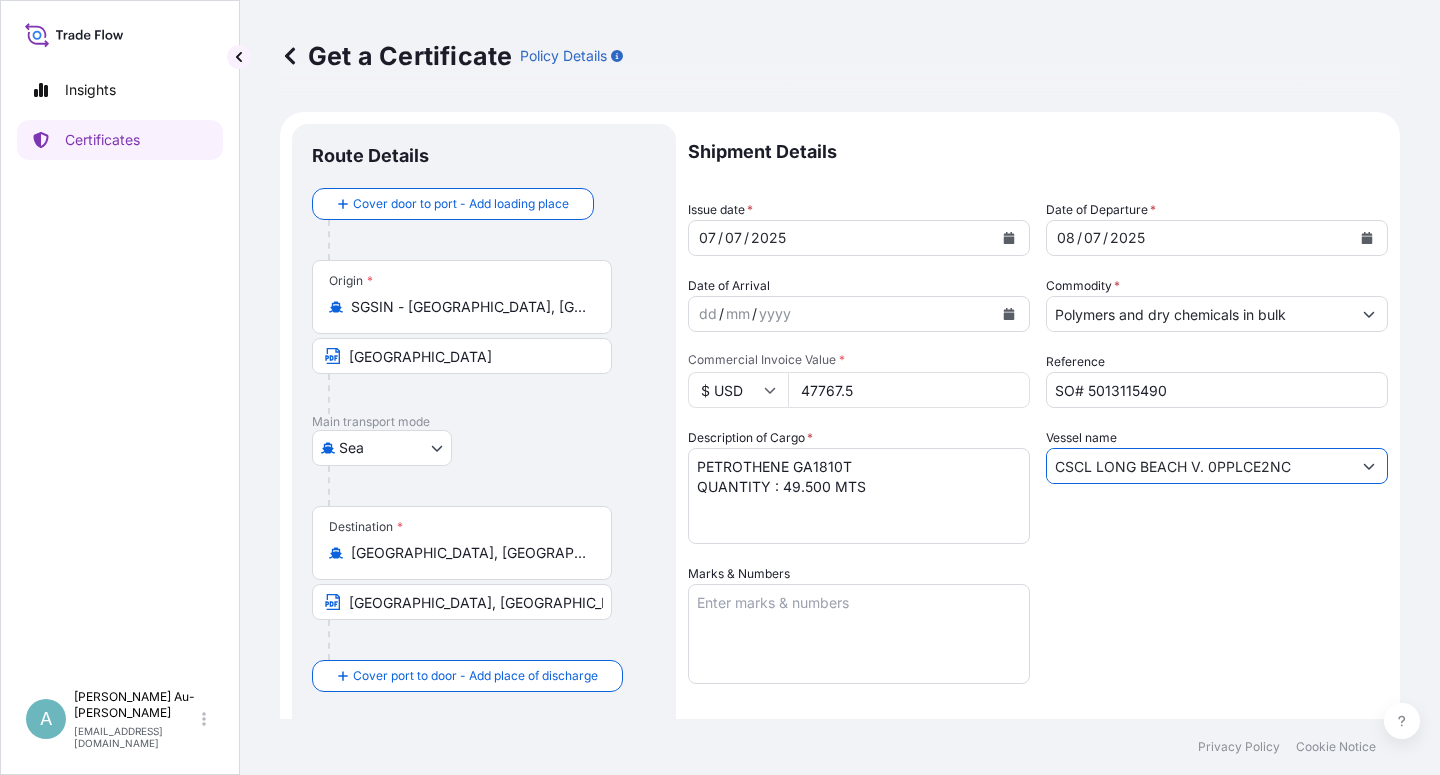 drag, startPoint x: 1289, startPoint y: 467, endPoint x: 1015, endPoint y: 481, distance: 274.35742 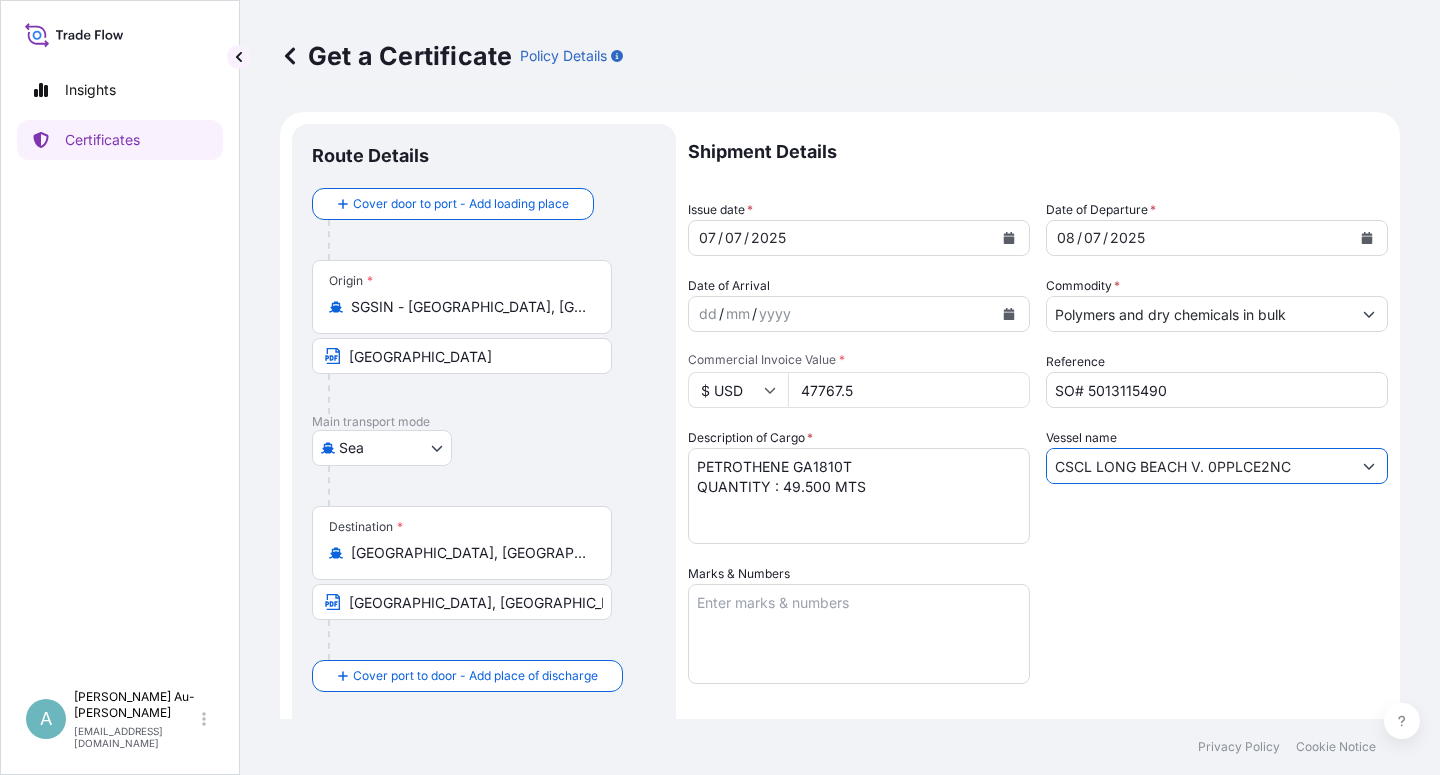 type on "c" 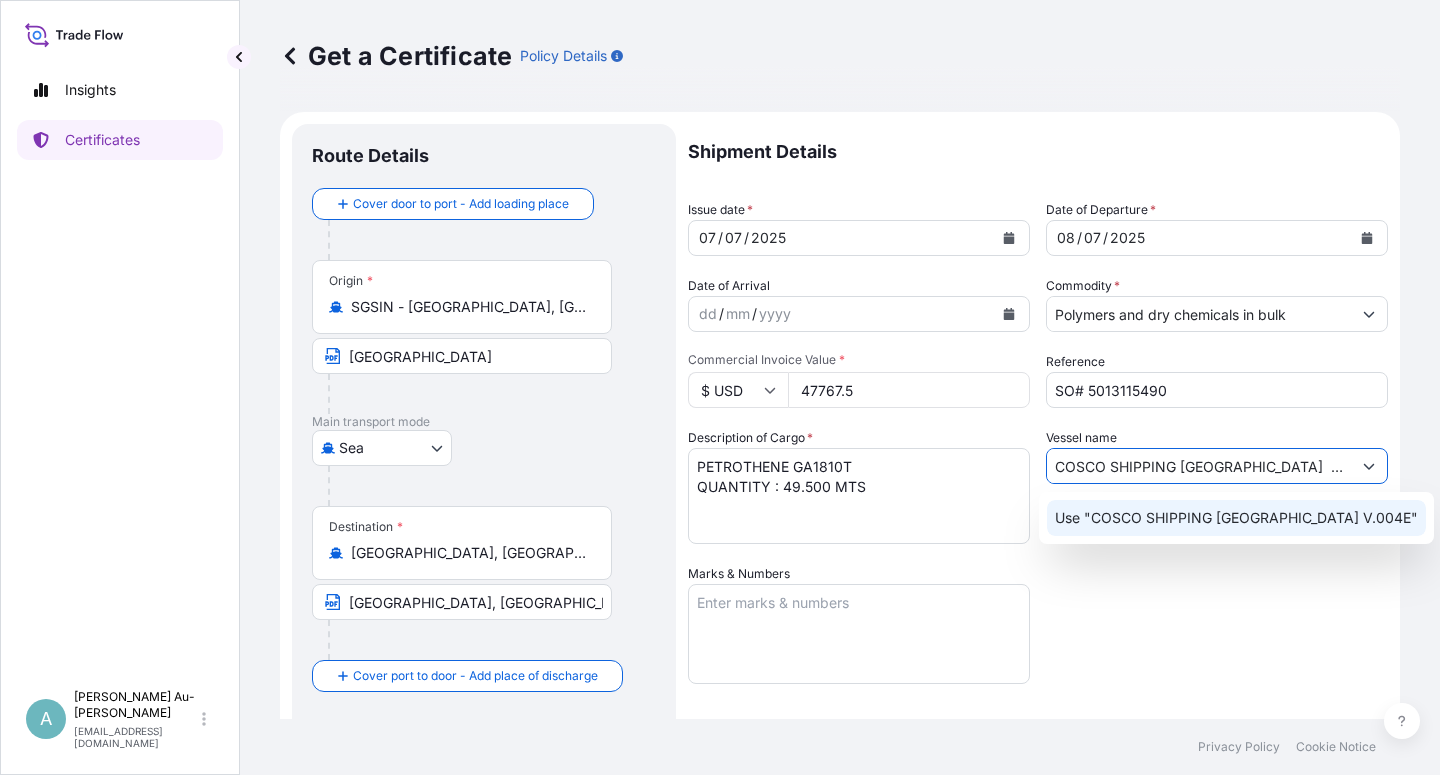 type on "COSCO SHIPPING [GEOGRAPHIC_DATA]  V.004E" 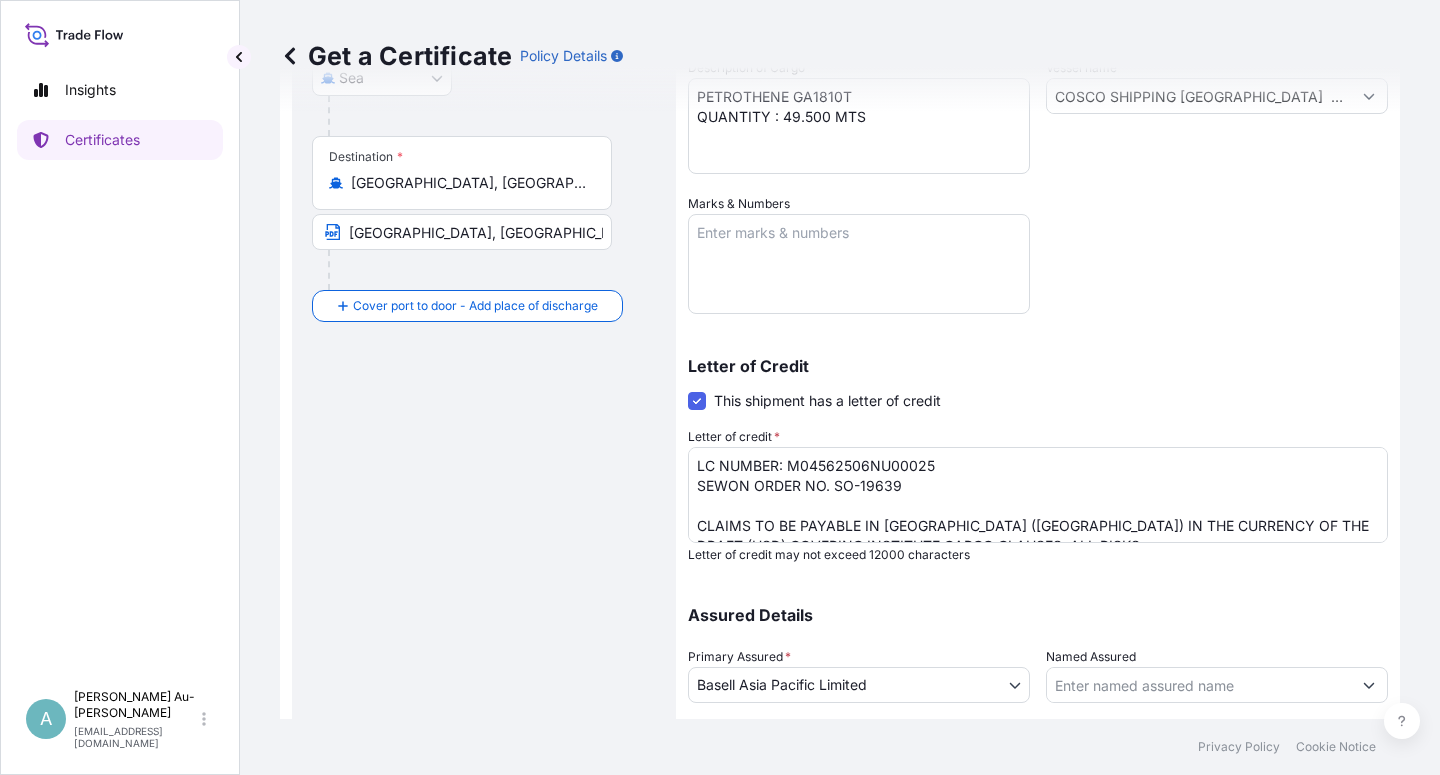 scroll, scrollTop: 490, scrollLeft: 0, axis: vertical 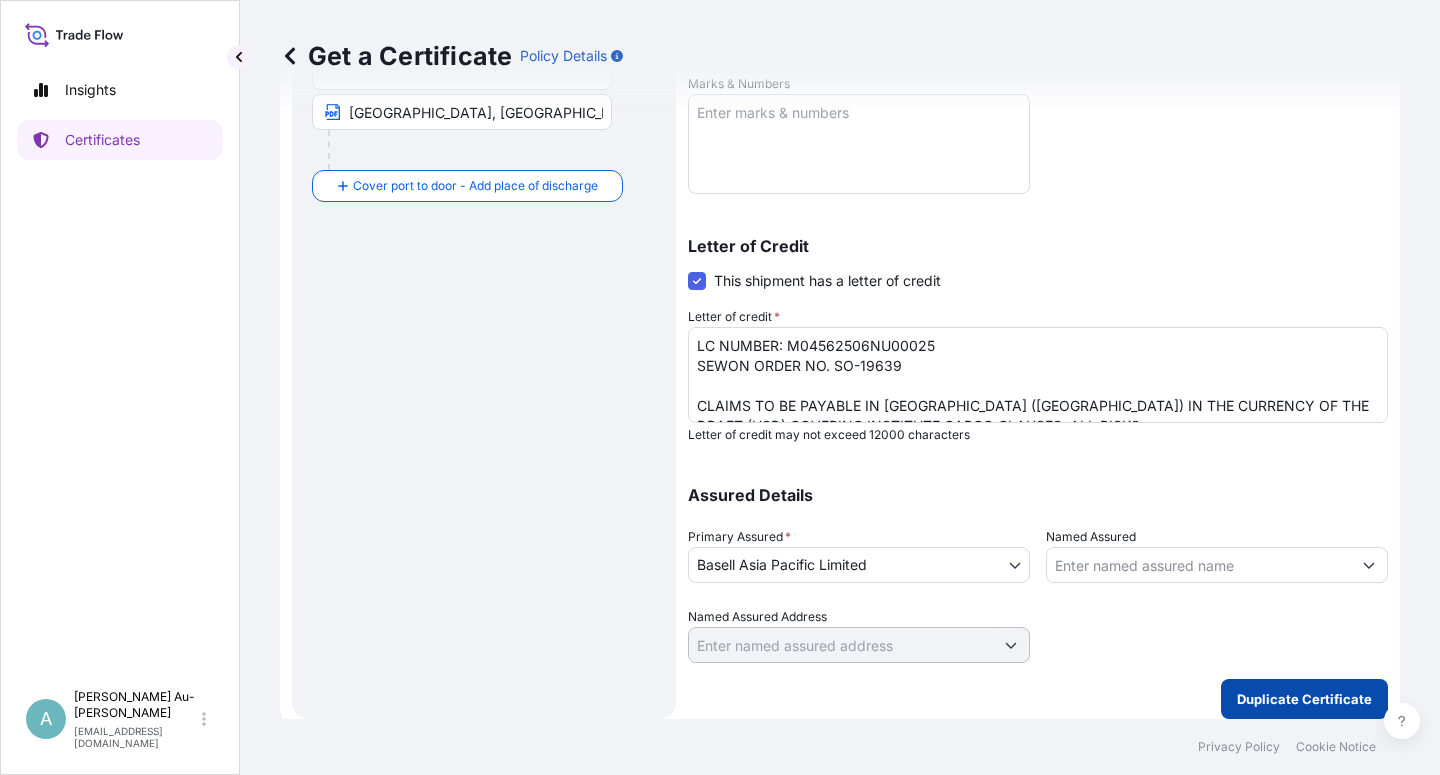 click on "Duplicate Certificate" at bounding box center (1304, 699) 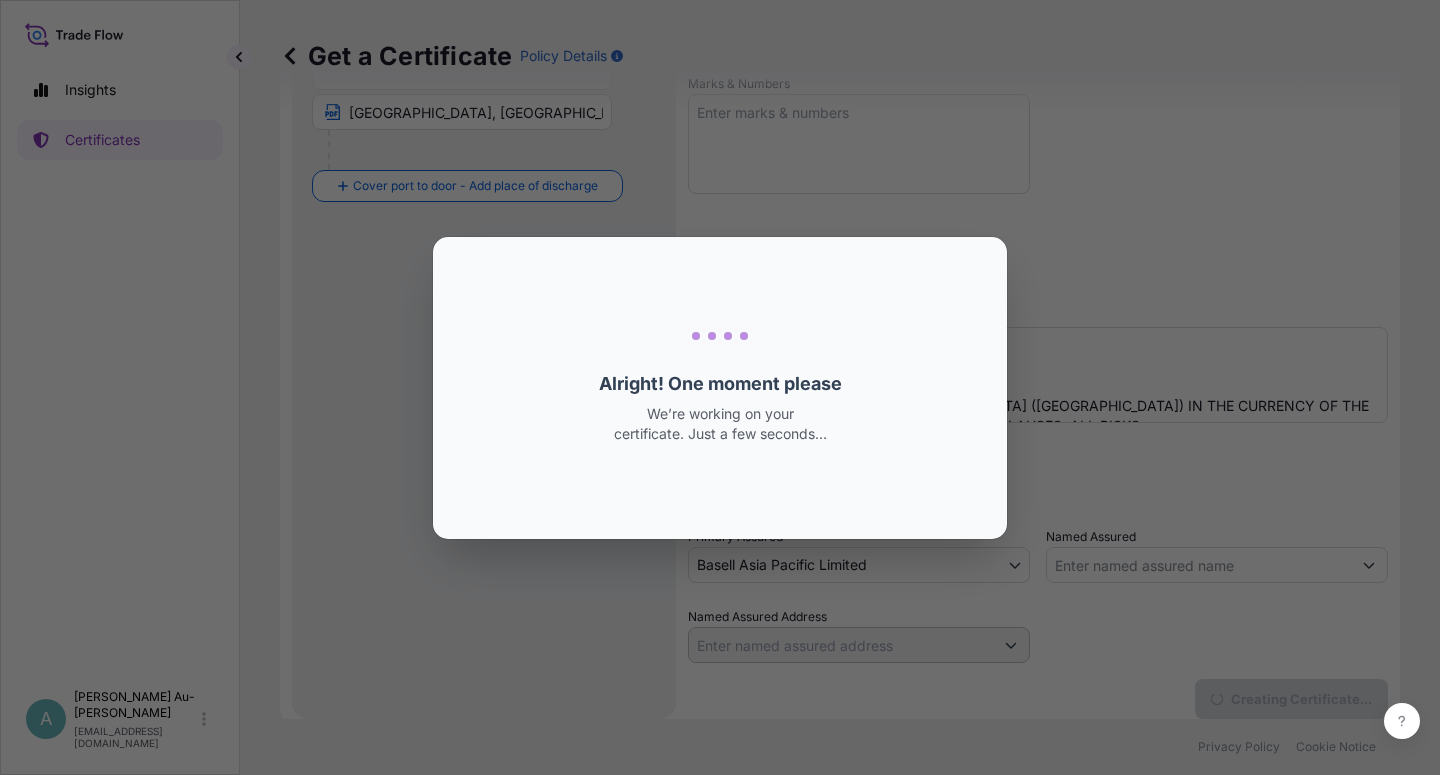 scroll, scrollTop: 0, scrollLeft: 0, axis: both 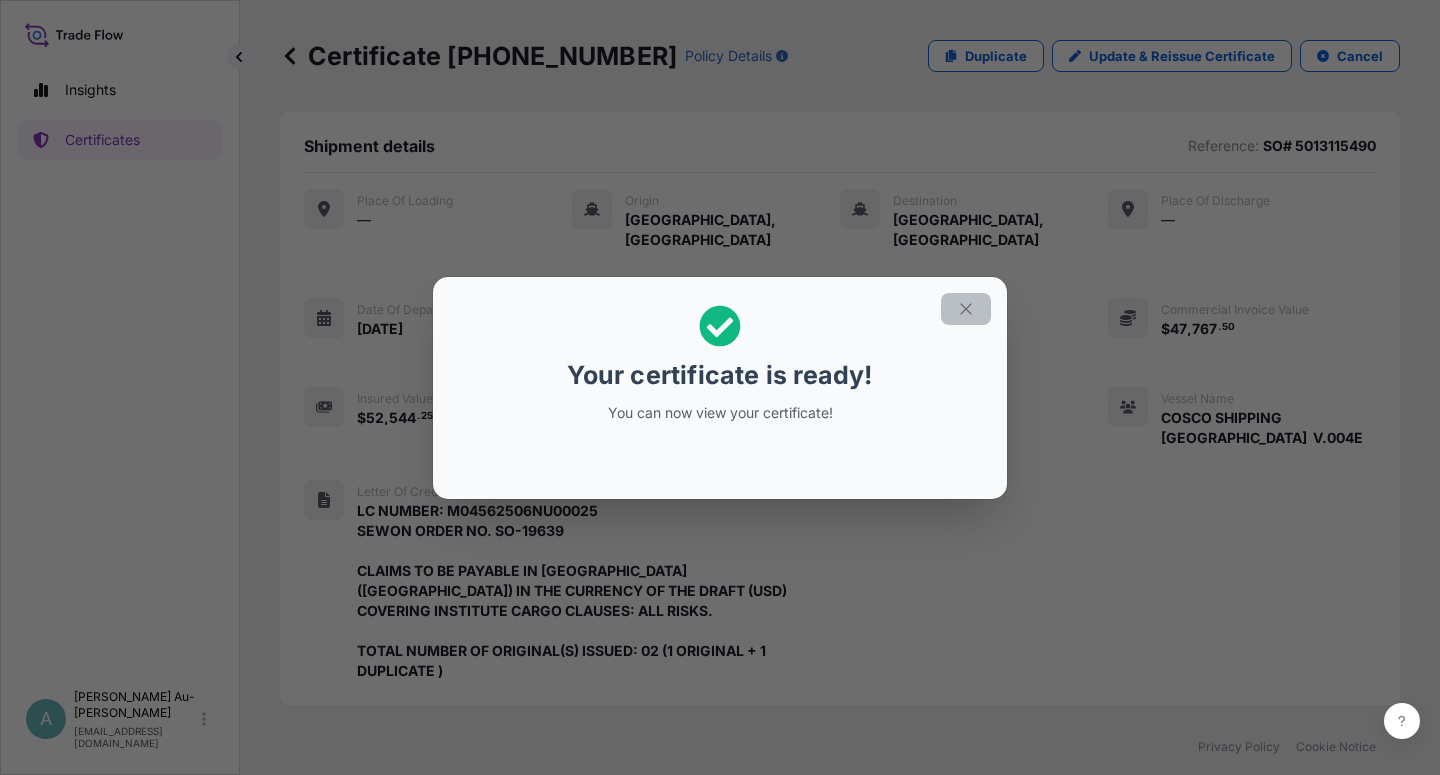 click 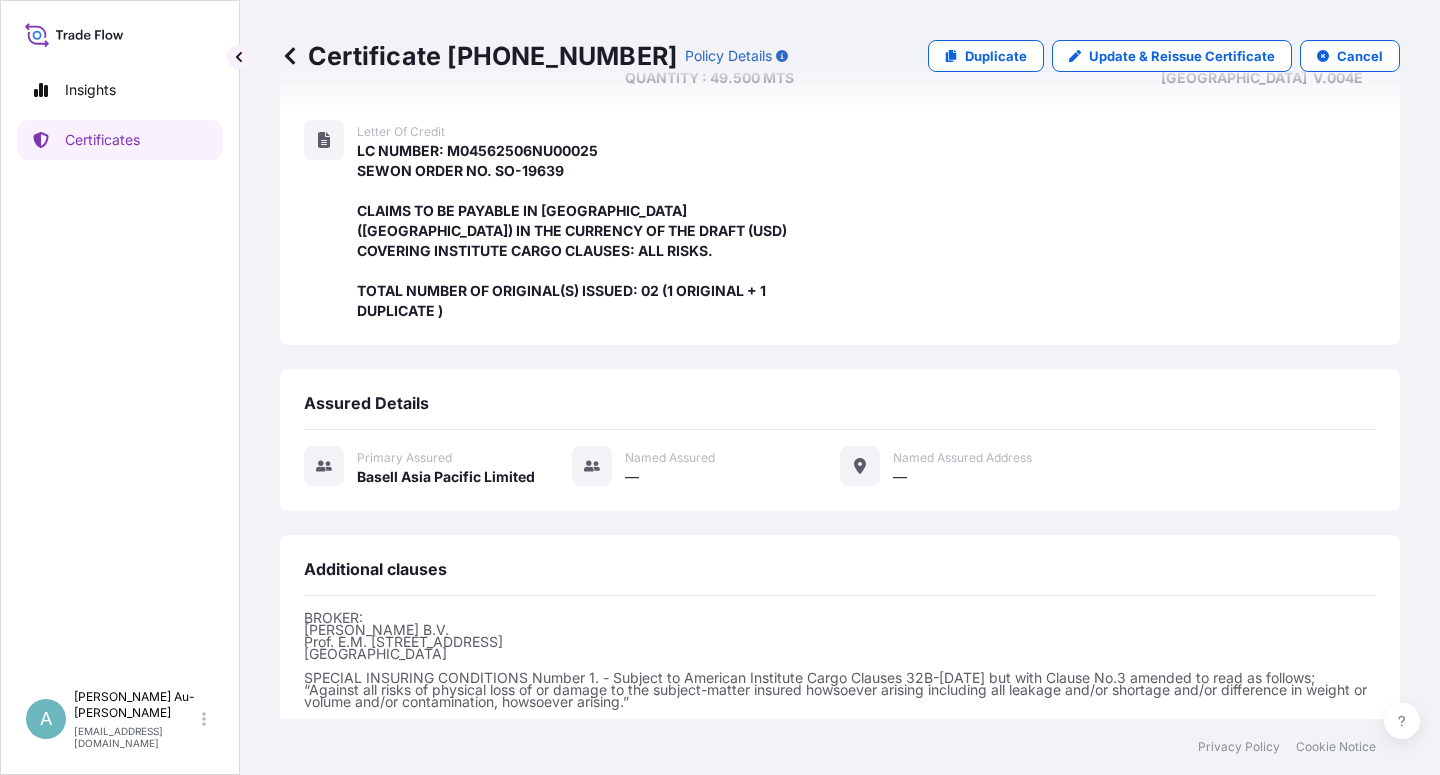 scroll, scrollTop: 574, scrollLeft: 0, axis: vertical 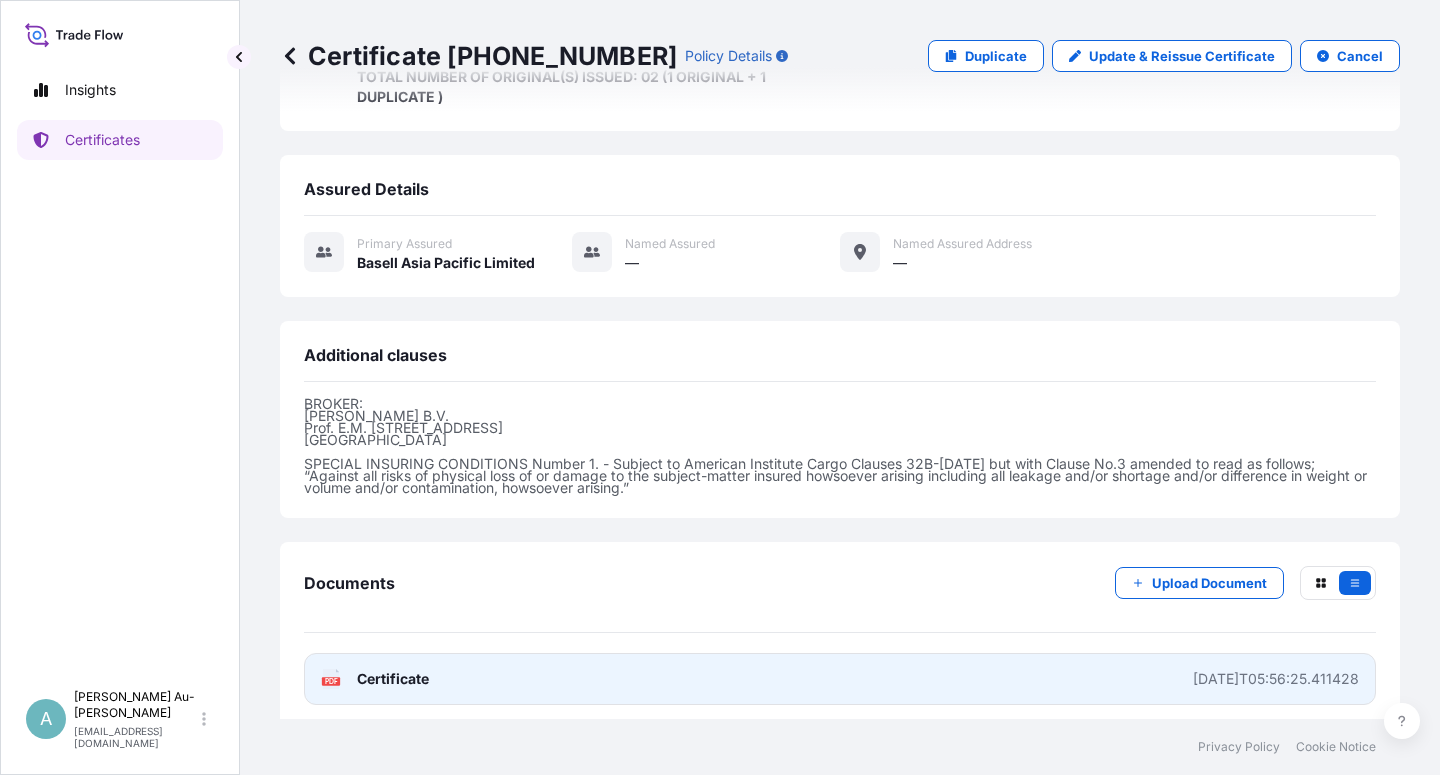 click on "PDF Certificate [DATE]T05:56:25.411428" at bounding box center (840, 679) 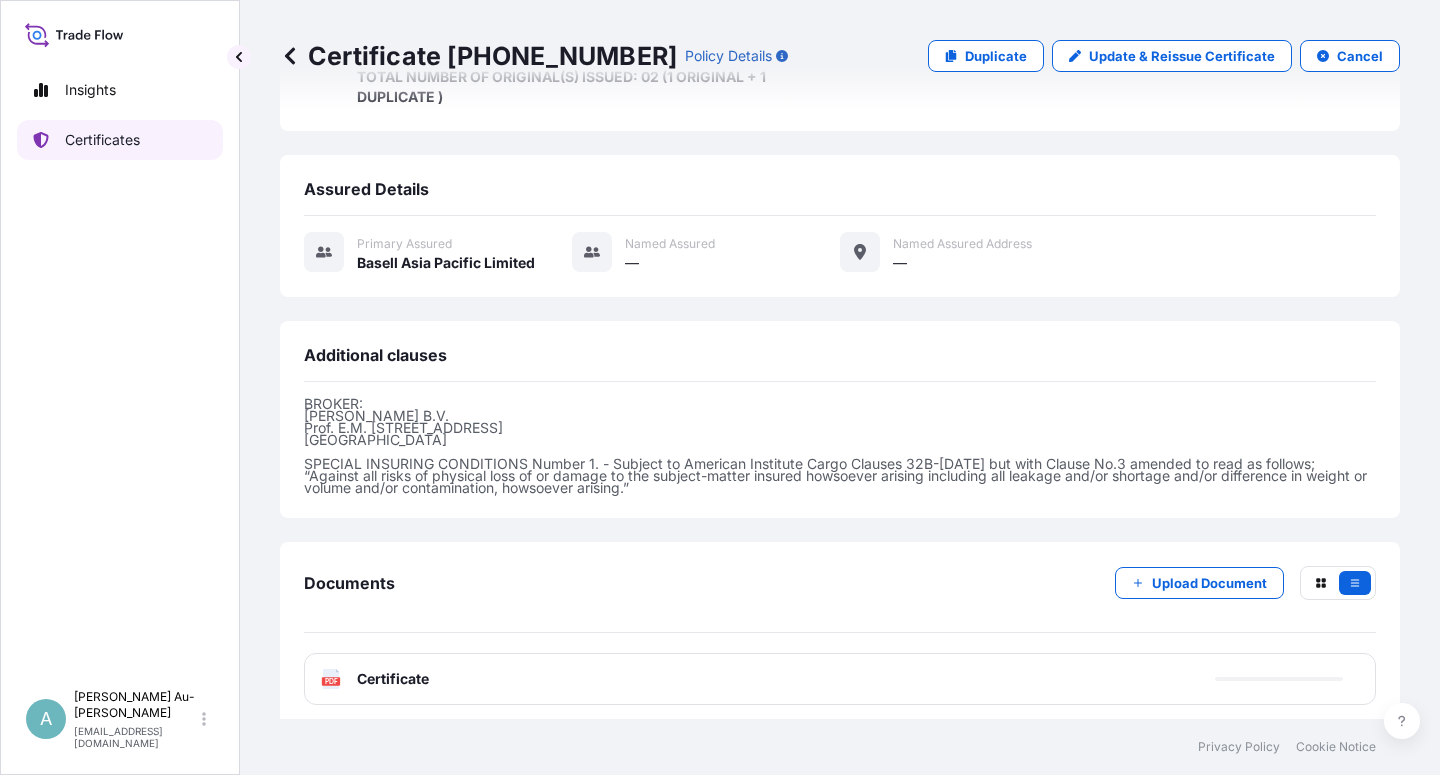 click on "Certificates" at bounding box center (102, 140) 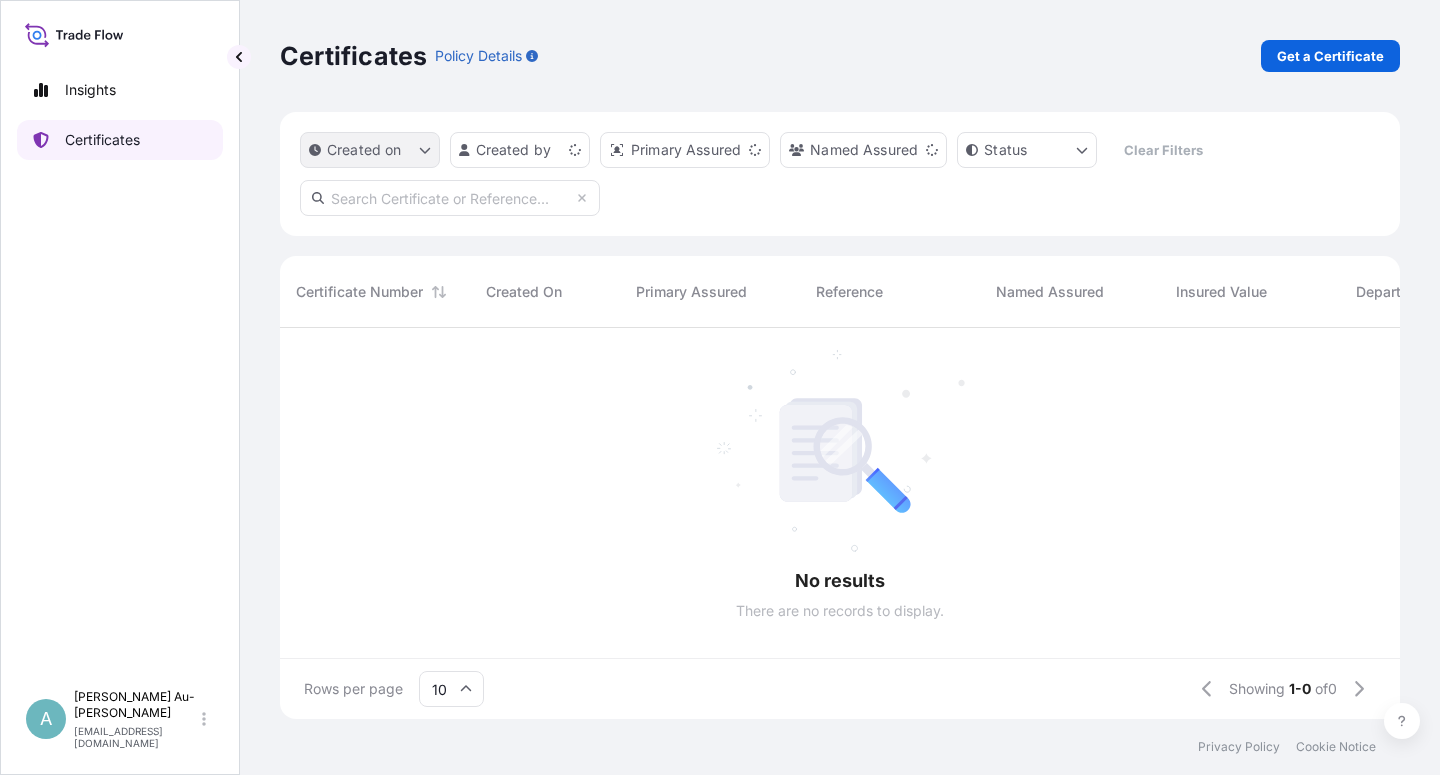 scroll, scrollTop: 0, scrollLeft: 0, axis: both 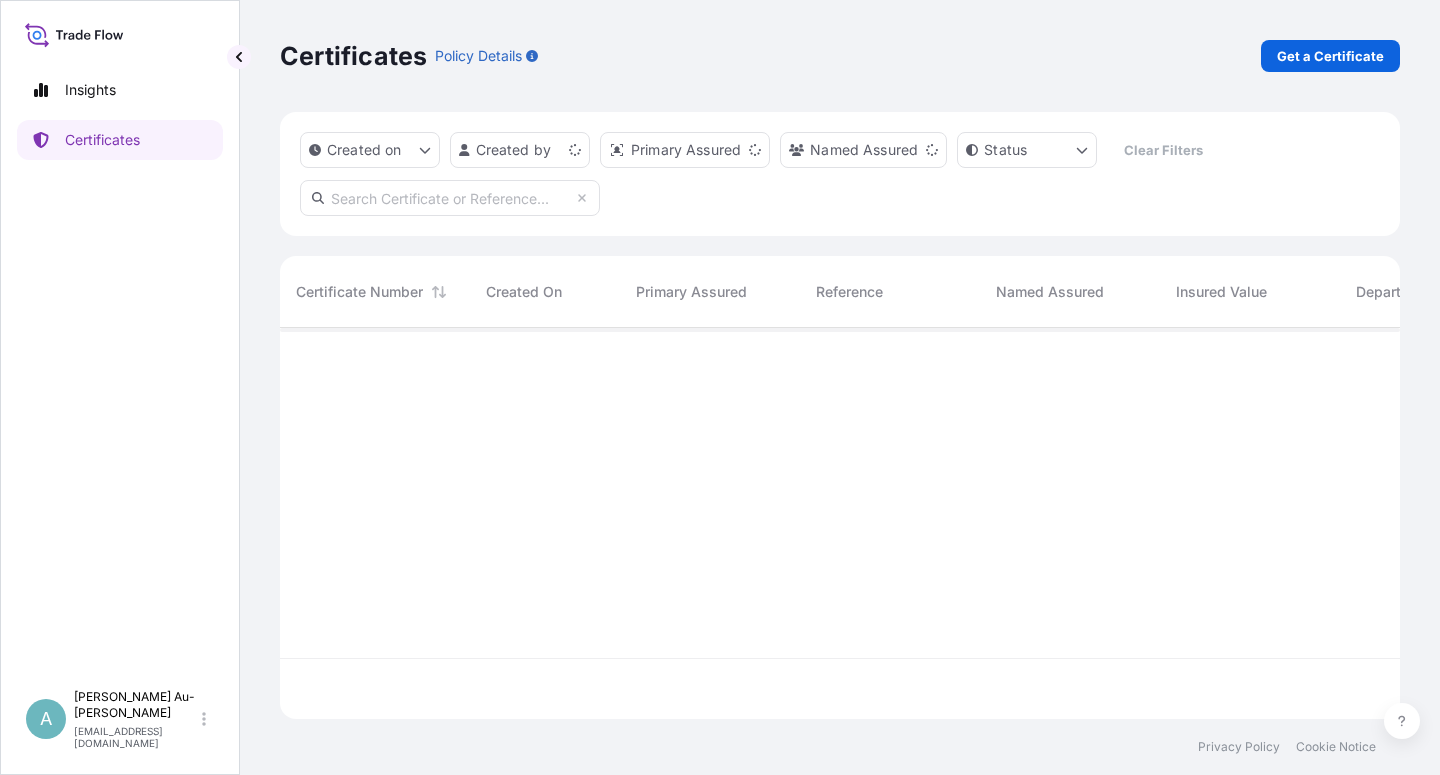 click at bounding box center (450, 198) 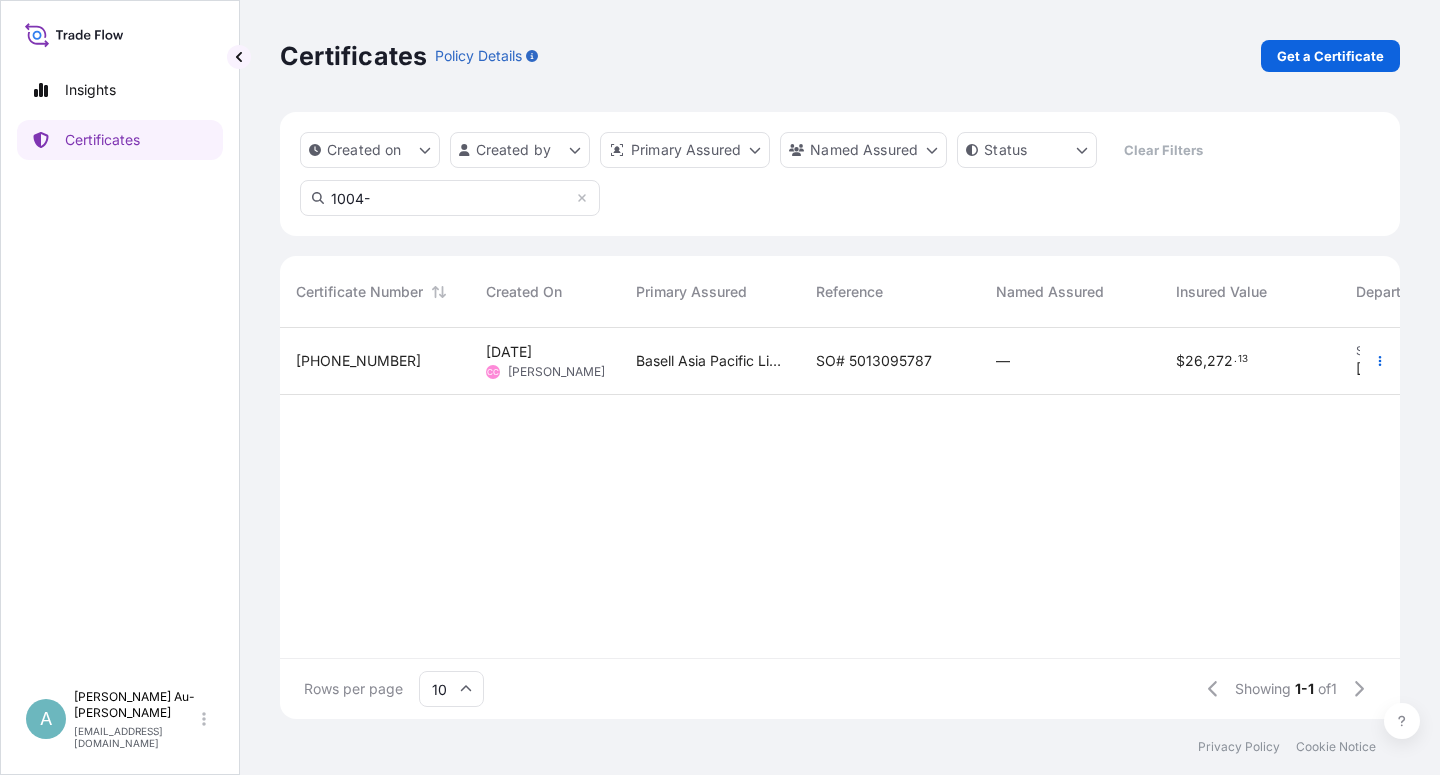 type on "1004-" 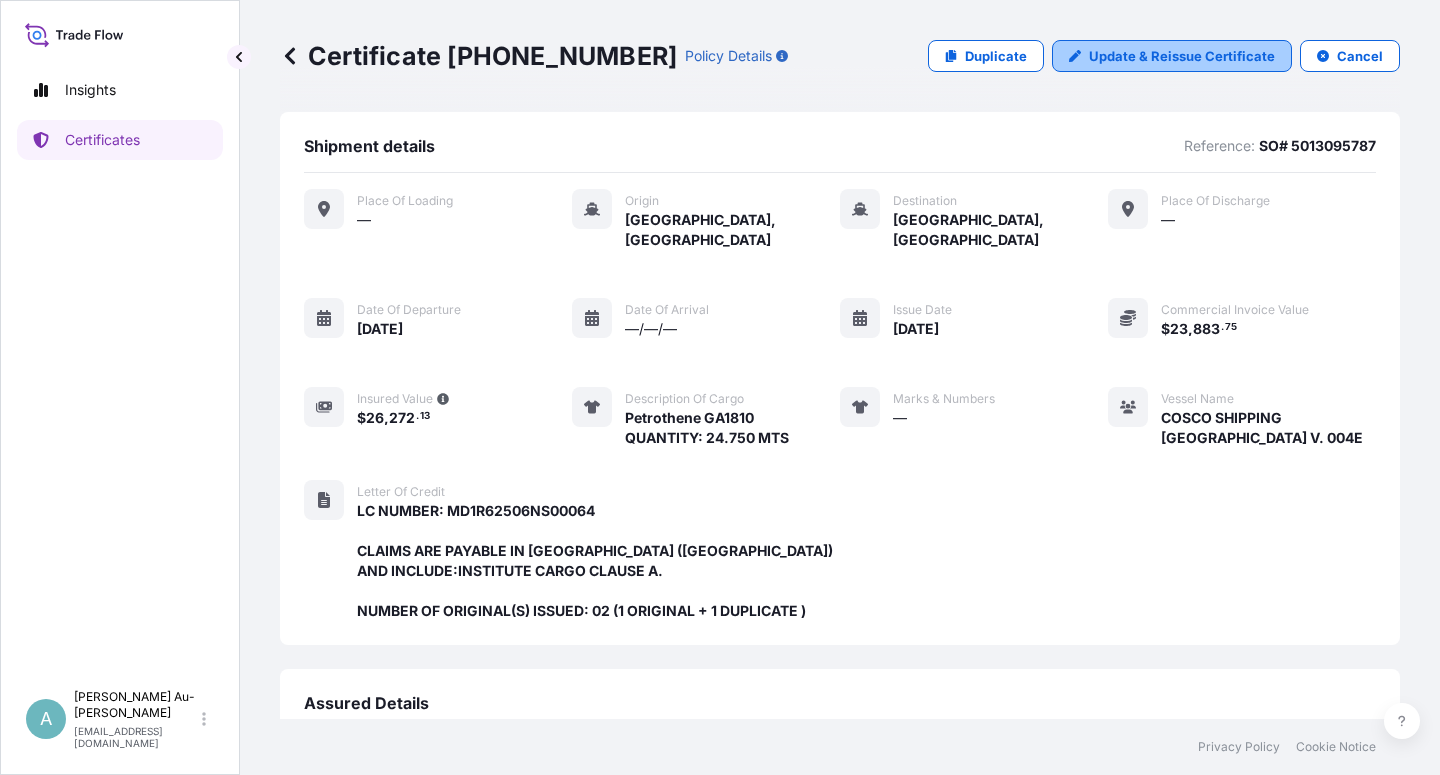 click on "Update & Reissue Certificate" at bounding box center (1182, 56) 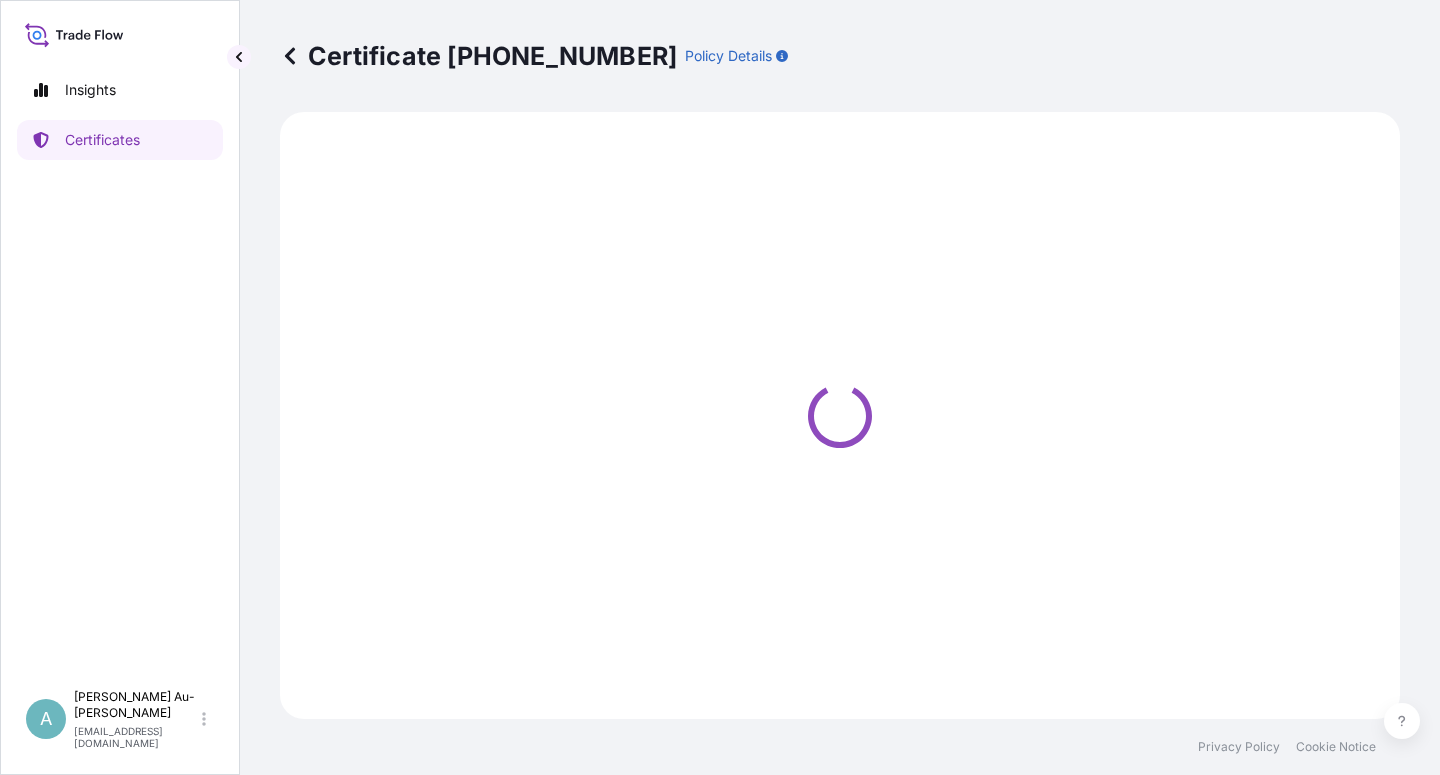 select on "Sea" 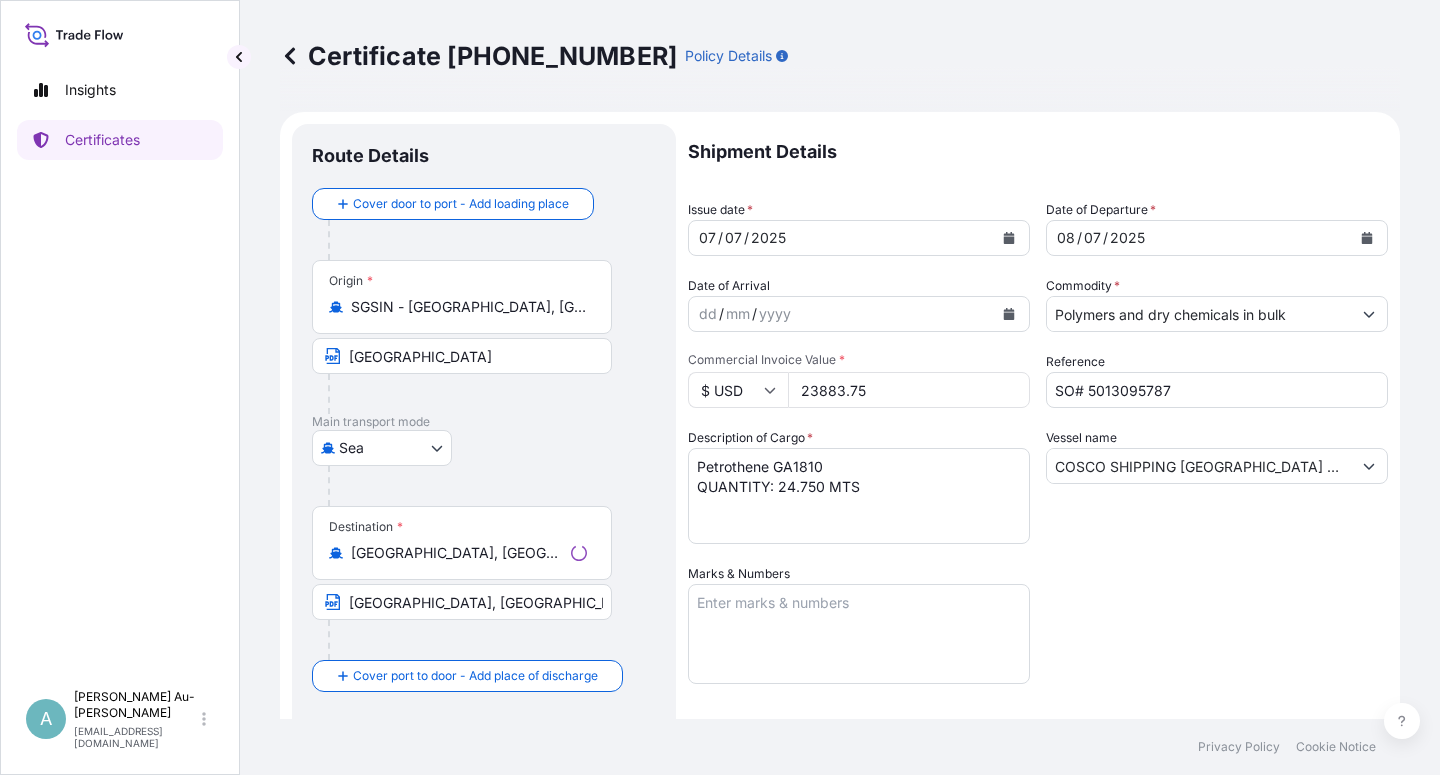 select on "32034" 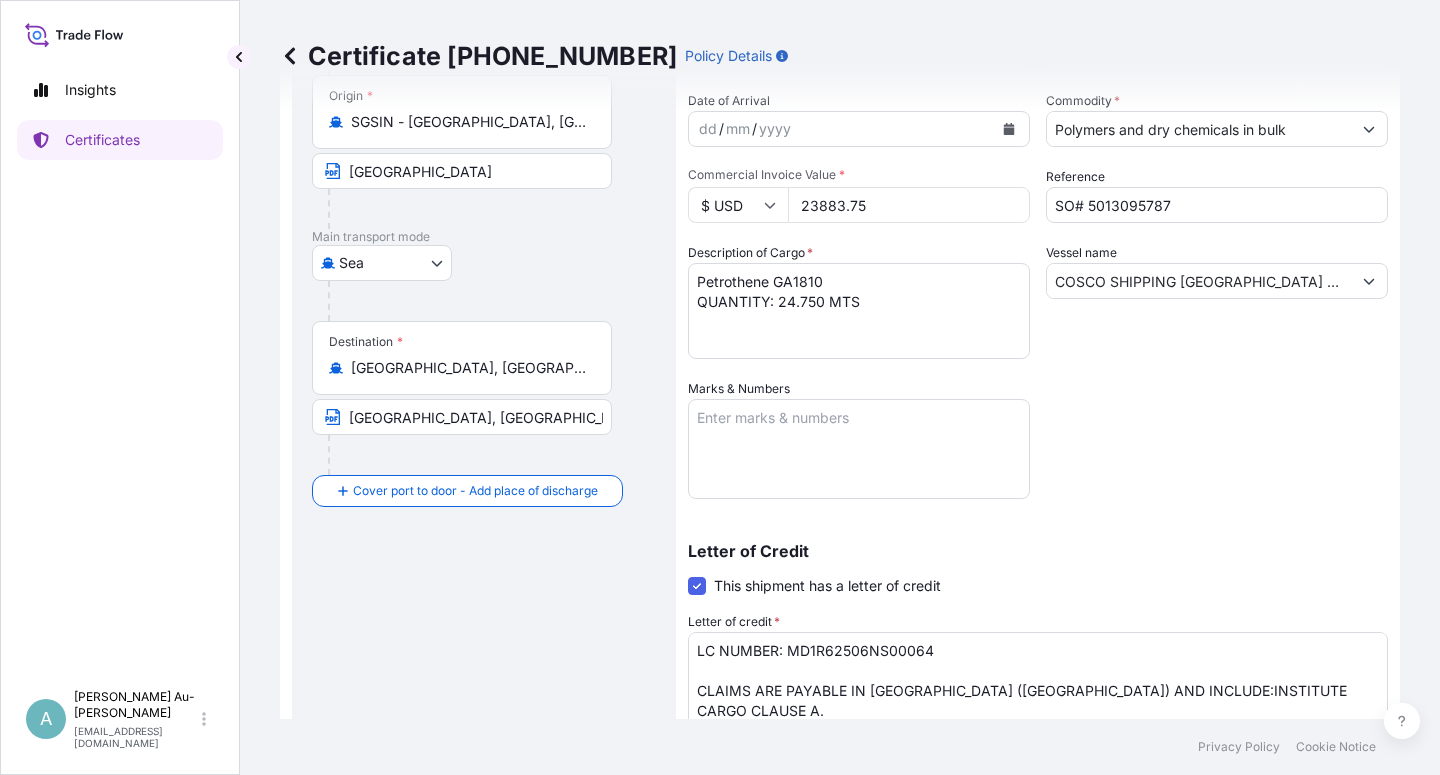 scroll, scrollTop: 240, scrollLeft: 0, axis: vertical 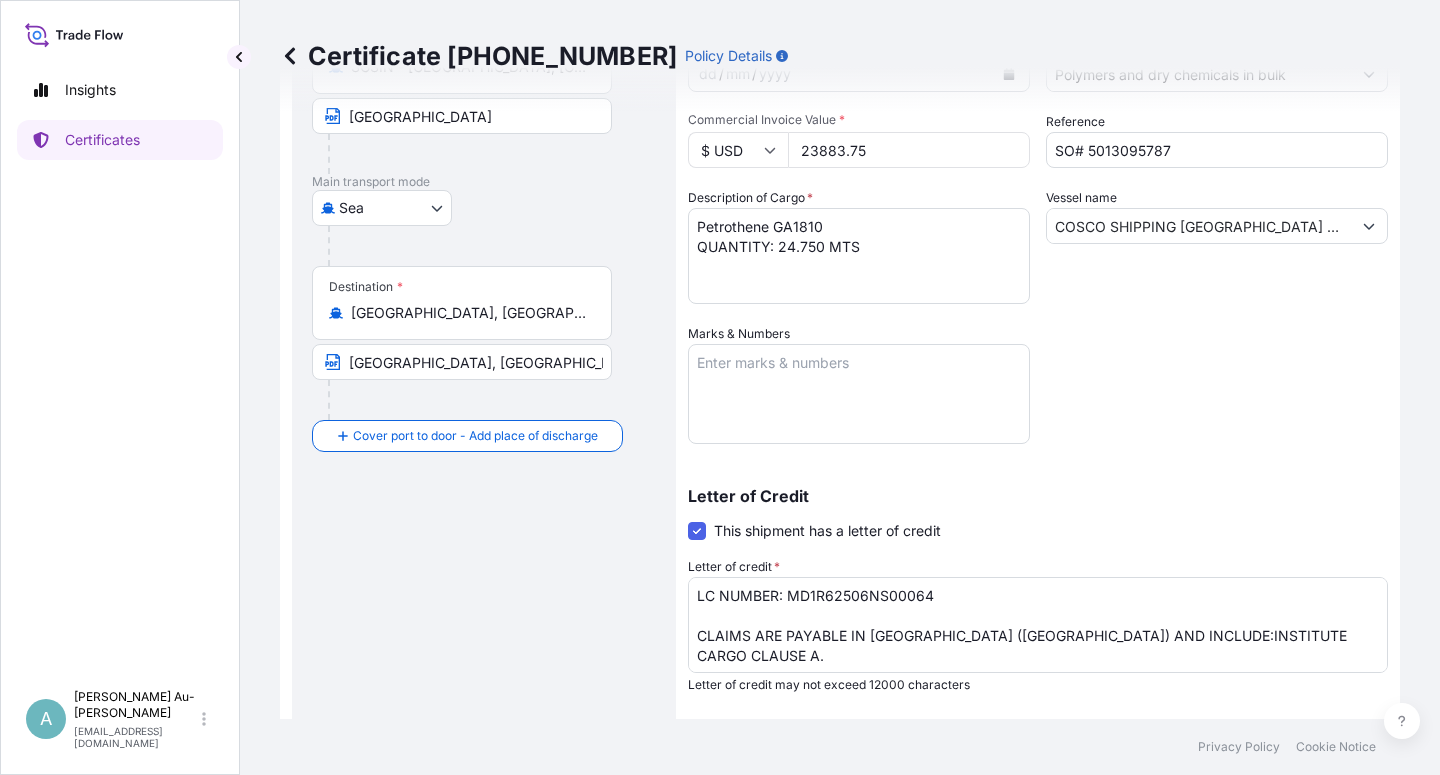 click on "LC NUMBER: MD1R62506NS00064
CLAIMS ARE PAYABLE IN [GEOGRAPHIC_DATA] ([GEOGRAPHIC_DATA]) AND INCLUDE:INSTITUTE CARGO CLAUSE A.
NUMBER OF ORIGINAL(S) ISSUED: 02 (1 ORIGINAL + 1 DUPLICATE )" at bounding box center (1038, 625) 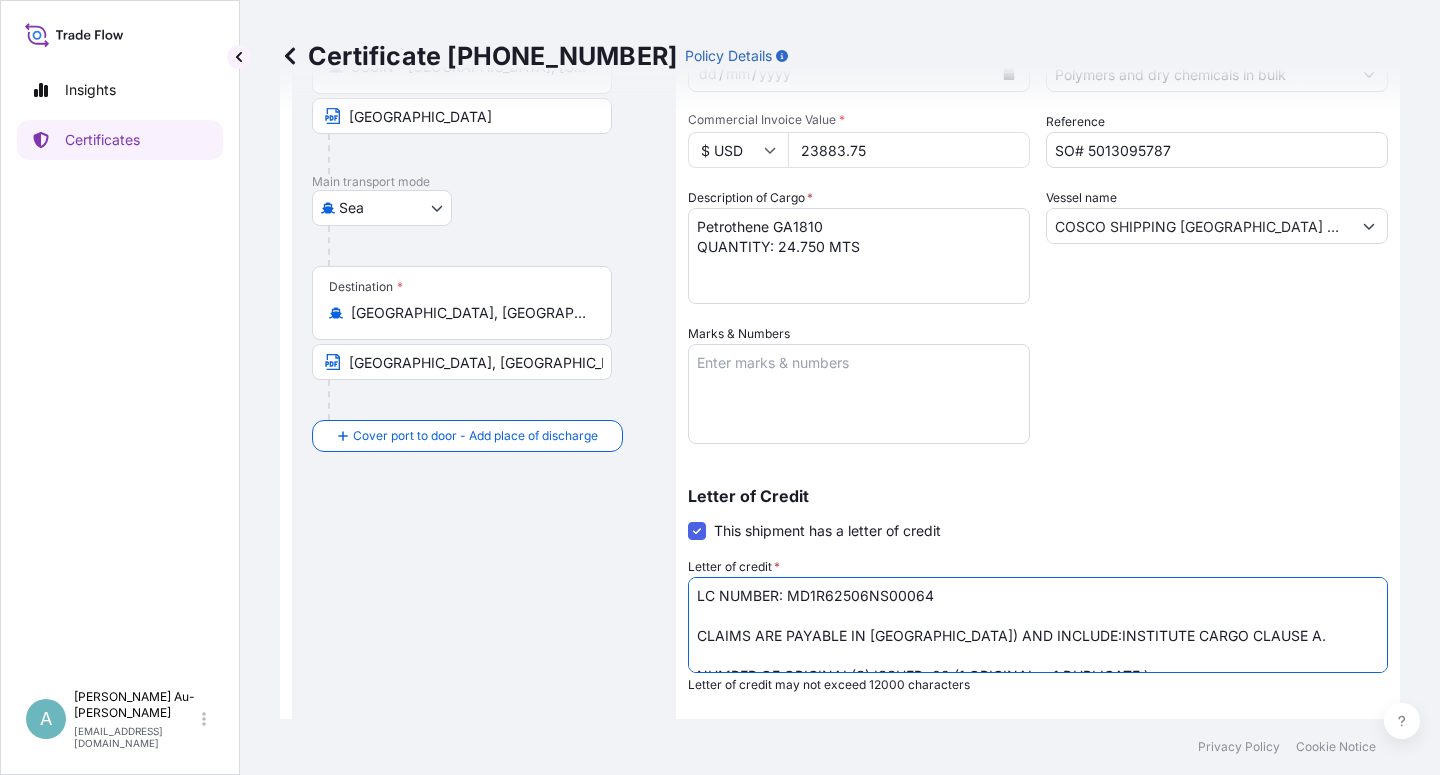click on "LC NUMBER: MD1R62506NS00064
CLAIMS ARE PAYABLE IN [GEOGRAPHIC_DATA] ([GEOGRAPHIC_DATA]) AND INCLUDE:INSTITUTE CARGO CLAUSE A.
NUMBER OF ORIGINAL(S) ISSUED: 02 (1 ORIGINAL + 1 DUPLICATE )" at bounding box center (1038, 625) 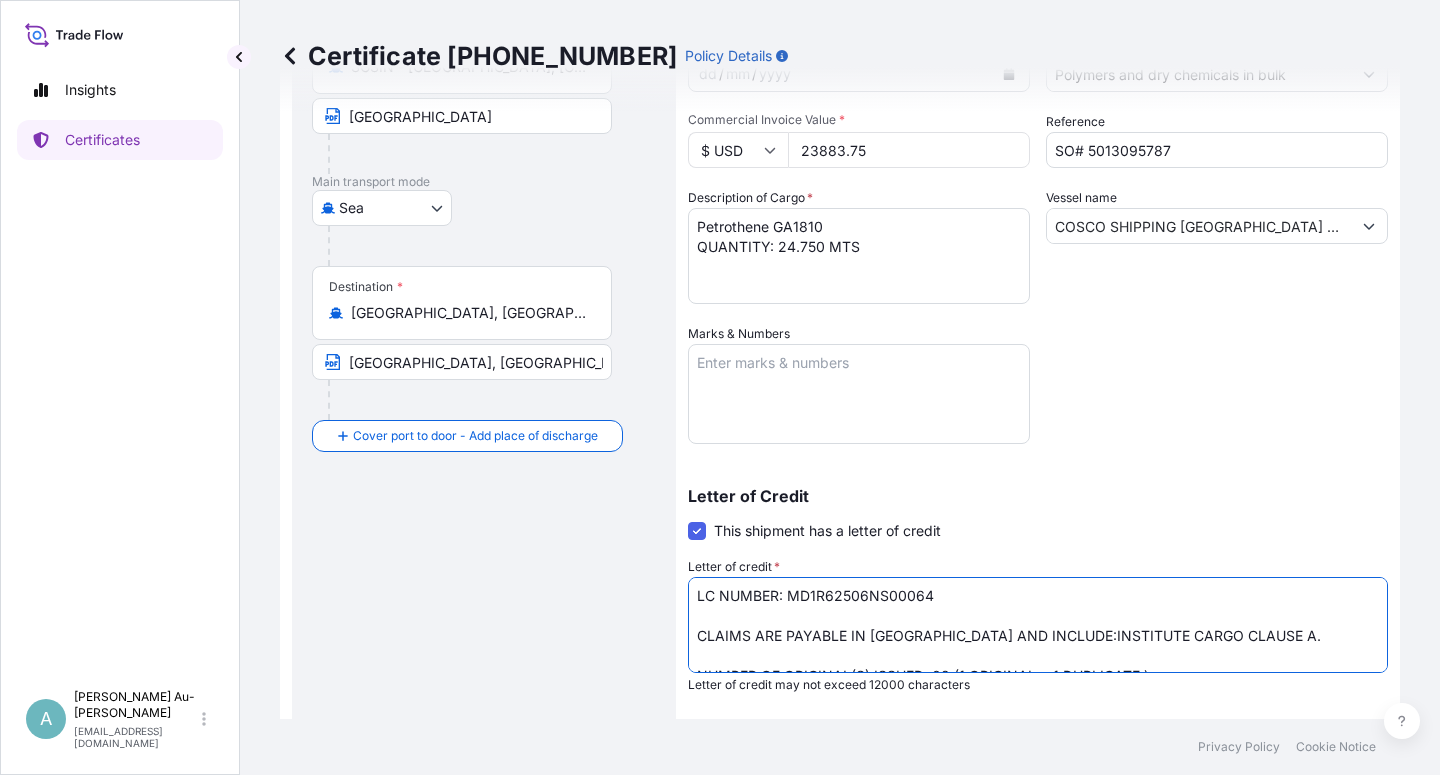 type on "LC NUMBER: MD1R62506NS00064
CLAIMS ARE PAYABLE IN [GEOGRAPHIC_DATA] AND INCLUDE:INSTITUTE CARGO CLAUSE A.
NUMBER OF ORIGINAL(S) ISSUED: 02 (1 ORIGINAL + 1 DUPLICATE )" 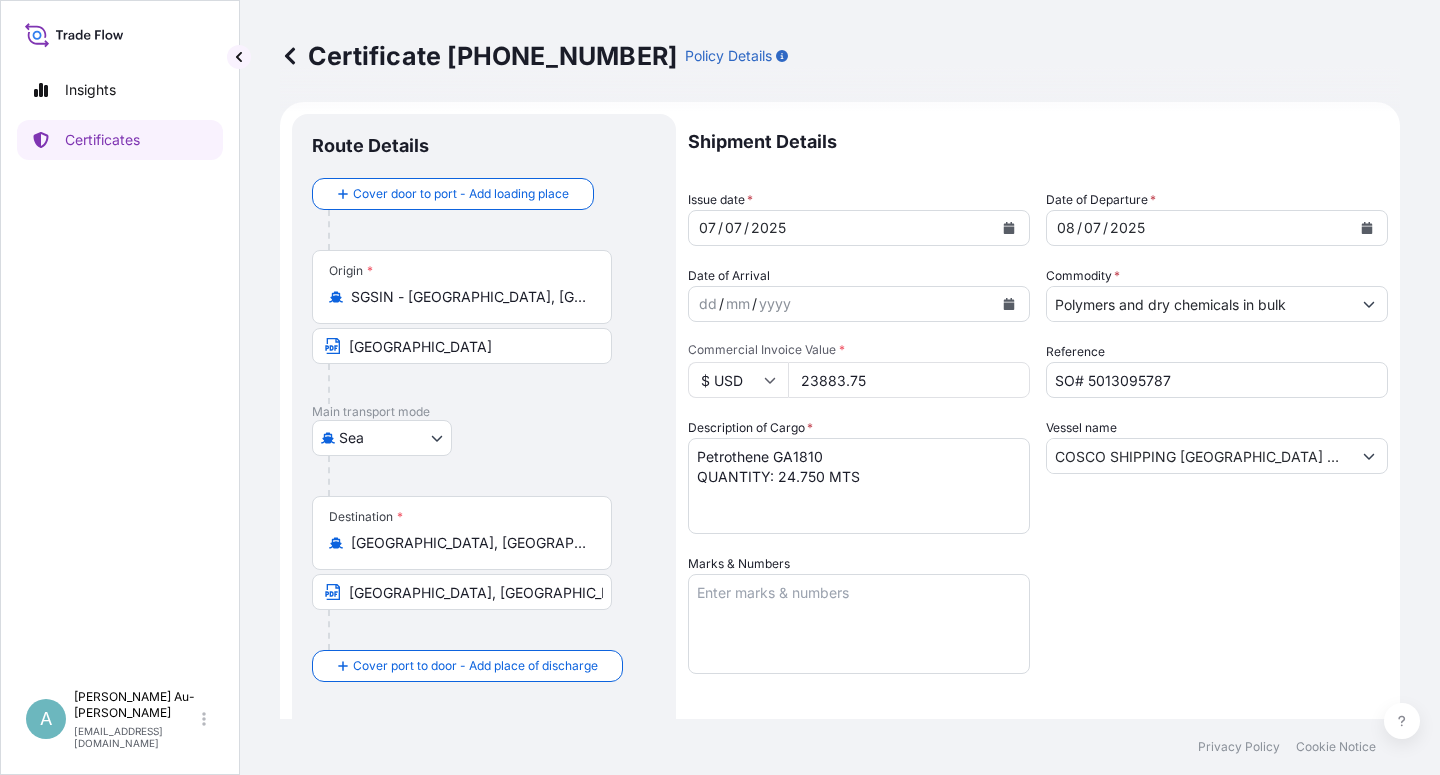 scroll, scrollTop: 0, scrollLeft: 0, axis: both 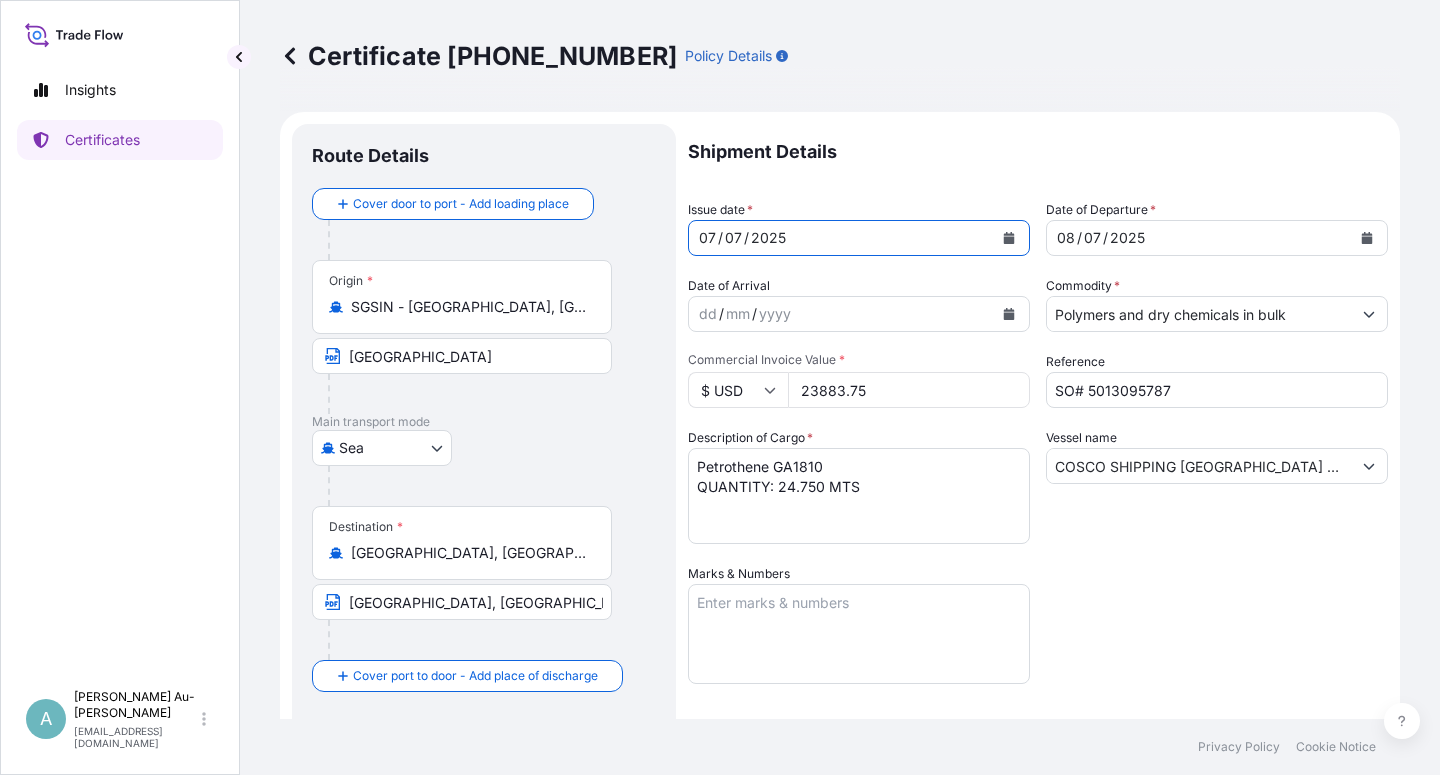 click at bounding box center [1009, 238] 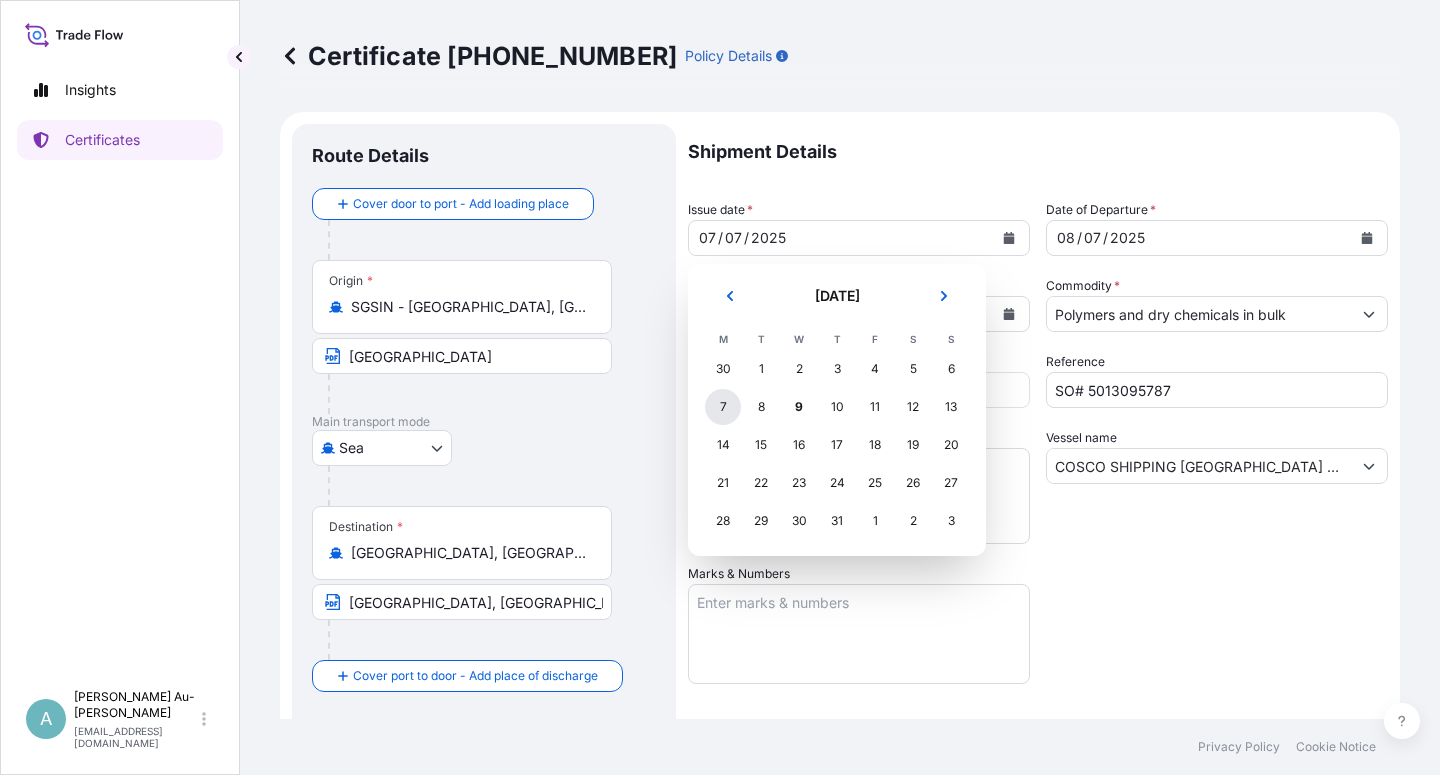 click on "7" at bounding box center [723, 407] 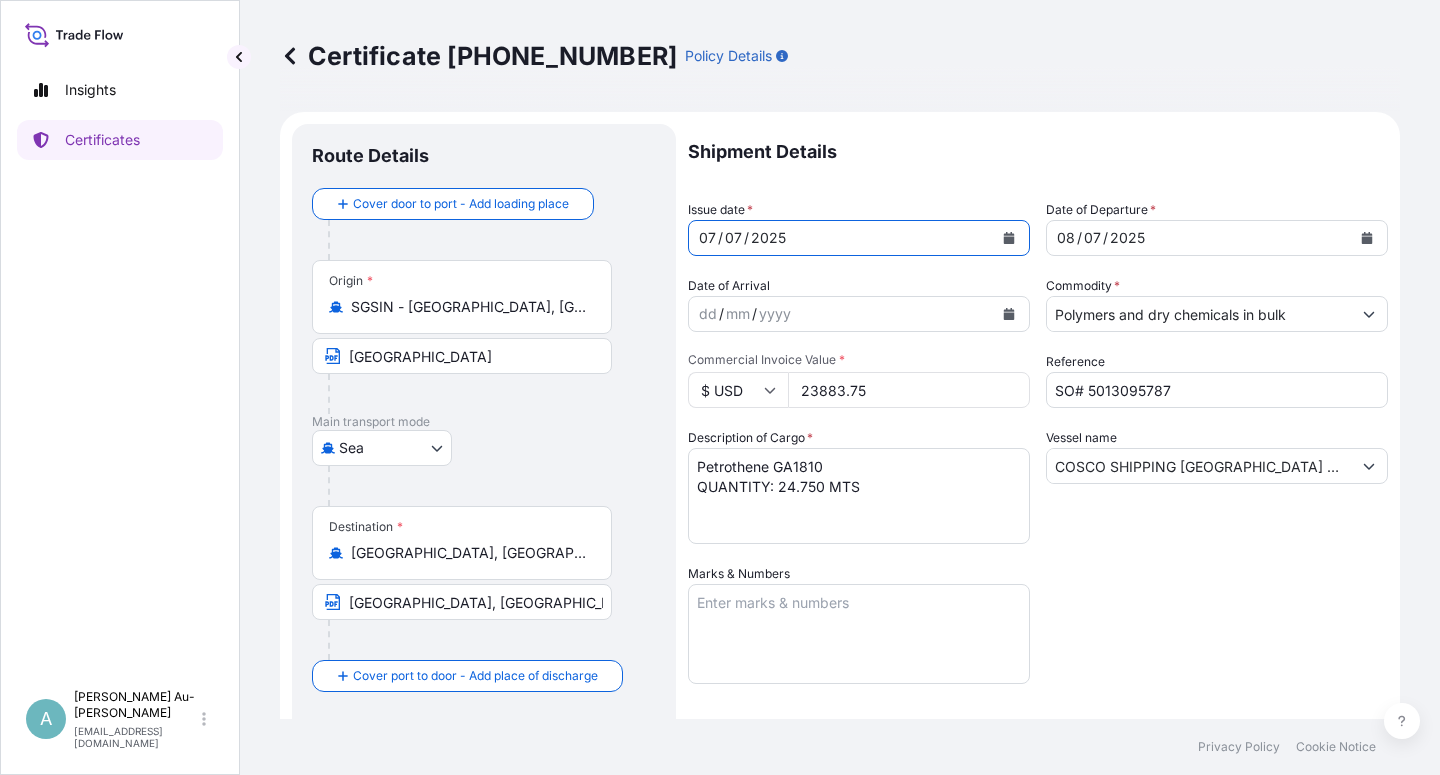 click on "Shipment Details Issue date * [DATE] Date of Departure * [DATE] Date of Arrival dd / mm / yyyy Commodity * Polymers and dry chemicals in bulk Packing Category Commercial Invoice Value    * $ USD 23883.75 Reference SO# 5013095787 Description of Cargo * Petrothene GA1810
QUANTITY: 24.750 MTS Vessel name COSCO SHIPPING [GEOGRAPHIC_DATA] V. 004E Marks & Numbers Letter of Credit This shipment has a letter of credit Letter of credit * LC NUMBER: MD1R62506NS00064
CLAIMS ARE PAYABLE IN [GEOGRAPHIC_DATA] ([GEOGRAPHIC_DATA]) AND INCLUDE:INSTITUTE CARGO CLAUSE A.
NUMBER OF ORIGINAL(S) ISSUED: 02 (1 ORIGINAL + 1 DUPLICATE ) Letter of credit may not exceed 12000 characters Assured Details Primary Assured * Basell Asia Pacific Limited Basell Asia Pacific Limited Named Assured Named Assured Address" at bounding box center [1038, 638] 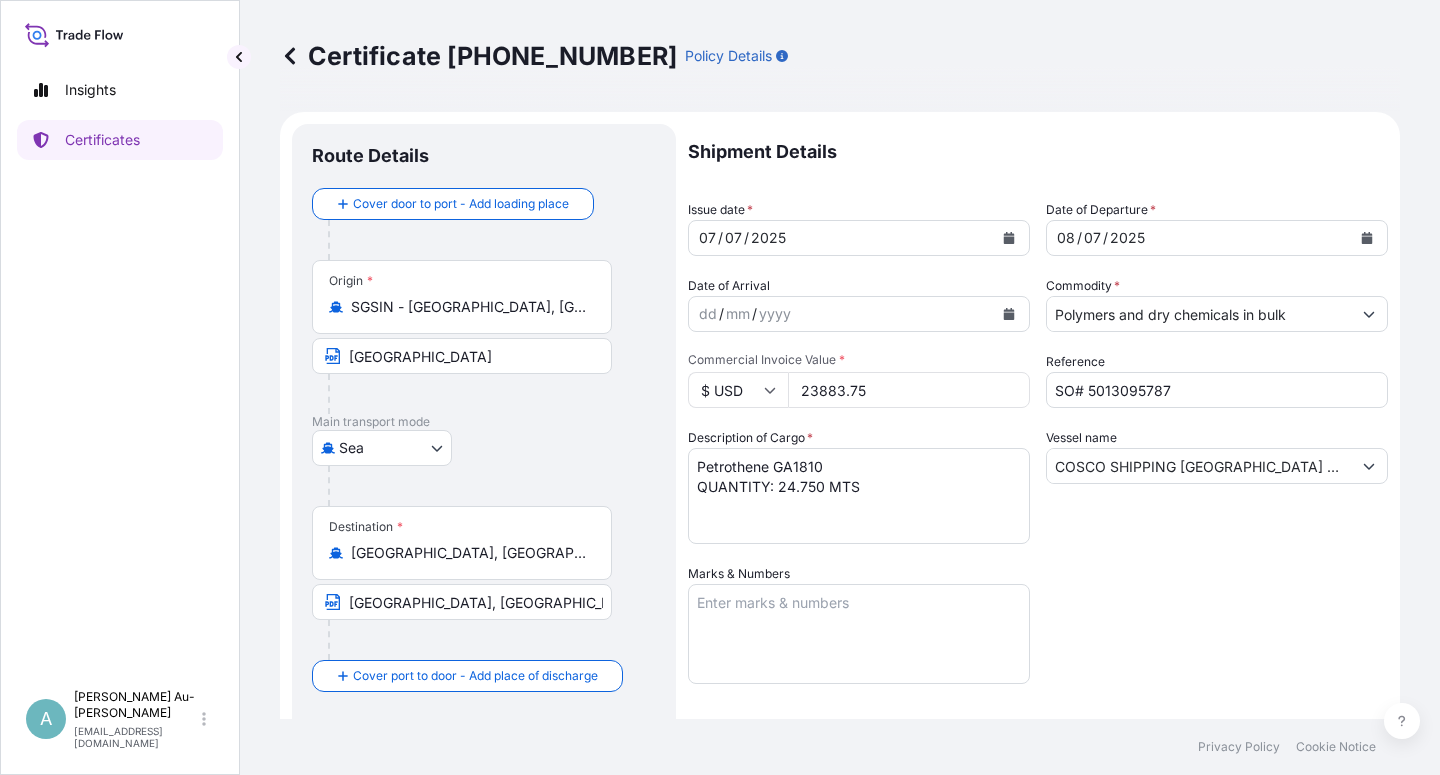 scroll, scrollTop: 490, scrollLeft: 0, axis: vertical 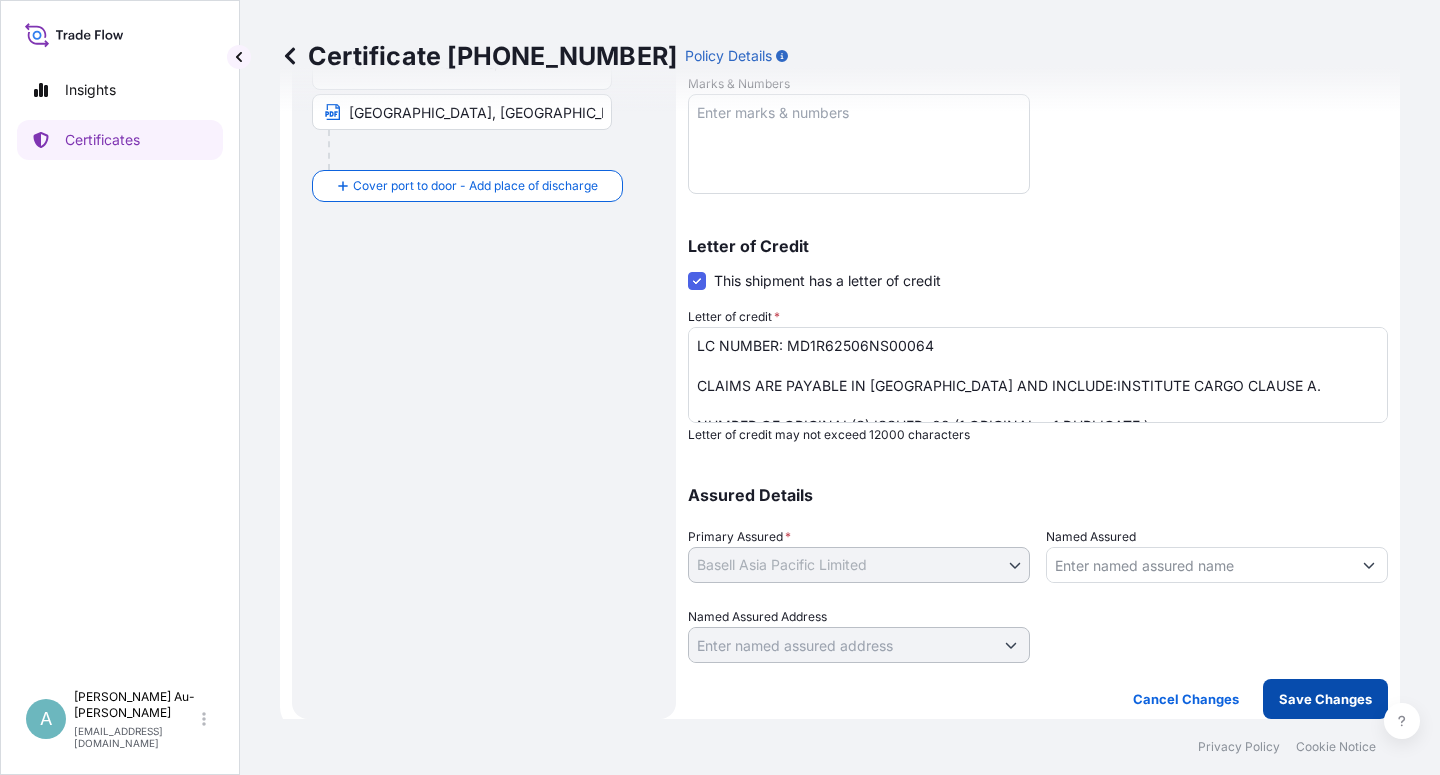 click on "Save Changes" at bounding box center (1325, 699) 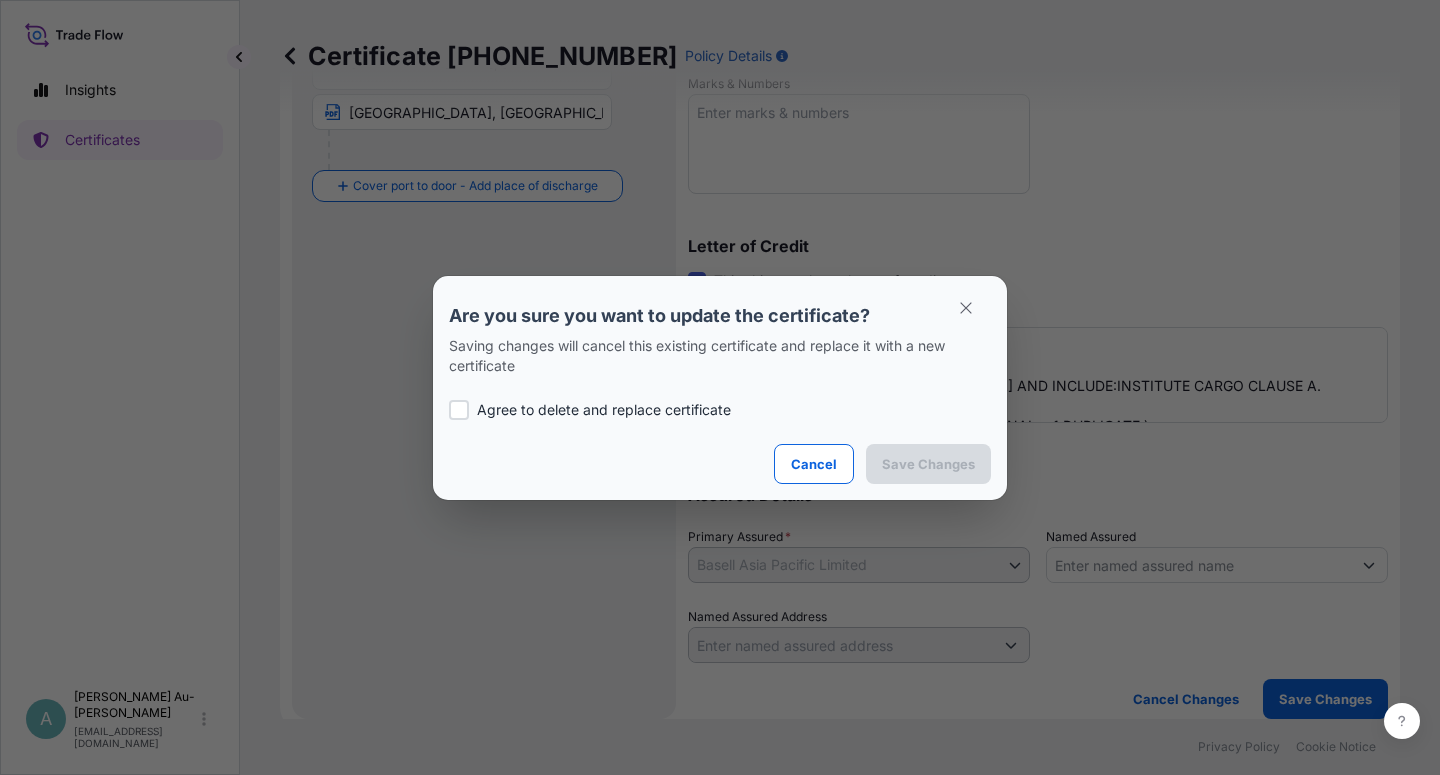 click on "Agree to delete and replace certificate" at bounding box center [604, 410] 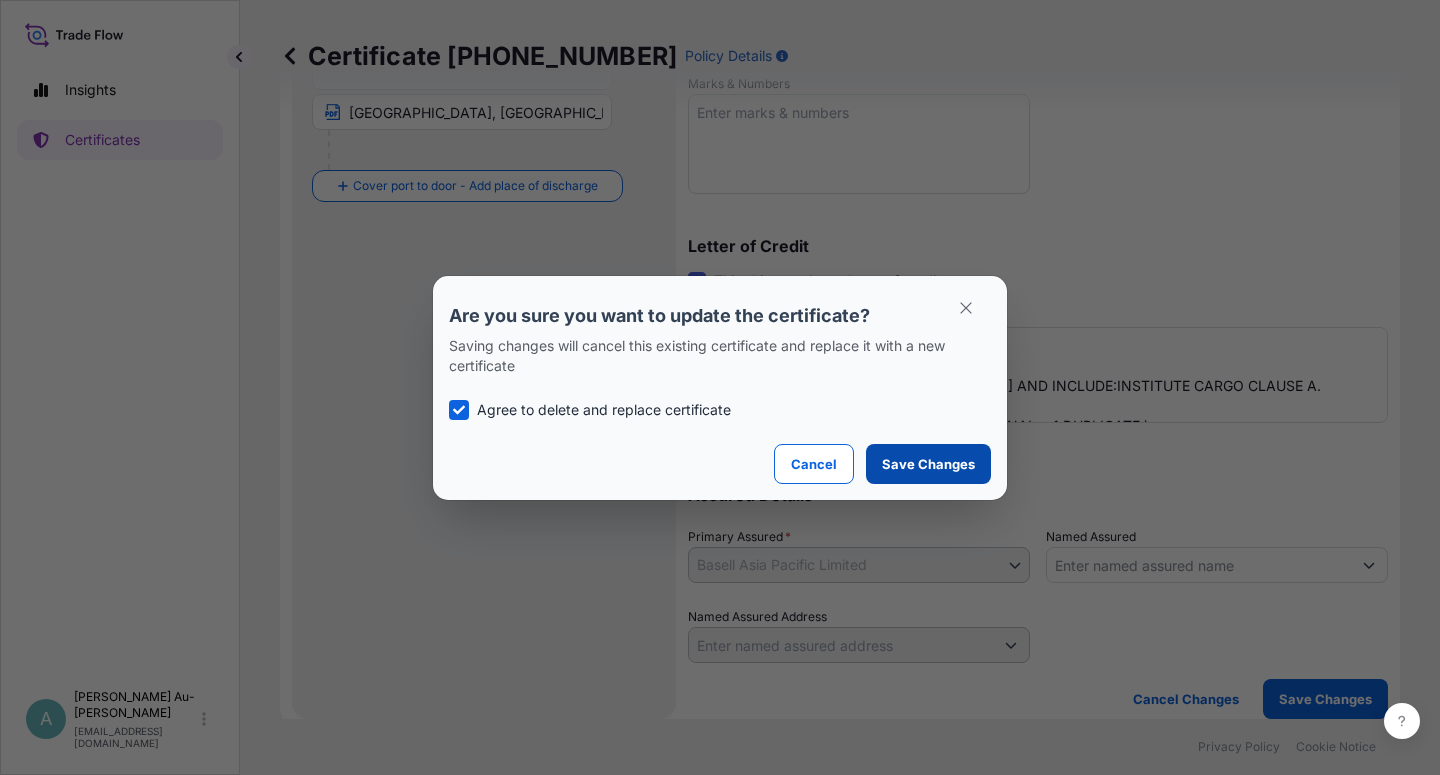 click on "Save Changes" at bounding box center [928, 464] 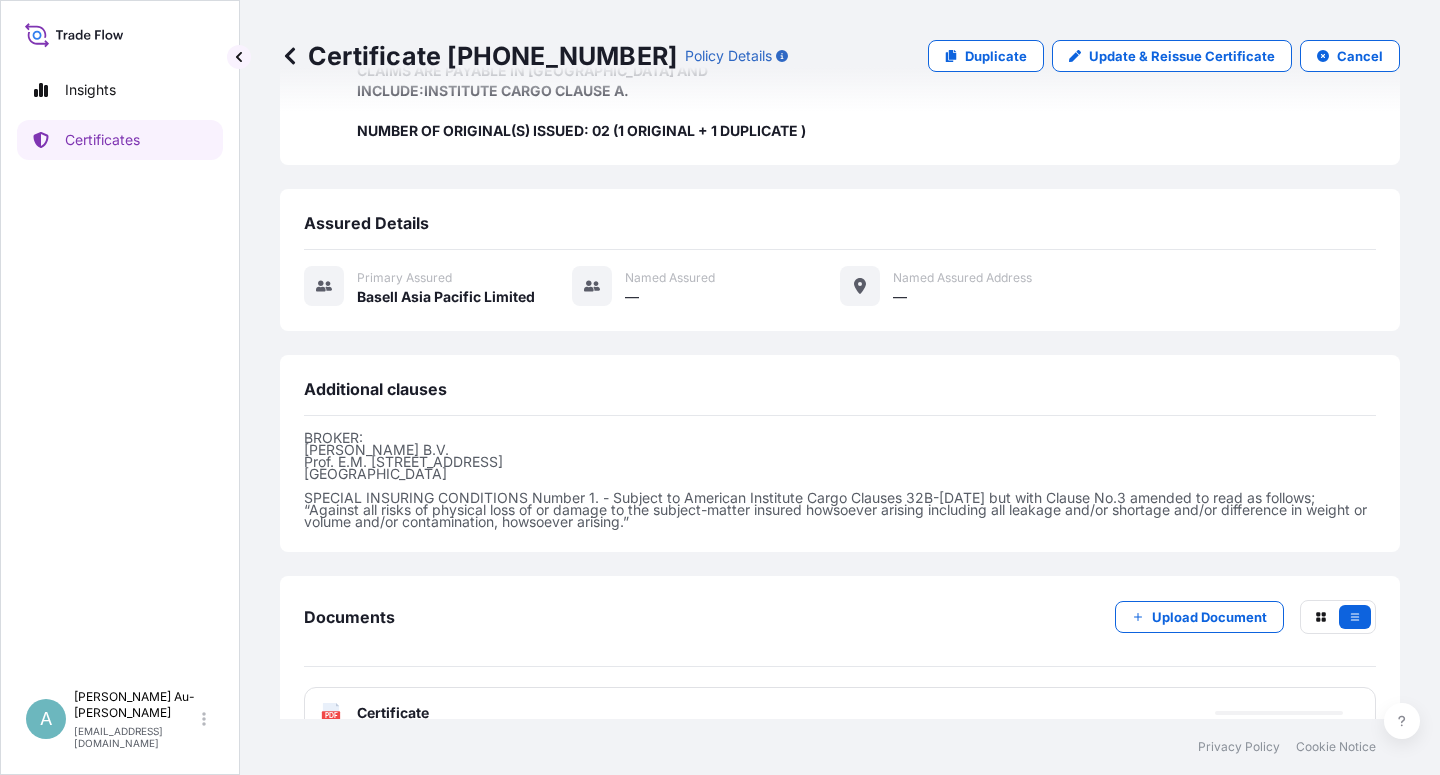 scroll, scrollTop: 514, scrollLeft: 0, axis: vertical 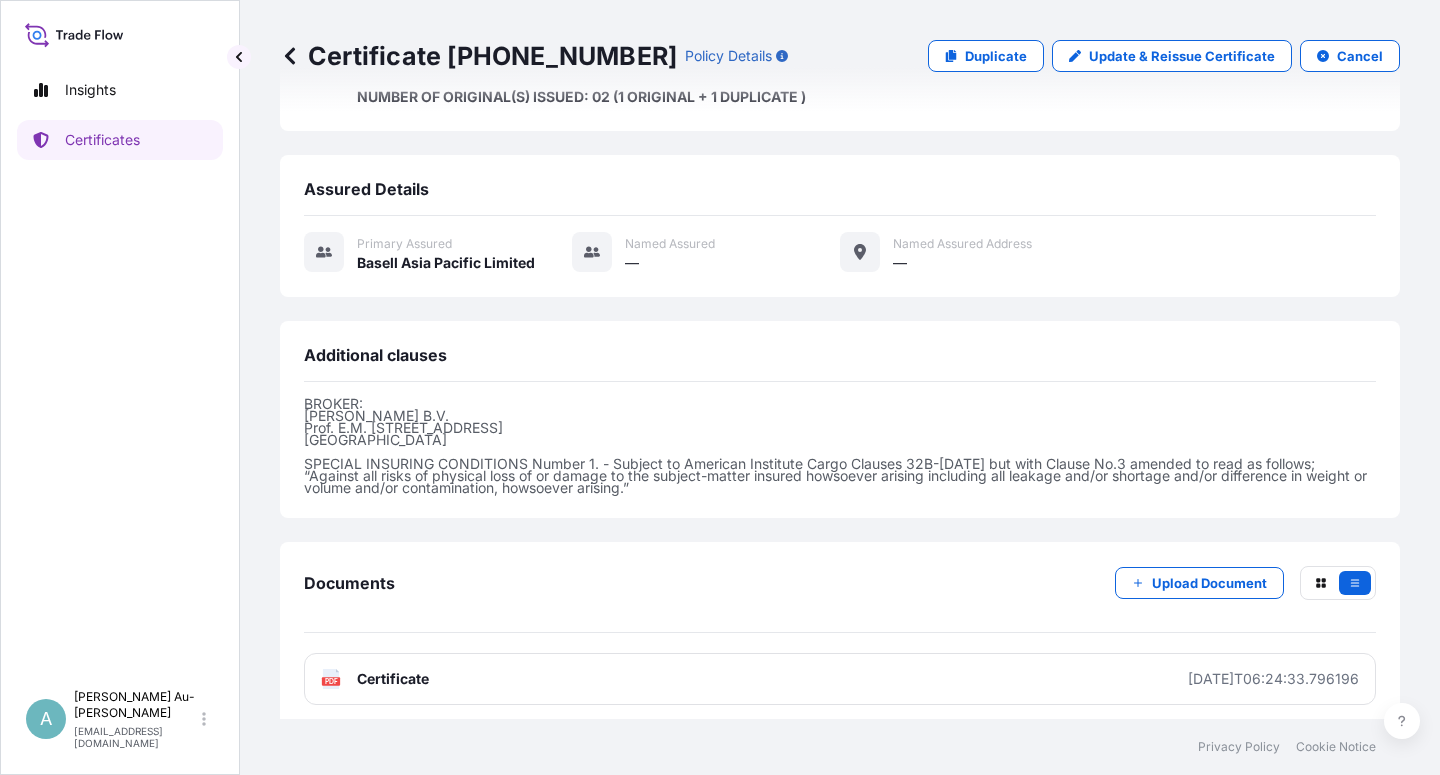 click on "Certificate" at bounding box center (393, 679) 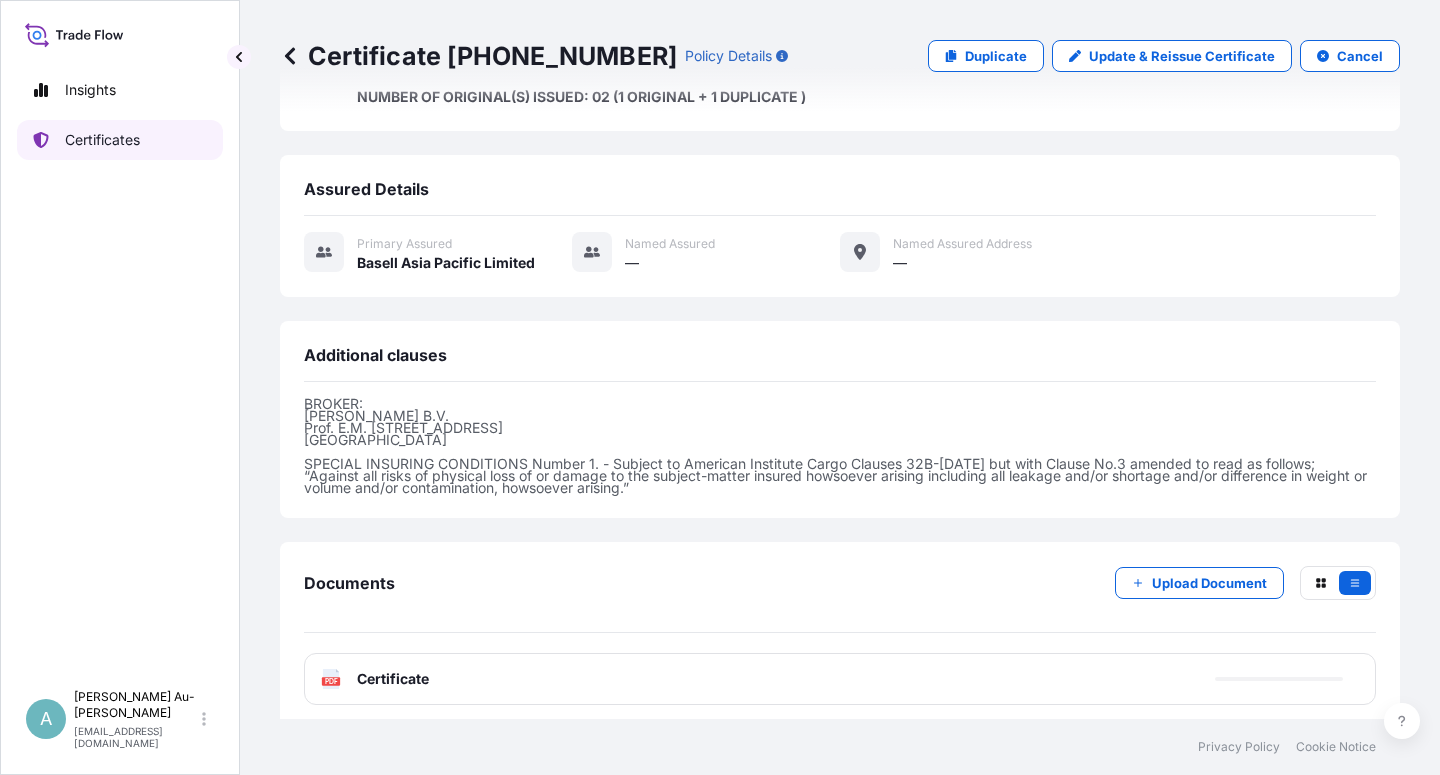 click on "Certificates" at bounding box center [102, 140] 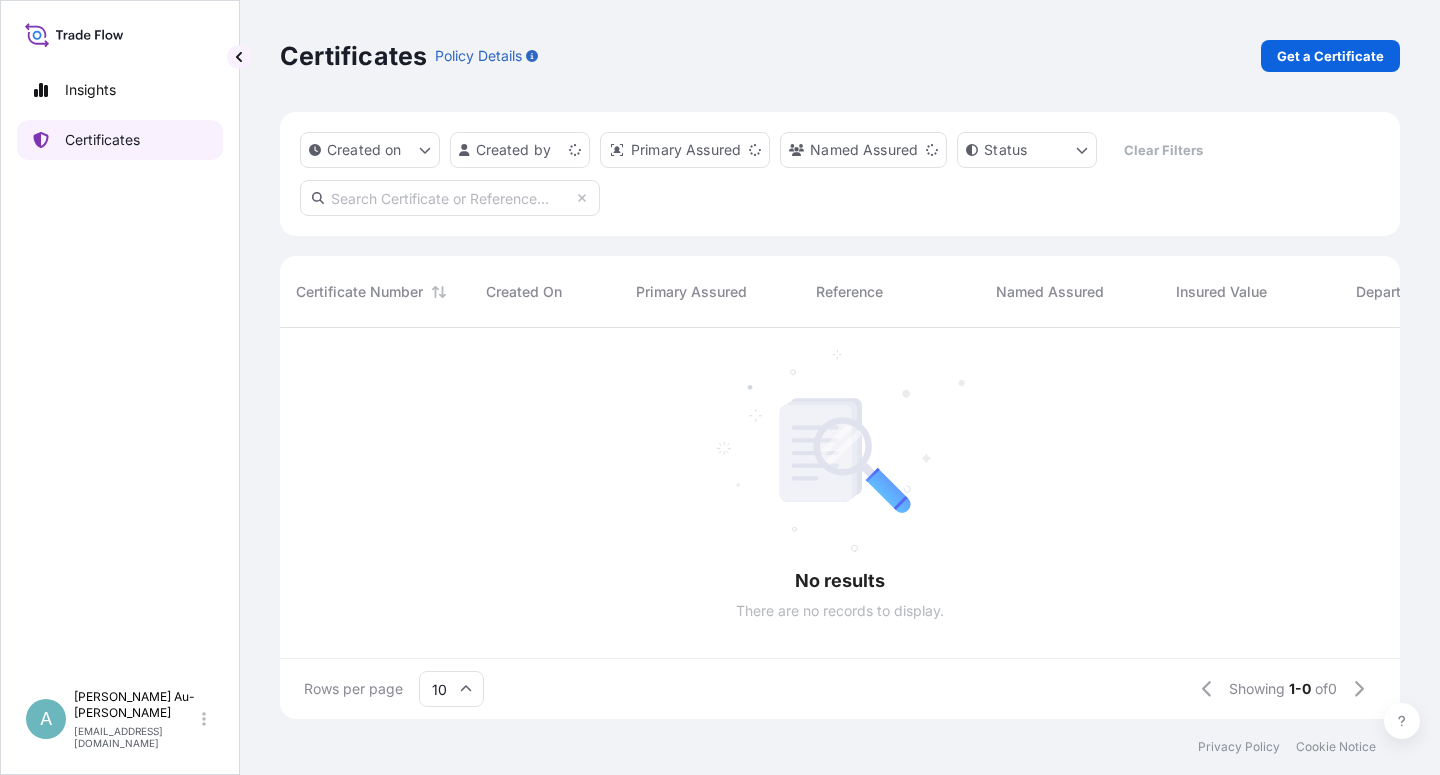 scroll, scrollTop: 0, scrollLeft: 0, axis: both 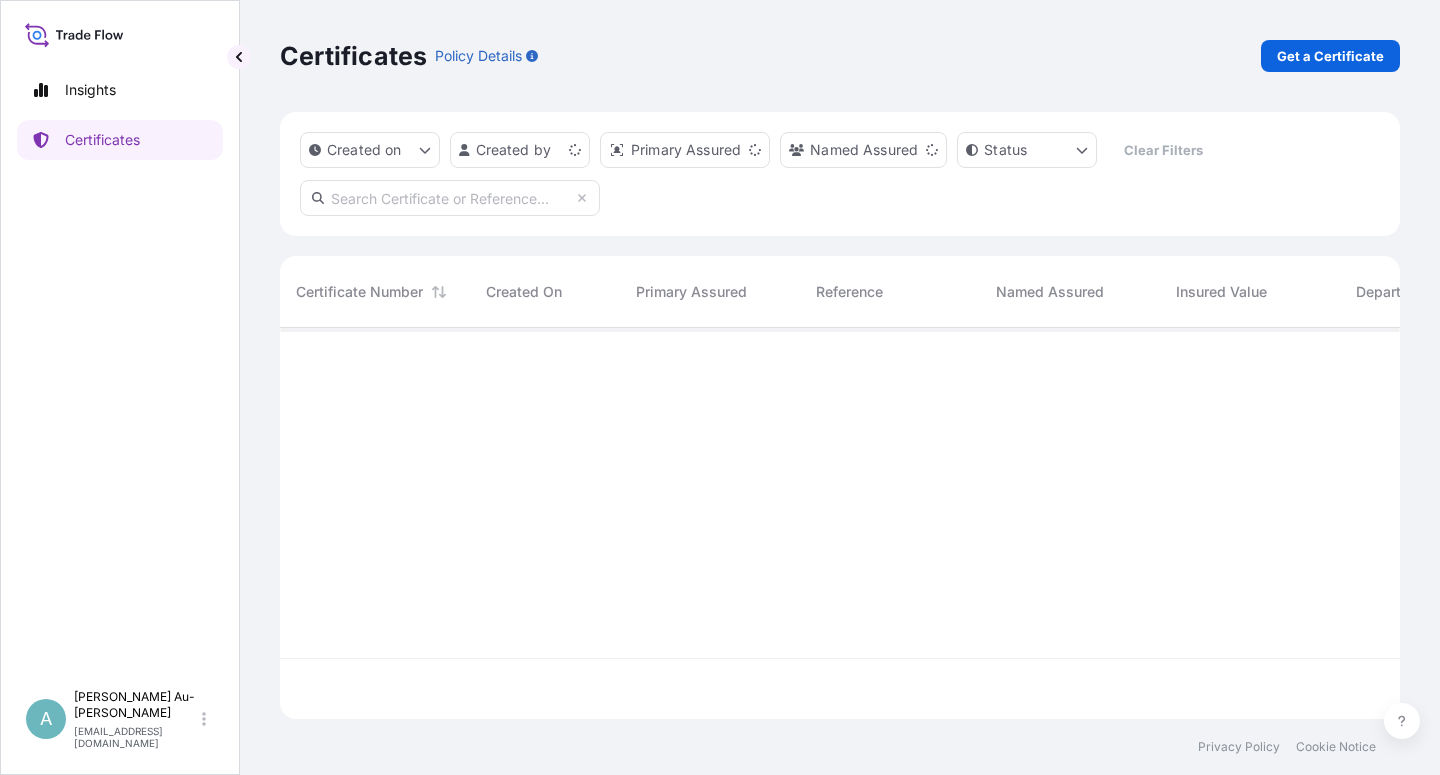 click at bounding box center (450, 198) 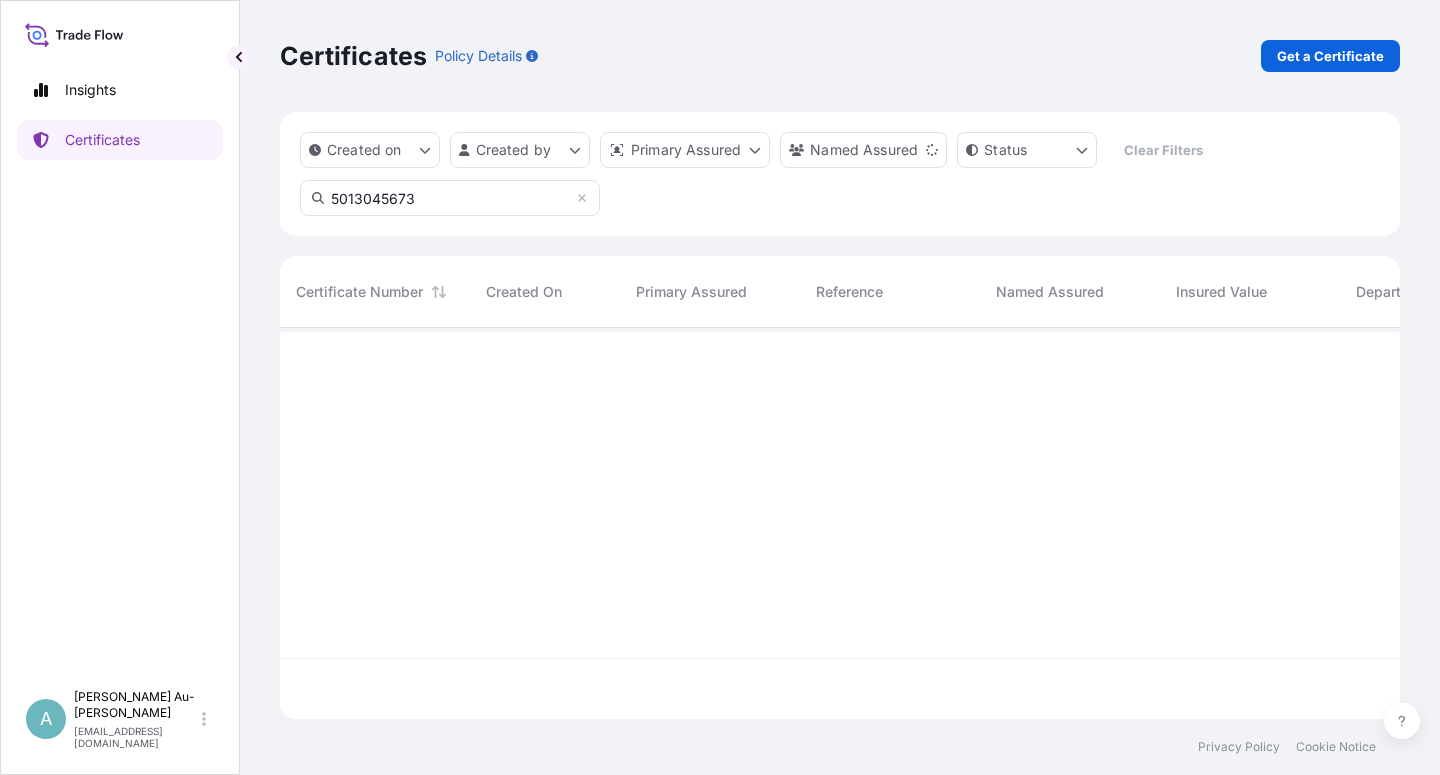 type on "5013045673" 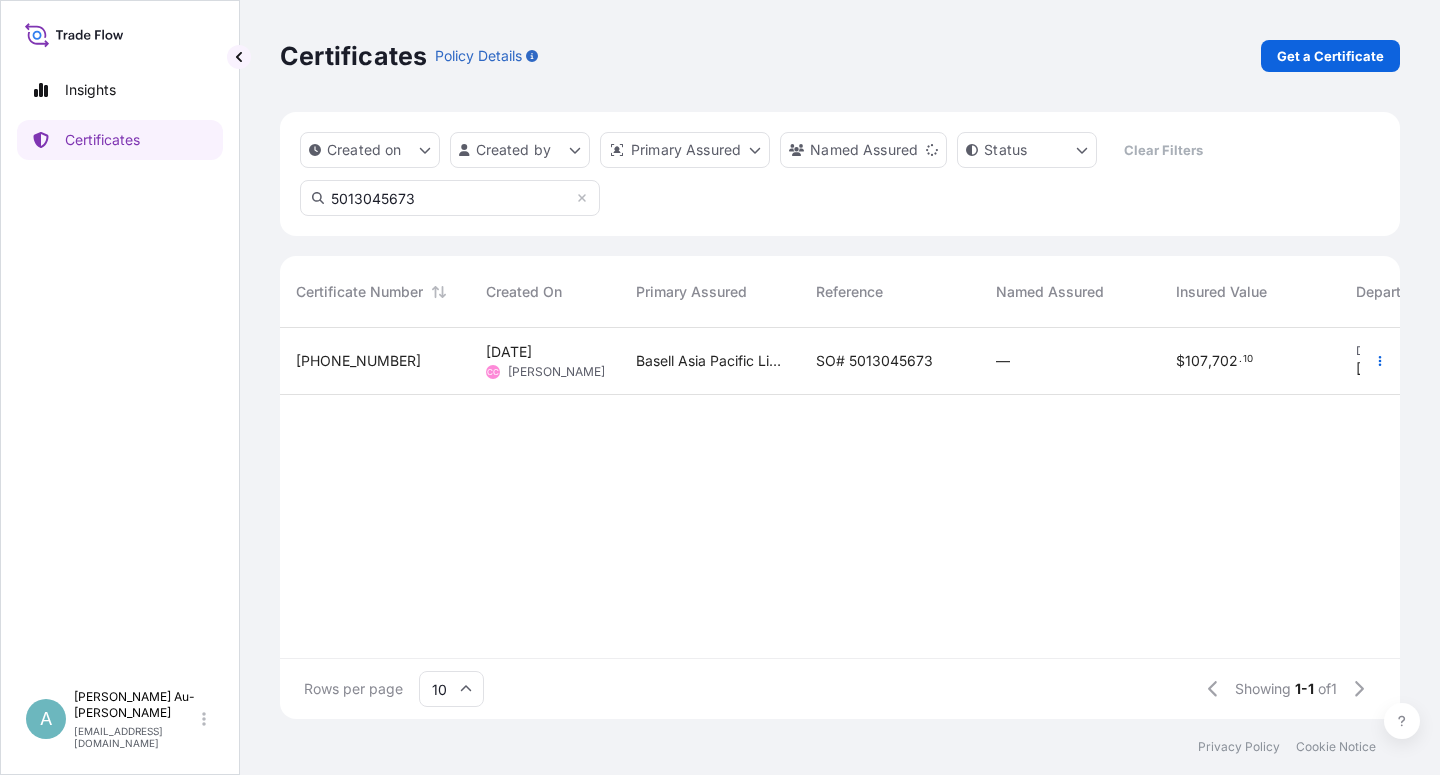 click on "SO# 5013045673" at bounding box center (890, 361) 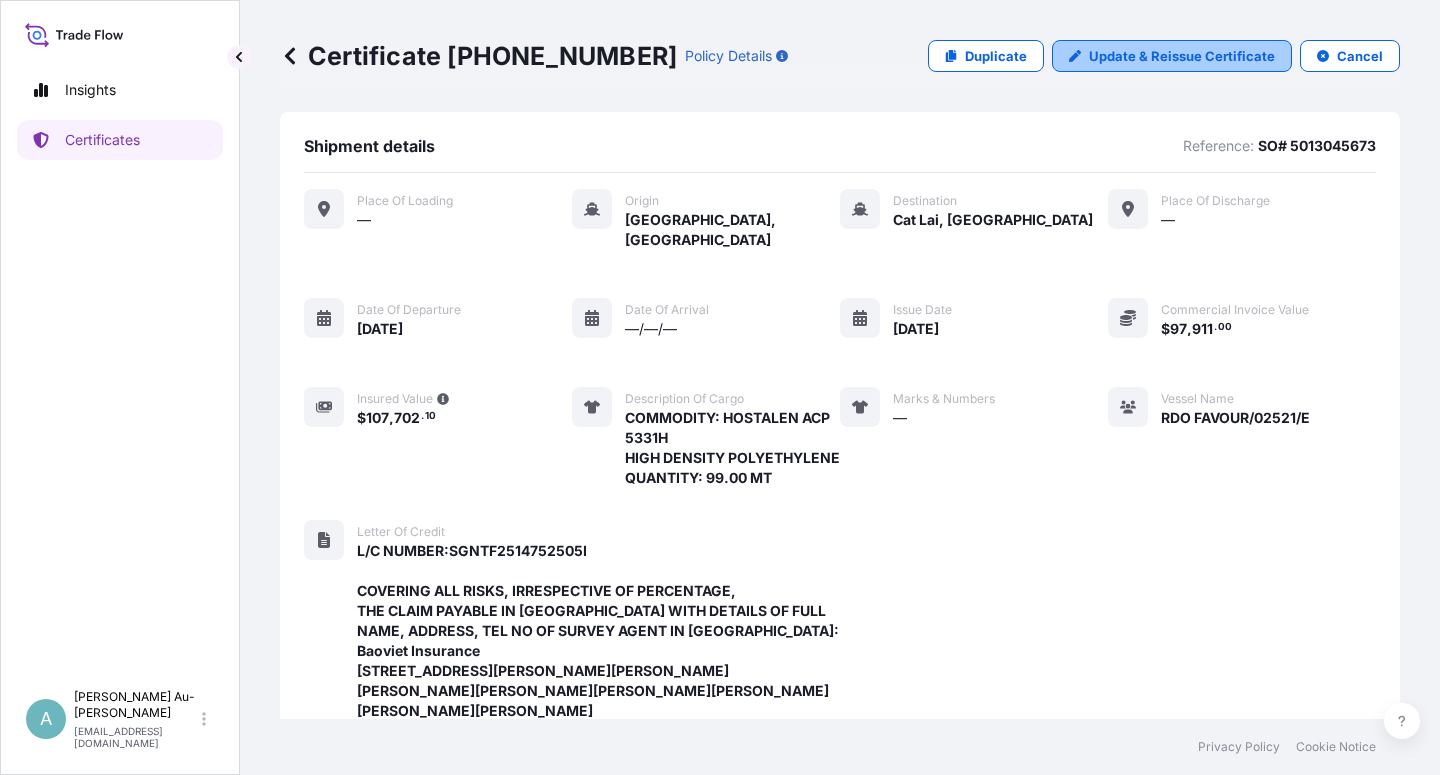 click on "Update & Reissue Certificate" at bounding box center (1182, 56) 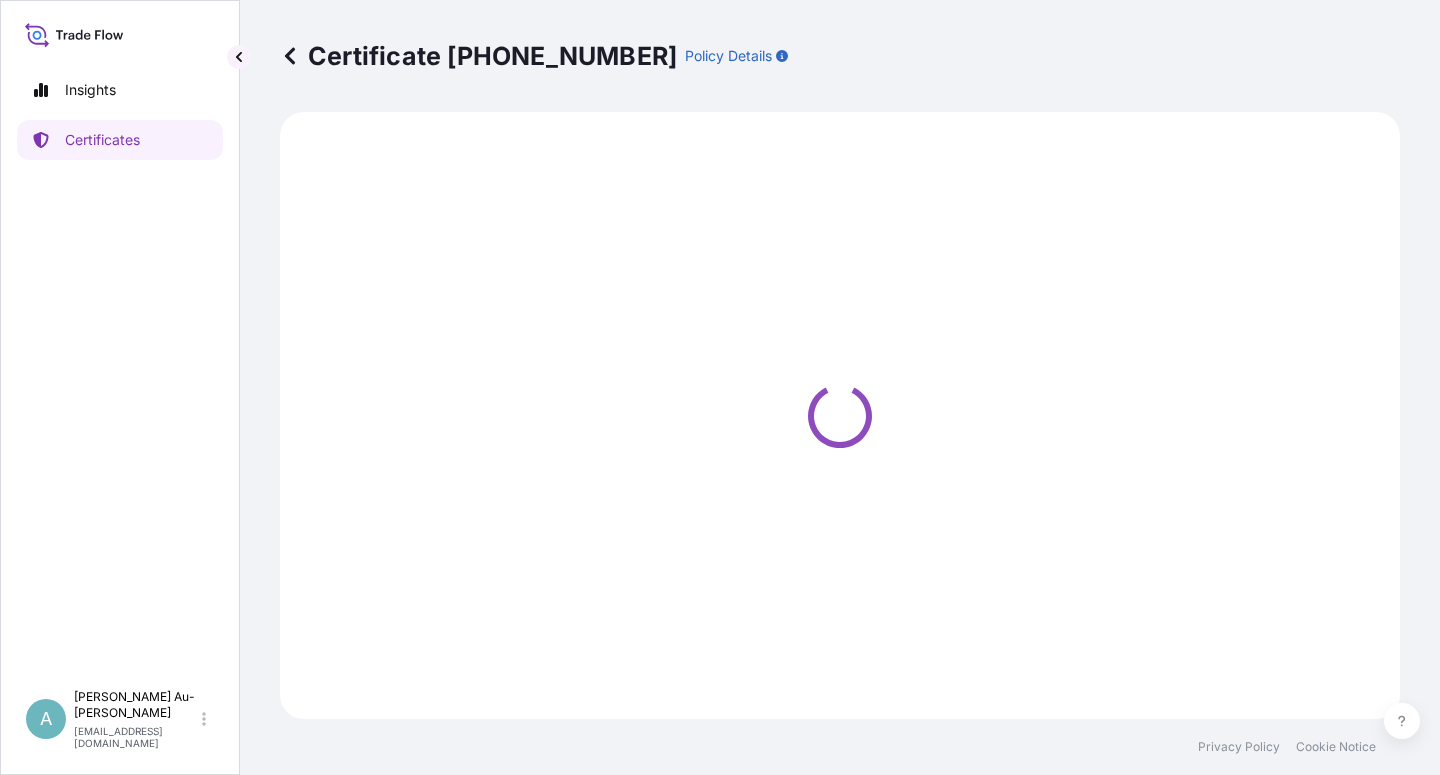select on "Sea" 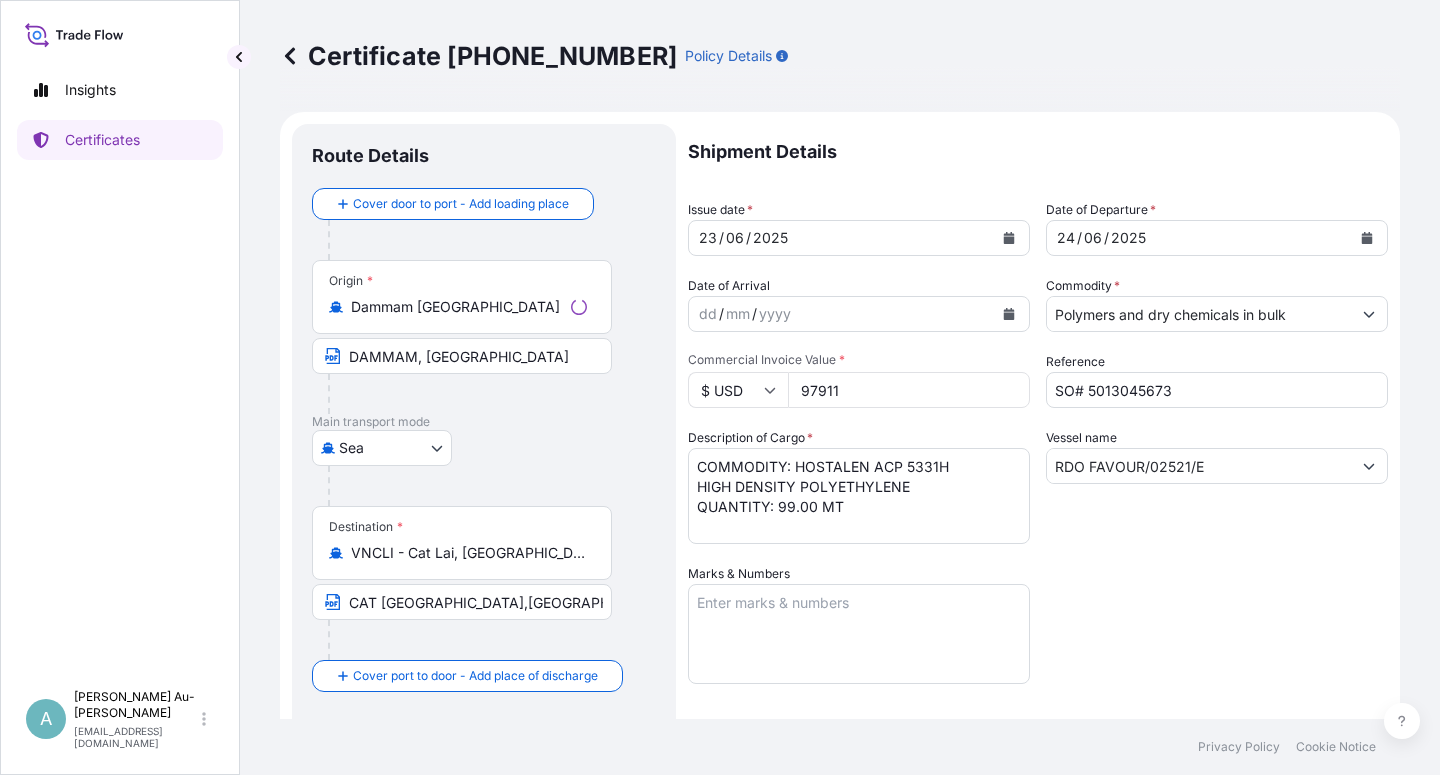 select on "32034" 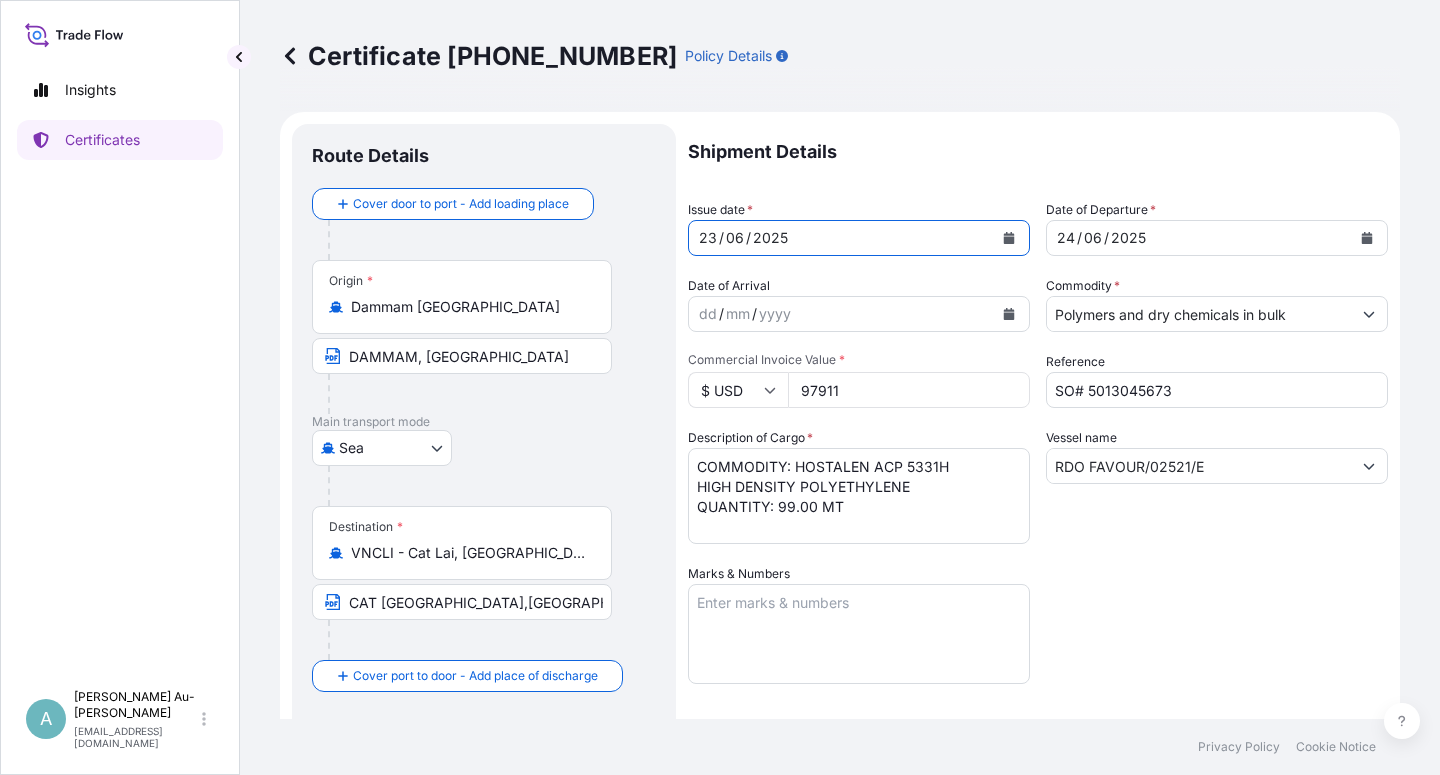 click at bounding box center [1009, 238] 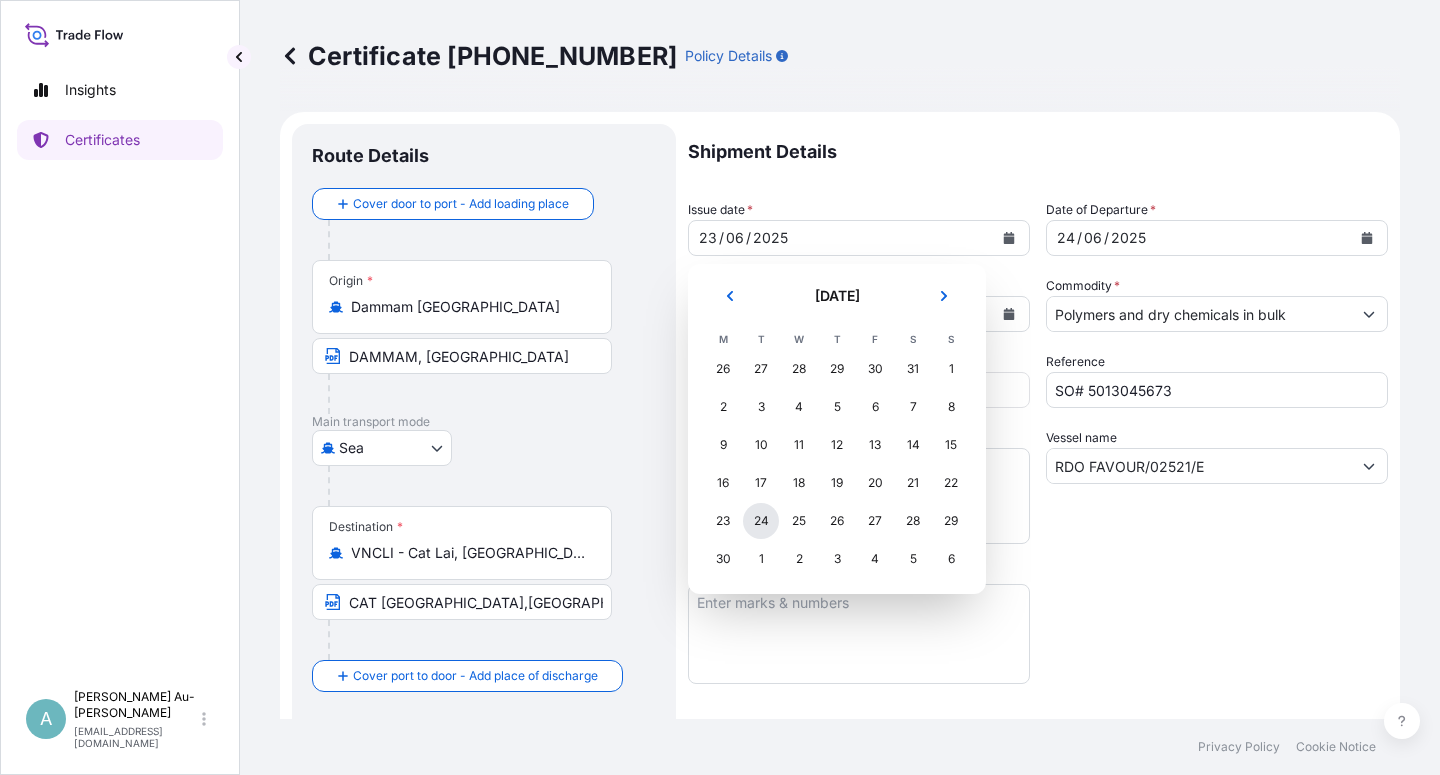 click on "24" at bounding box center (761, 521) 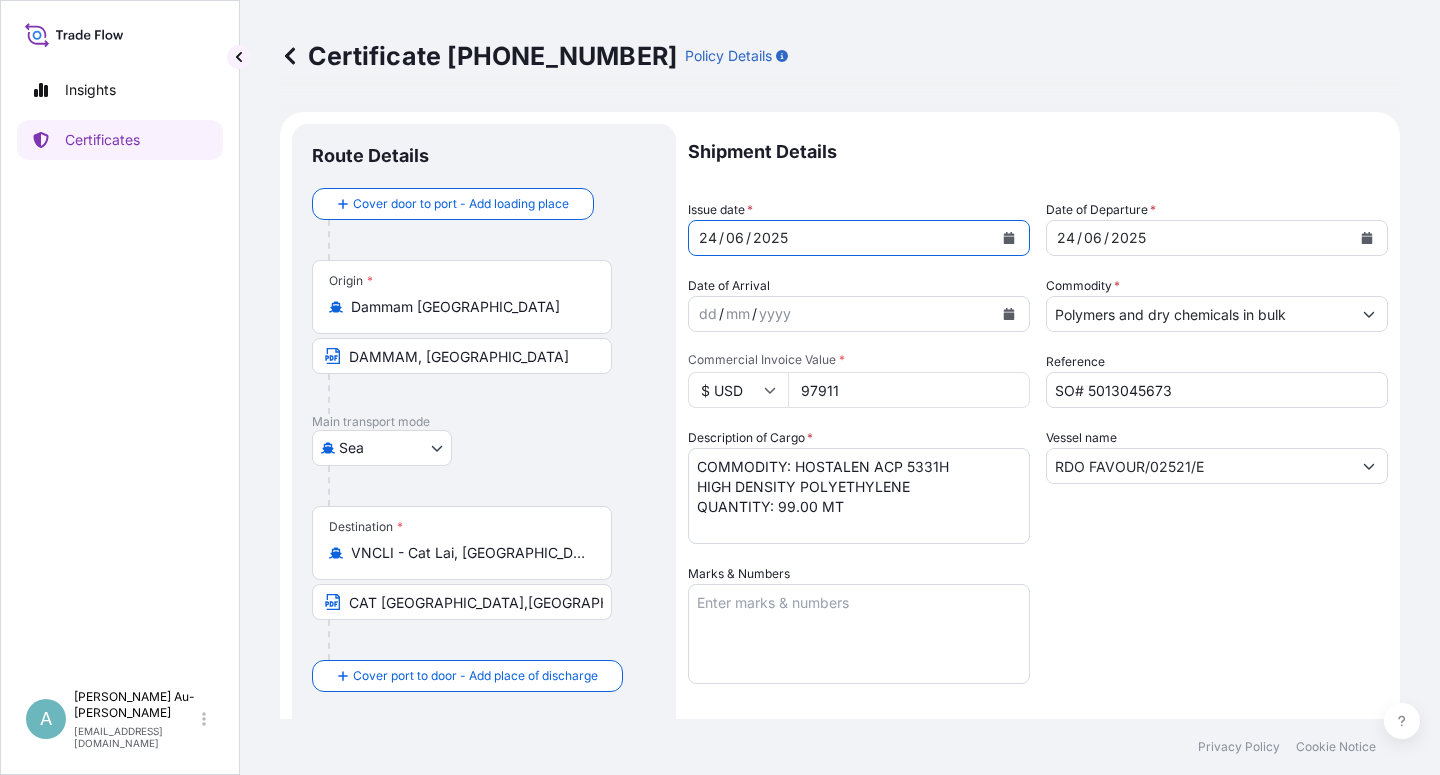 click at bounding box center [1367, 238] 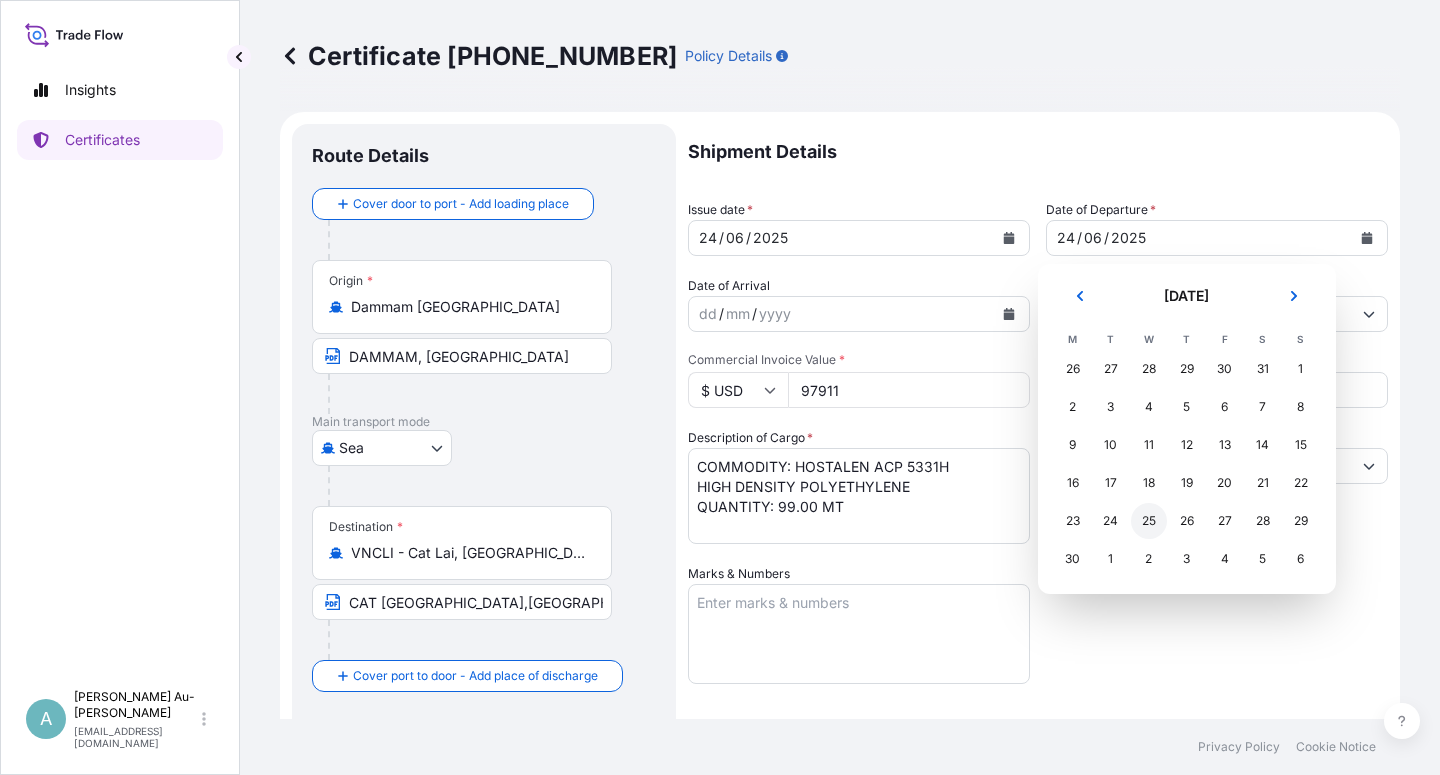 click on "25" at bounding box center [1149, 521] 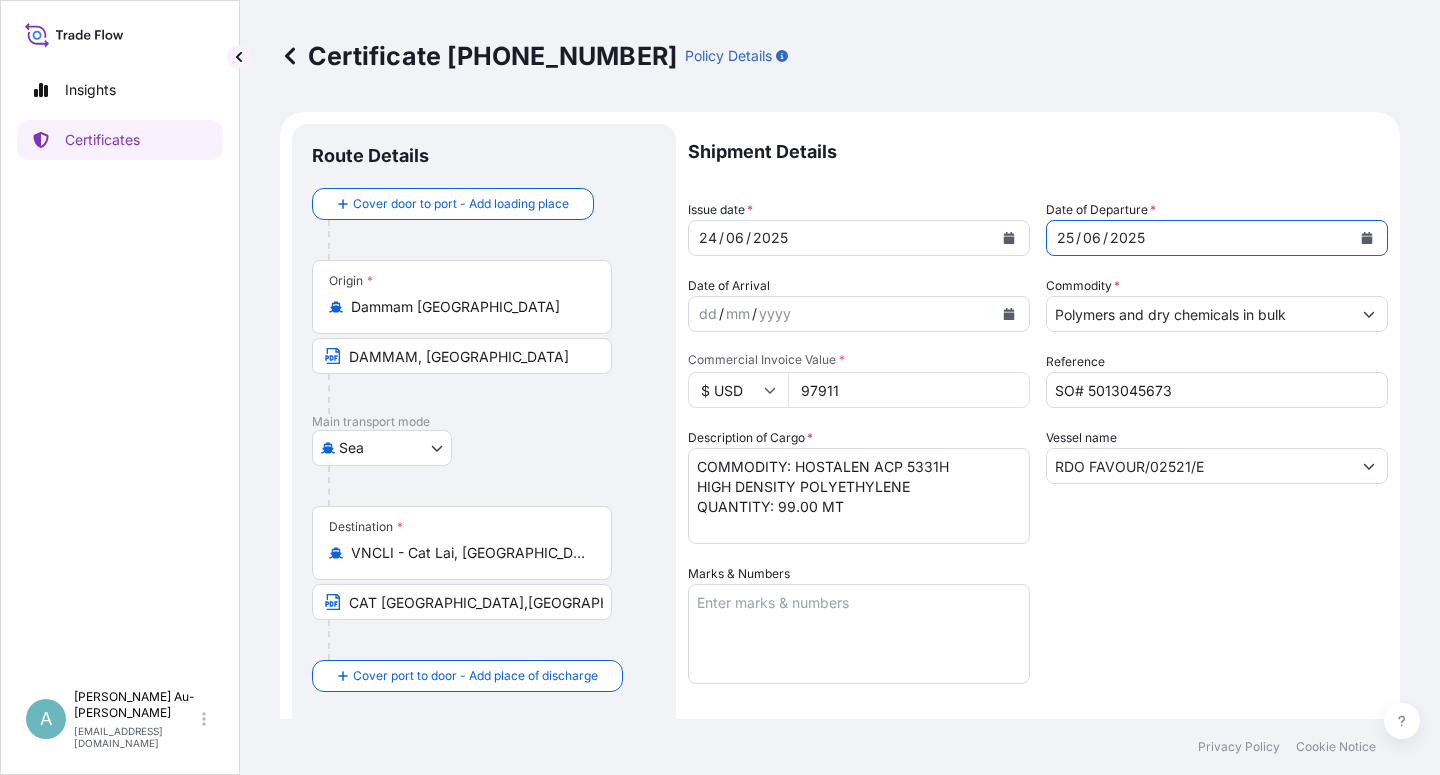 click on "Shipment Details Issue date * [DATE] Date of Departure * [DATE] Date of Arrival dd / mm / yyyy Commodity * Polymers and dry chemicals in bulk Packing Category Commercial Invoice Value    * $ USD 97911 Reference SO# 5013045673 Description of Cargo * COMMODITY: HOSTALEN ACP 5331H
HIGH DENSITY POLYETHYLENE
QUANTITY: 99.00 MT Vessel name RDO FAVOUR/02521/E Marks & Numbers Letter of Credit This shipment has a letter of credit Letter of credit * L/C NUMBER:SGNTF2514752505I
COVERING ALL RISKS, IRRESPECTIVE OF PERCENTAGE,
THE CLAIM PAYABLE IN [GEOGRAPHIC_DATA] WITH DETAILS OF FULL NAME, ADDRESS, TEL NO OF SURVEY AGENT IN [GEOGRAPHIC_DATA]:
Baoviet Insurance
[STREET_ADDRESS][PERSON_NAME][PERSON_NAME][PERSON_NAME][PERSON_NAME][PERSON_NAME][PERSON_NAME][PERSON_NAME][PERSON_NAME]
Tel No.: [PHONE_NUMBER] (24 hours)
NUMBER OF ORIGINAL FOLDS ISSUED: 02 (01 ORIGINAL + 01 DUPLICATE)
Letter of credit may not exceed 12000 characters Assured Details Primary Assured * Named Assured" at bounding box center (1038, 638) 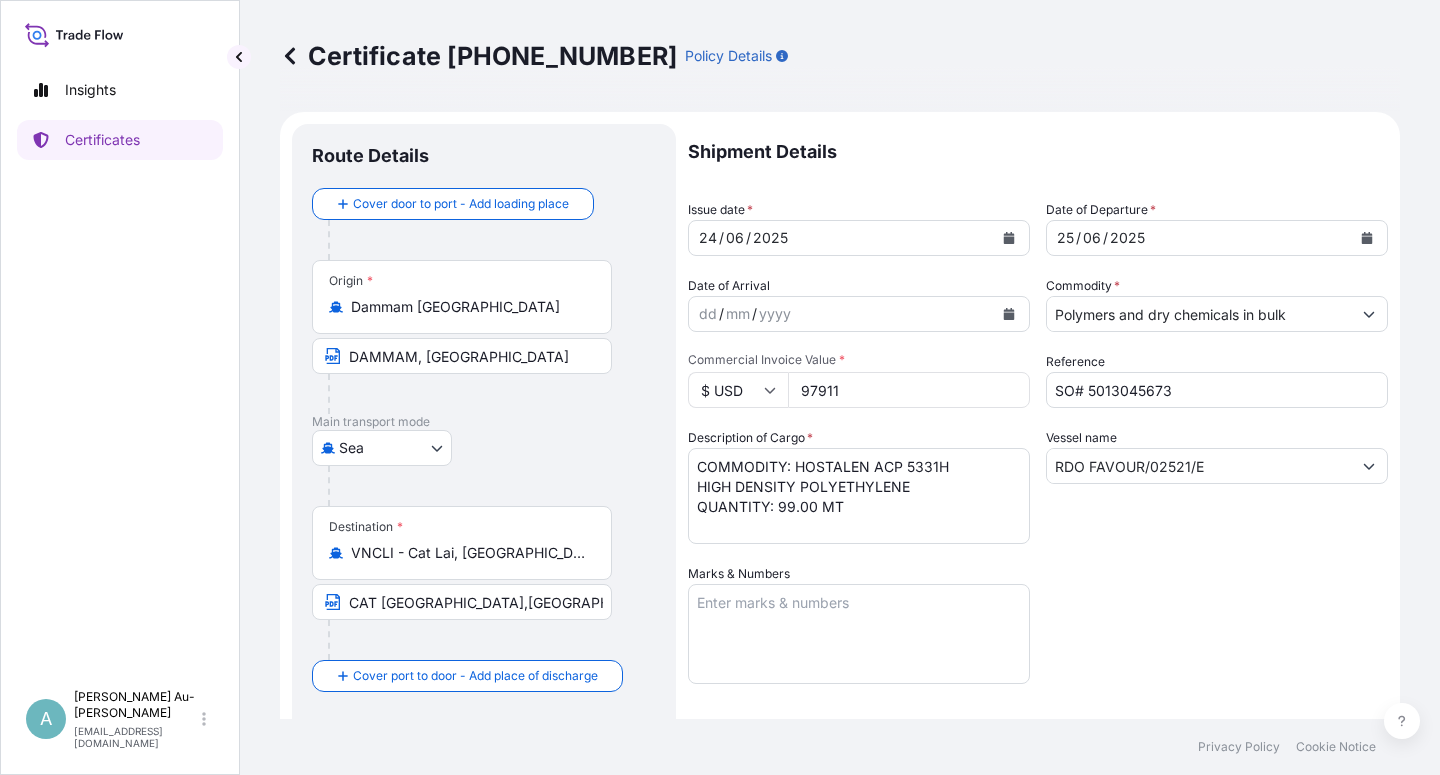 scroll, scrollTop: 490, scrollLeft: 0, axis: vertical 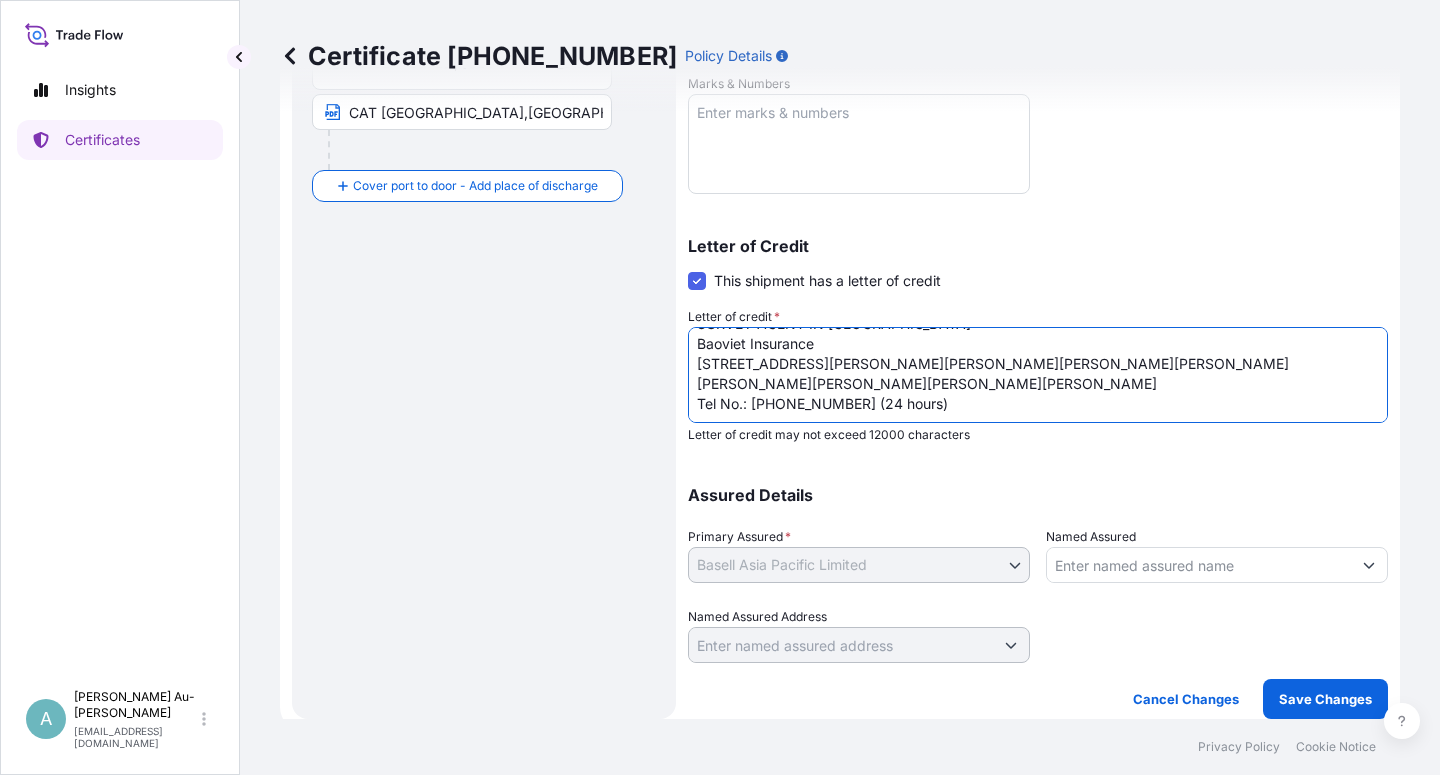 click on "L/C NUMBER:SGNTF2514752505I
COVERING ALL RISKS, IRRESPECTIVE OF PERCENTAGE,
THE CLAIM PAYABLE IN [GEOGRAPHIC_DATA] WITH DETAILS OF FULL NAME, ADDRESS, TEL NO OF SURVEY AGENT IN [GEOGRAPHIC_DATA]:
Baoviet Insurance
[STREET_ADDRESS][PERSON_NAME][PERSON_NAME][PERSON_NAME][PERSON_NAME][PERSON_NAME][PERSON_NAME][PERSON_NAME][PERSON_NAME]
Tel No.: [PHONE_NUMBER] (24 hours)
NUMBER OF ORIGINAL FOLDS ISSUED: 02 (01 ORIGINAL + 01 DUPLICATE)" at bounding box center [1038, 375] 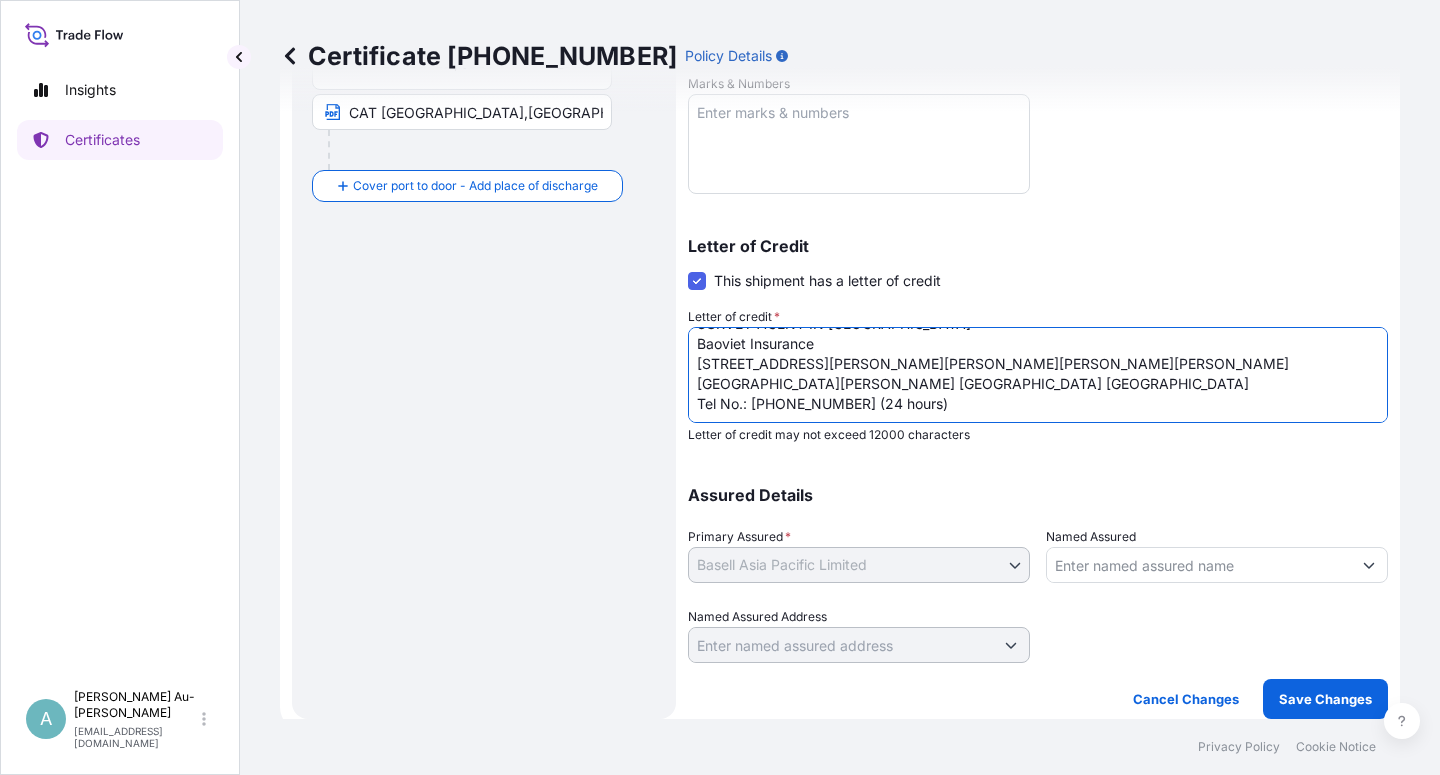click on "L/C NUMBER:SGNTF2514752505I
COVERING ALL RISKS, IRRESPECTIVE OF PERCENTAGE,
THE CLAIM PAYABLE IN [GEOGRAPHIC_DATA] WITH DETAILS OF FULL NAME, ADDRESS, TEL NO OF SURVEY AGENT IN [GEOGRAPHIC_DATA]:
Baoviet Insurance
[STREET_ADDRESS][PERSON_NAME][PERSON_NAME][PERSON_NAME][PERSON_NAME][PERSON_NAME][PERSON_NAME][PERSON_NAME][PERSON_NAME]
Tel No.: [PHONE_NUMBER] (24 hours)
NUMBER OF ORIGINAL FOLDS ISSUED: 02 (01 ORIGINAL + 01 DUPLICATE)" at bounding box center (1038, 375) 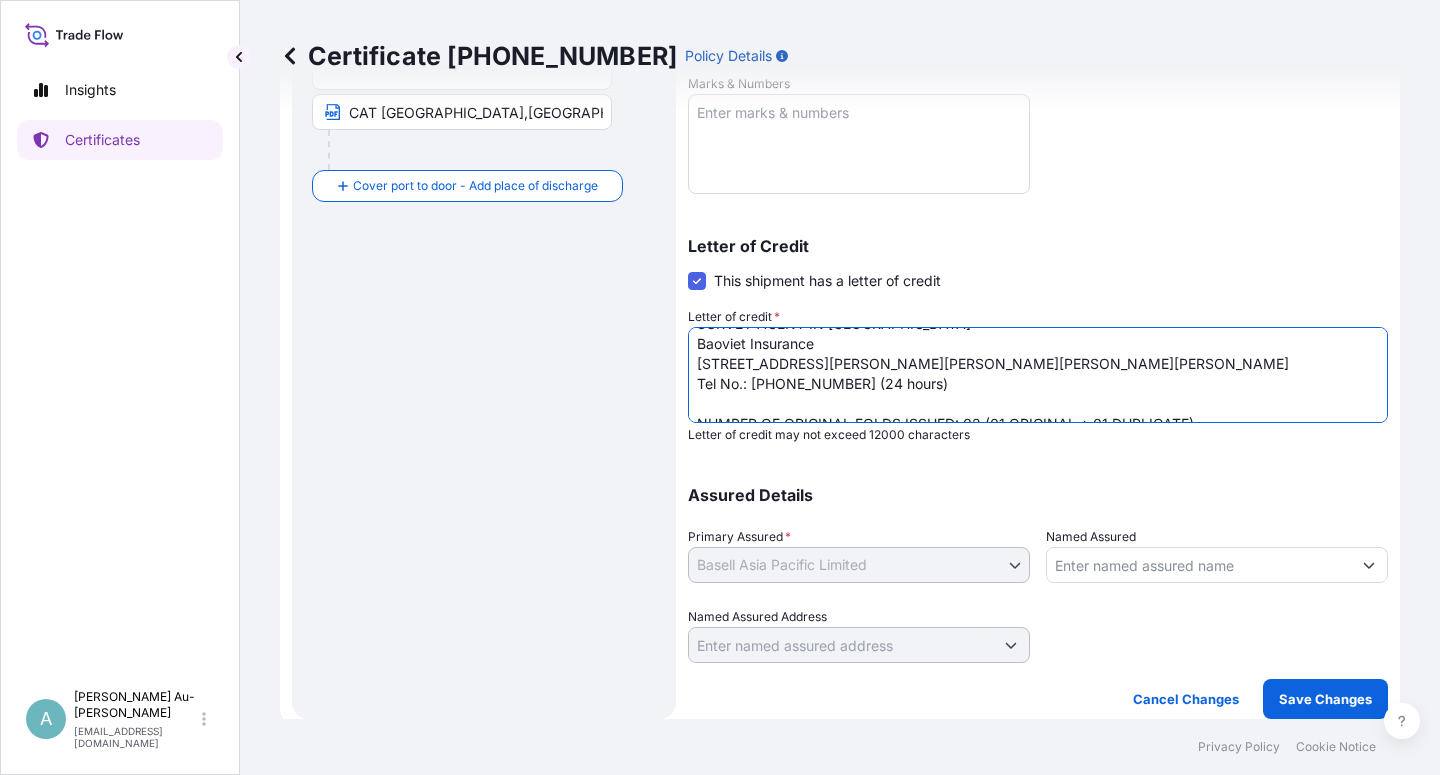 type on "L/C NUMBER:SGNTF2514752505I
COVERING ALL RISKS, IRRESPECTIVE OF PERCENTAGE,
THE CLAIM PAYABLE IN [GEOGRAPHIC_DATA] WITH DETAILS OF FULL NAME, ADDRESS, TEL NO OF SURVEY AGENT IN [GEOGRAPHIC_DATA]:
Baoviet Insurance
[STREET_ADDRESS][PERSON_NAME][PERSON_NAME][PERSON_NAME][PERSON_NAME]
Tel No.: [PHONE_NUMBER] (24 hours)
NUMBER OF ORIGINAL FOLDS ISSUED: 02 (01 ORIGINAL + 01 DUPLICATE)" 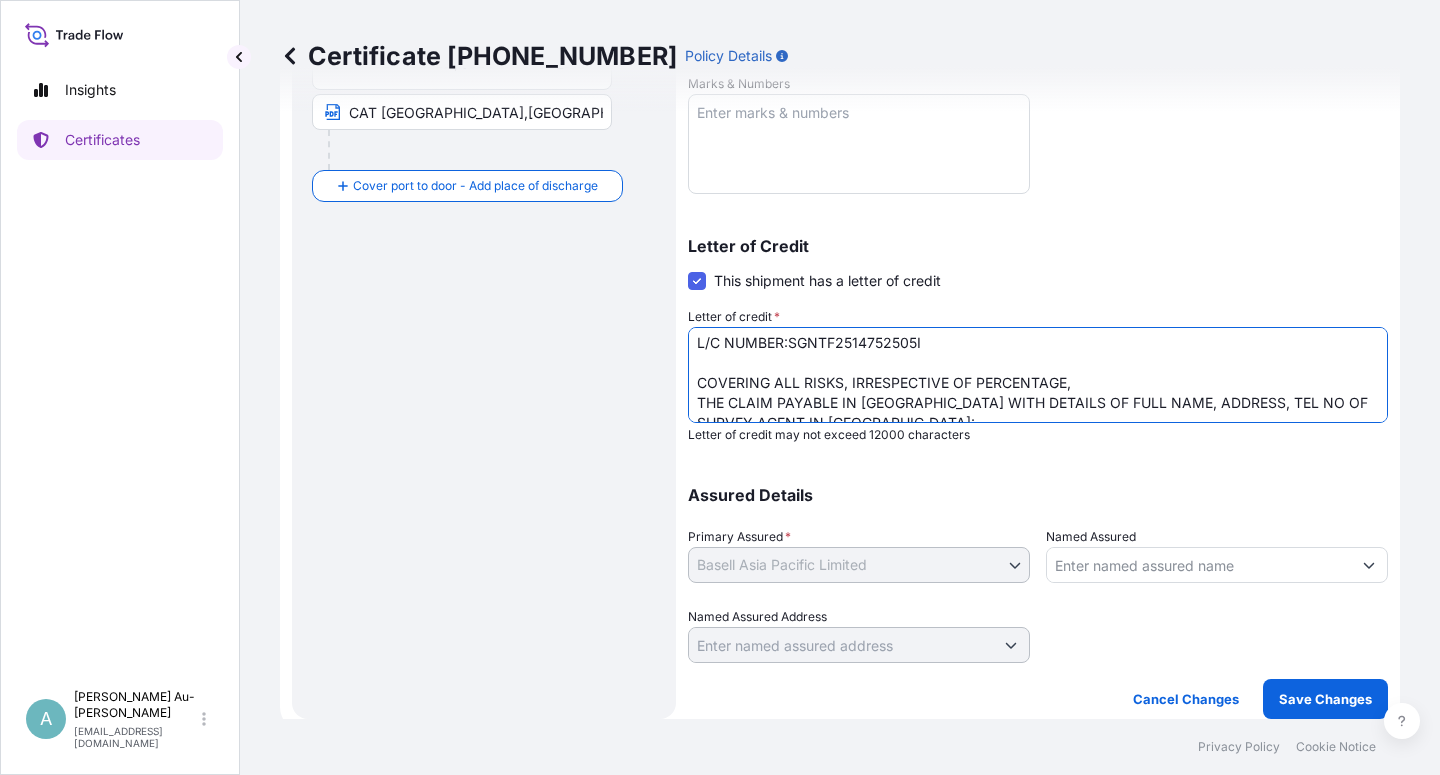 scroll, scrollTop: 0, scrollLeft: 0, axis: both 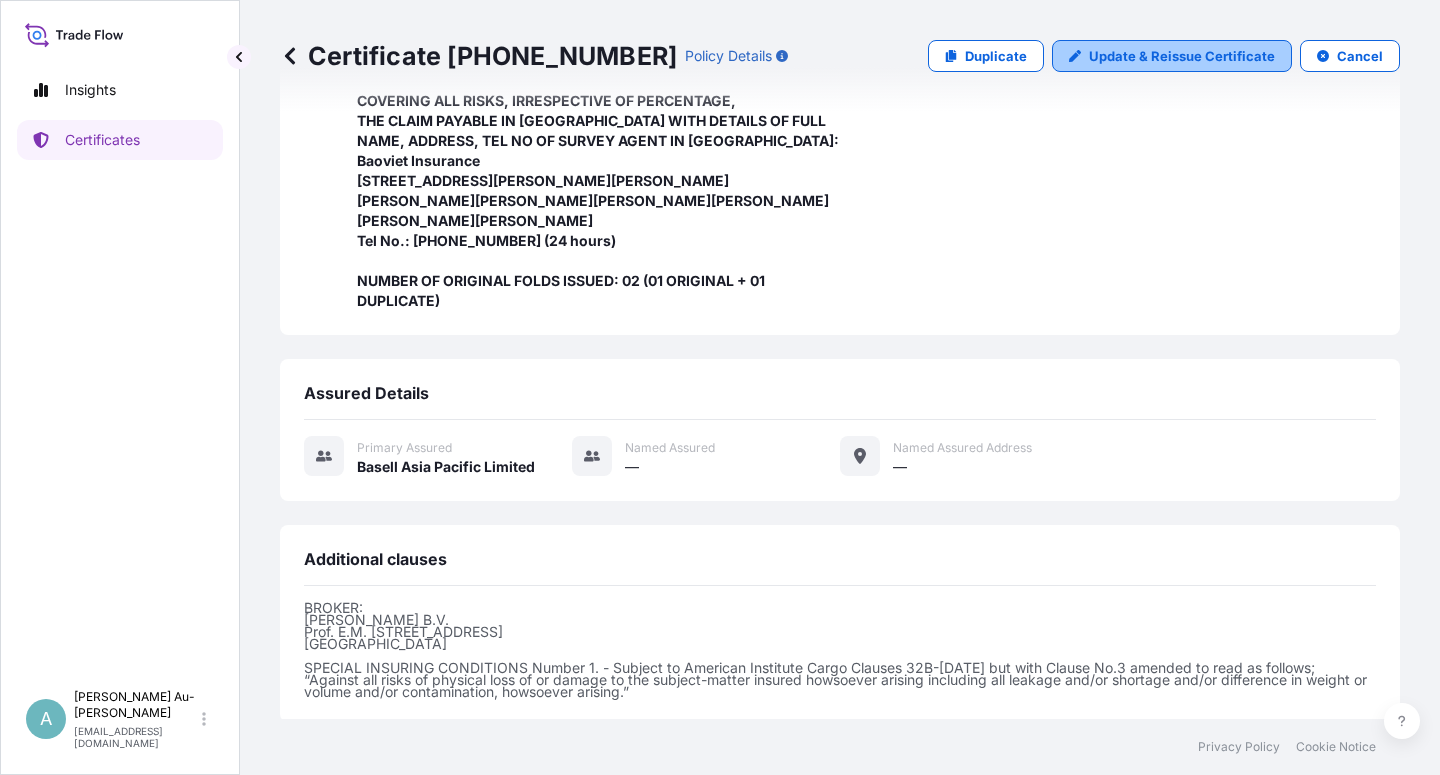 click on "Update & Reissue Certificate" at bounding box center [1182, 56] 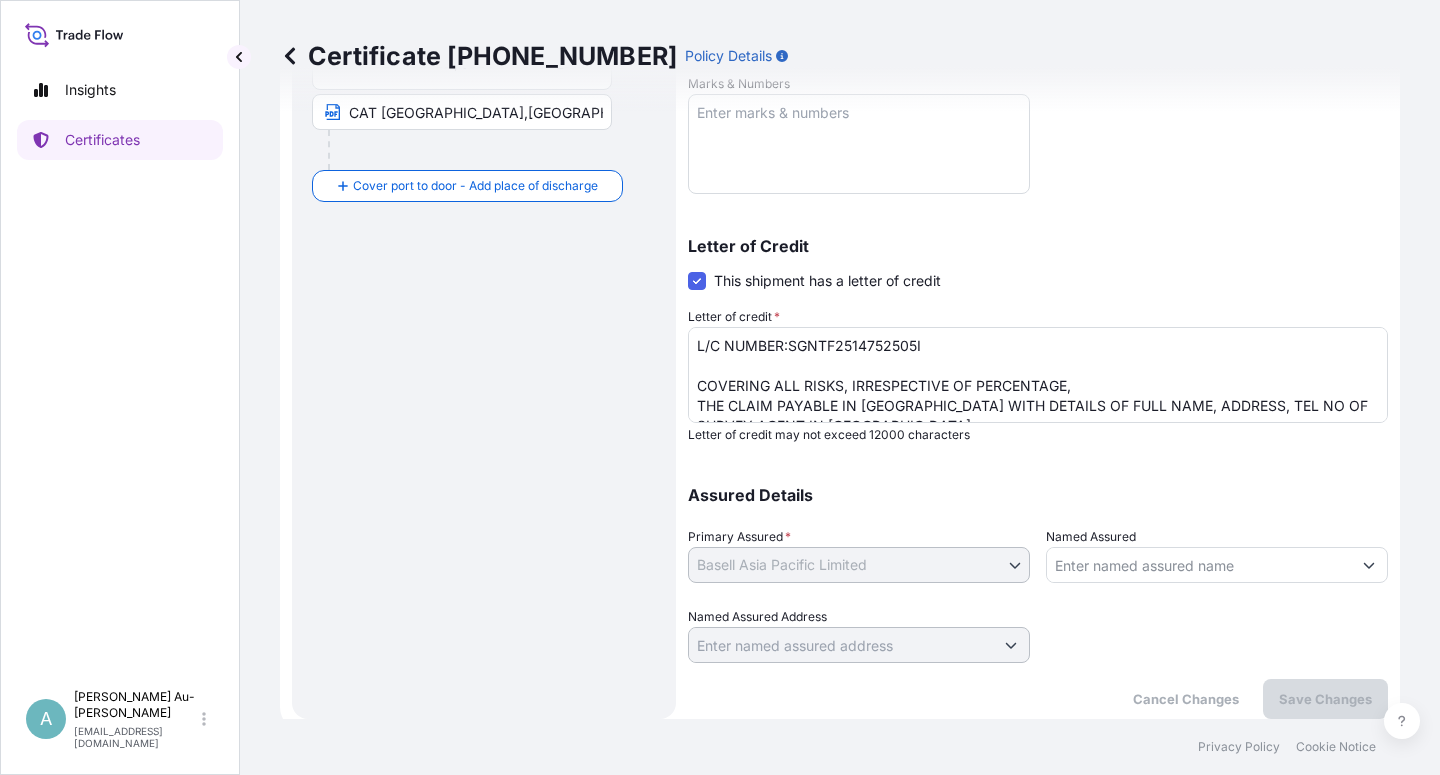 scroll, scrollTop: 0, scrollLeft: 0, axis: both 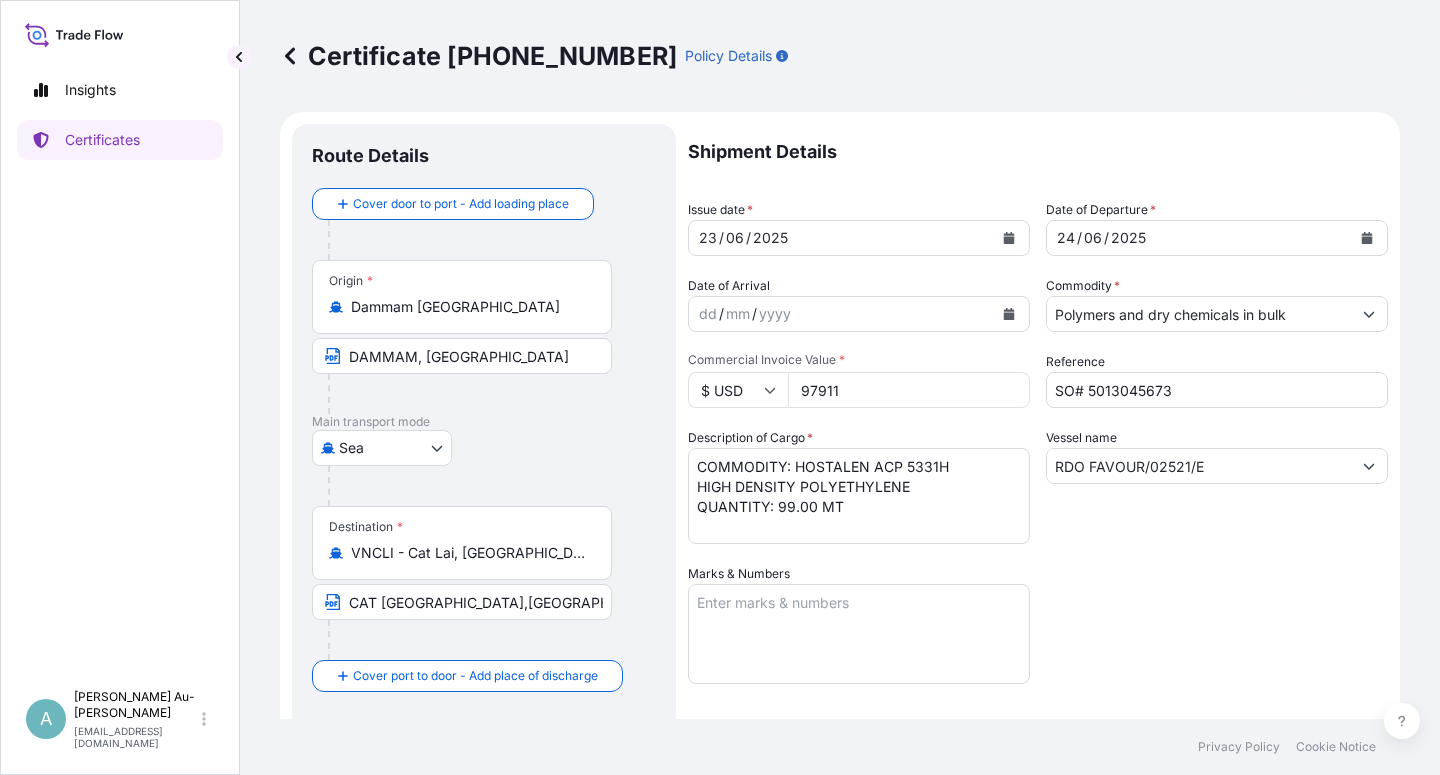 click 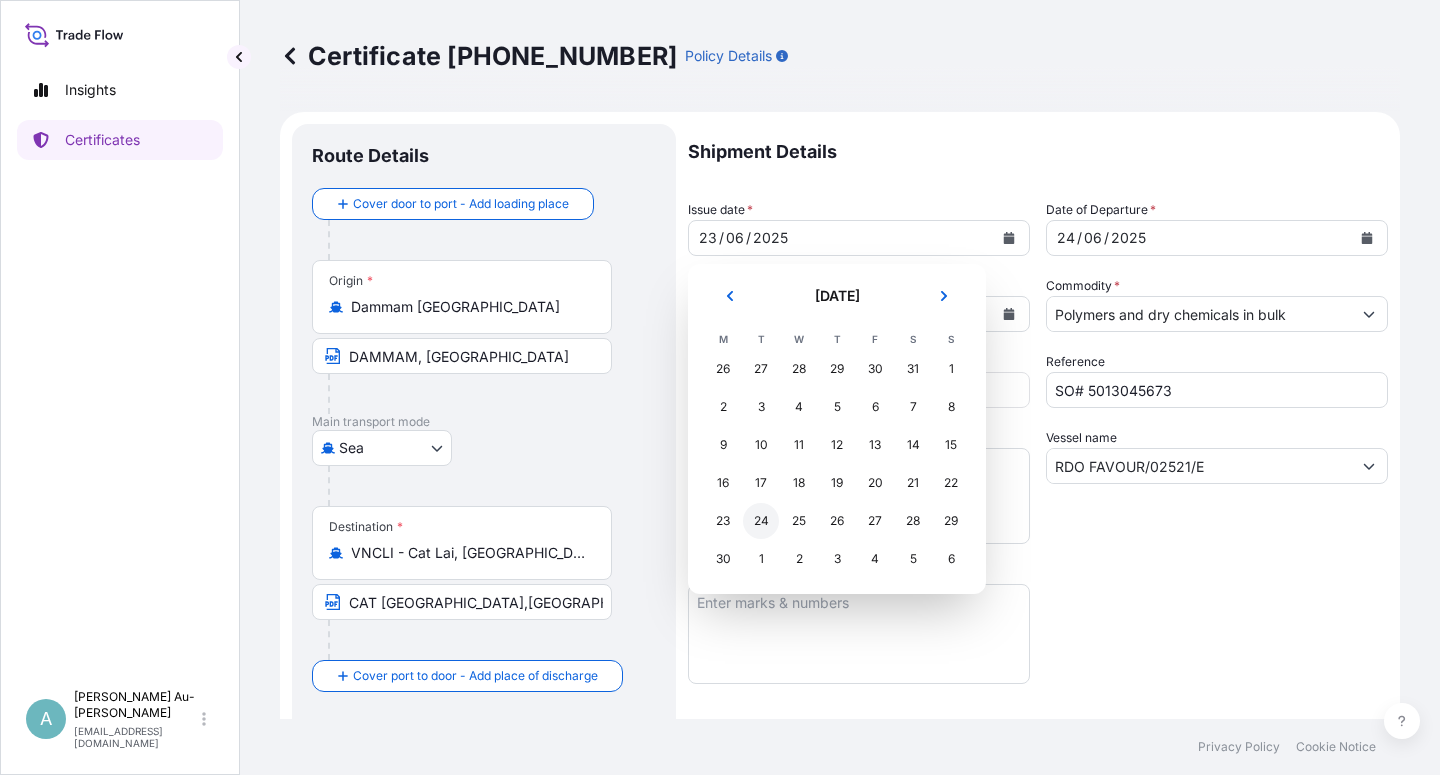 click on "24" at bounding box center [761, 521] 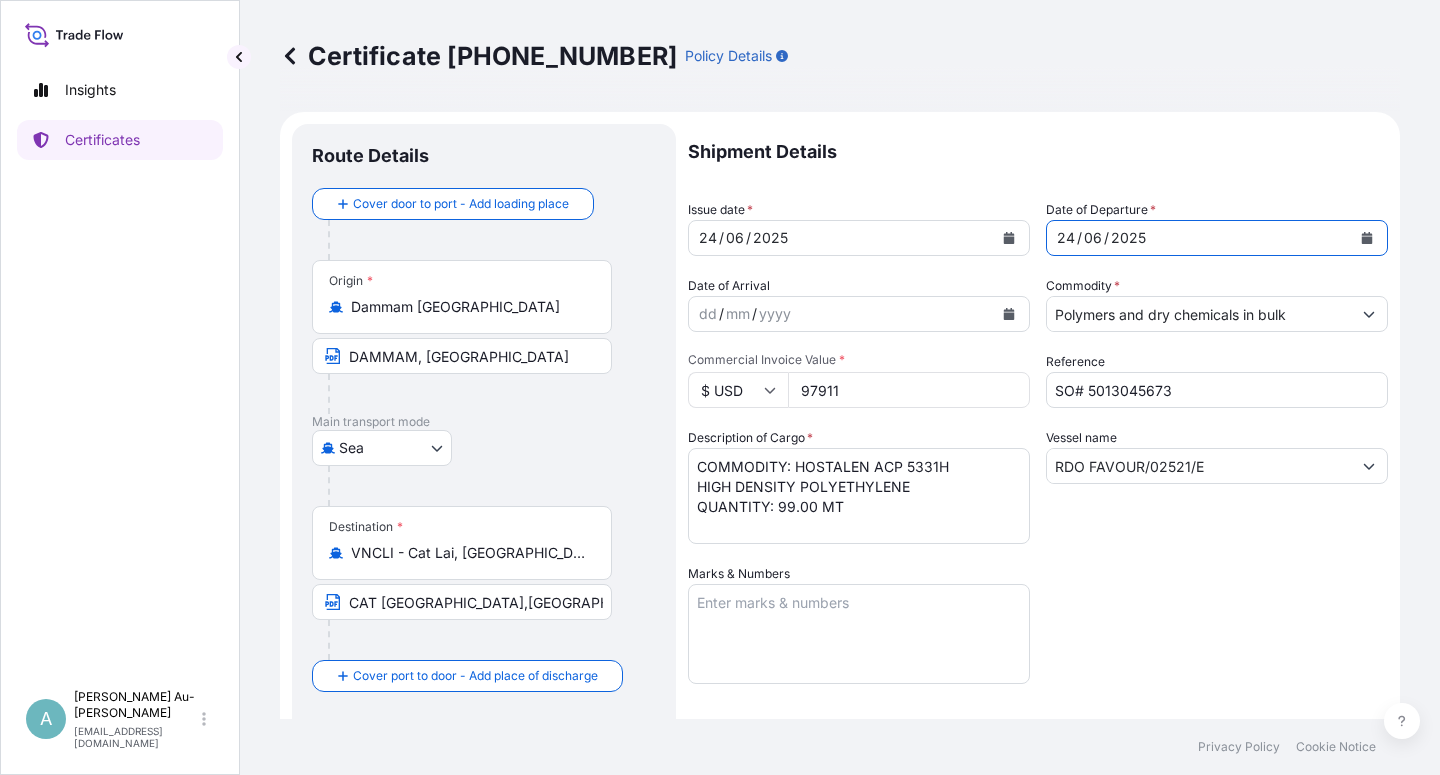 click at bounding box center [1367, 238] 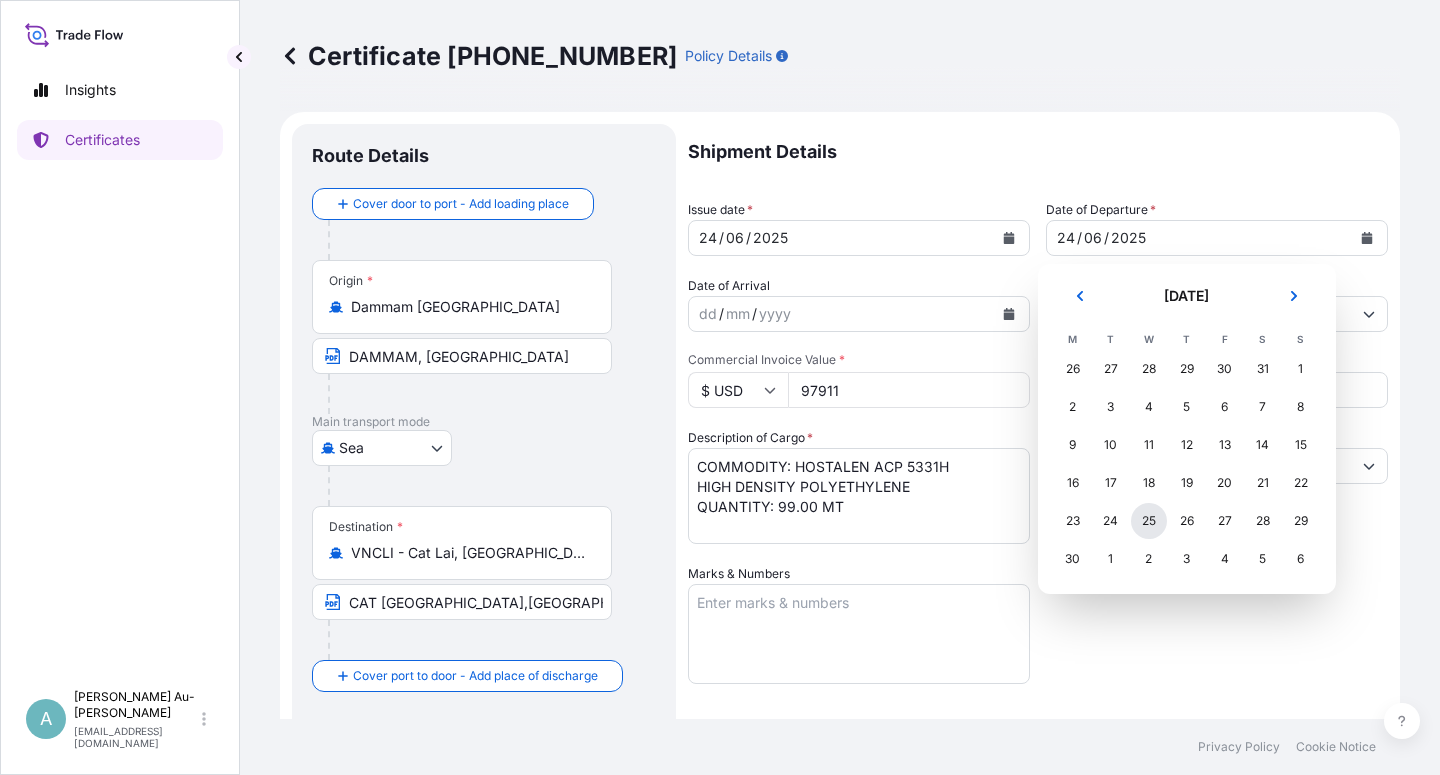 click on "25" at bounding box center (1149, 521) 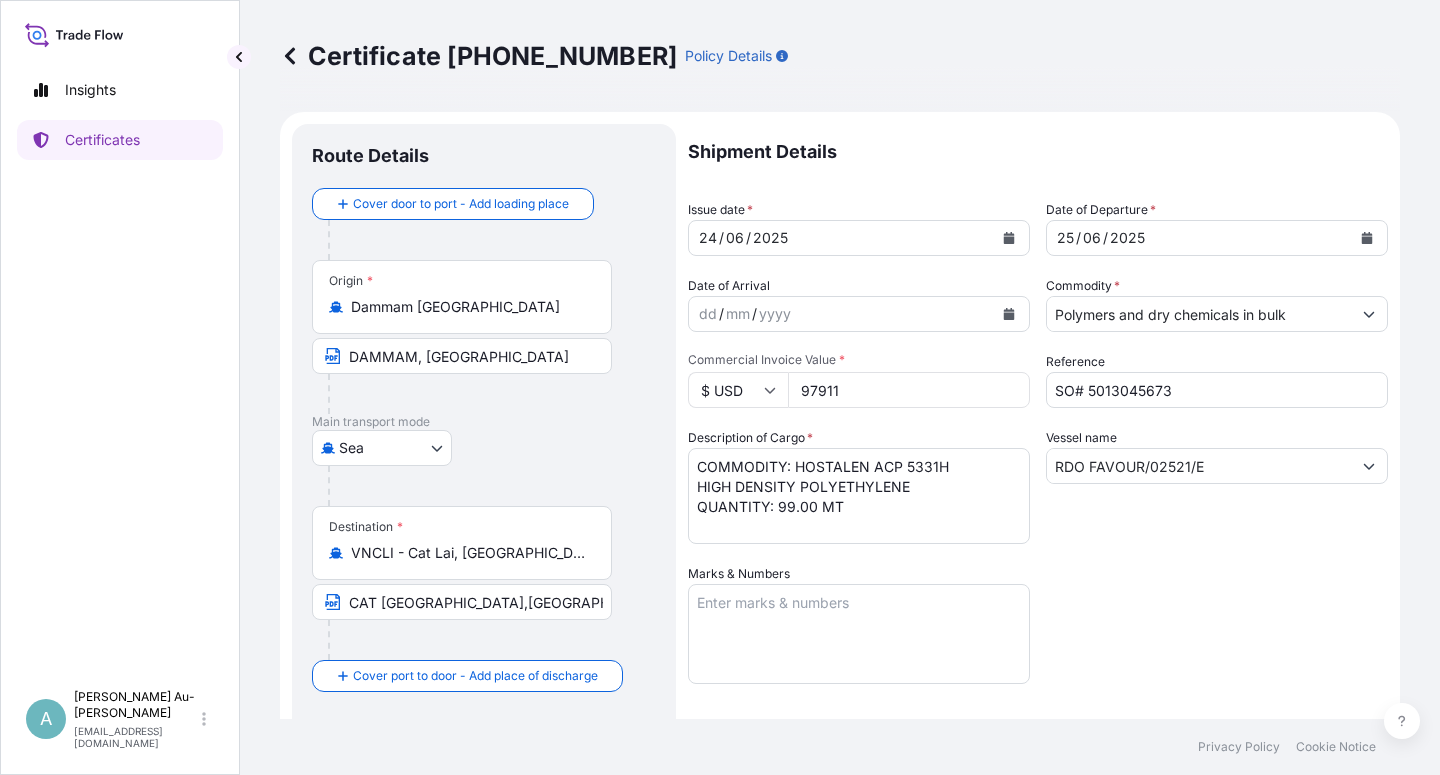 drag, startPoint x: 1144, startPoint y: 569, endPoint x: 1163, endPoint y: 546, distance: 29.832869 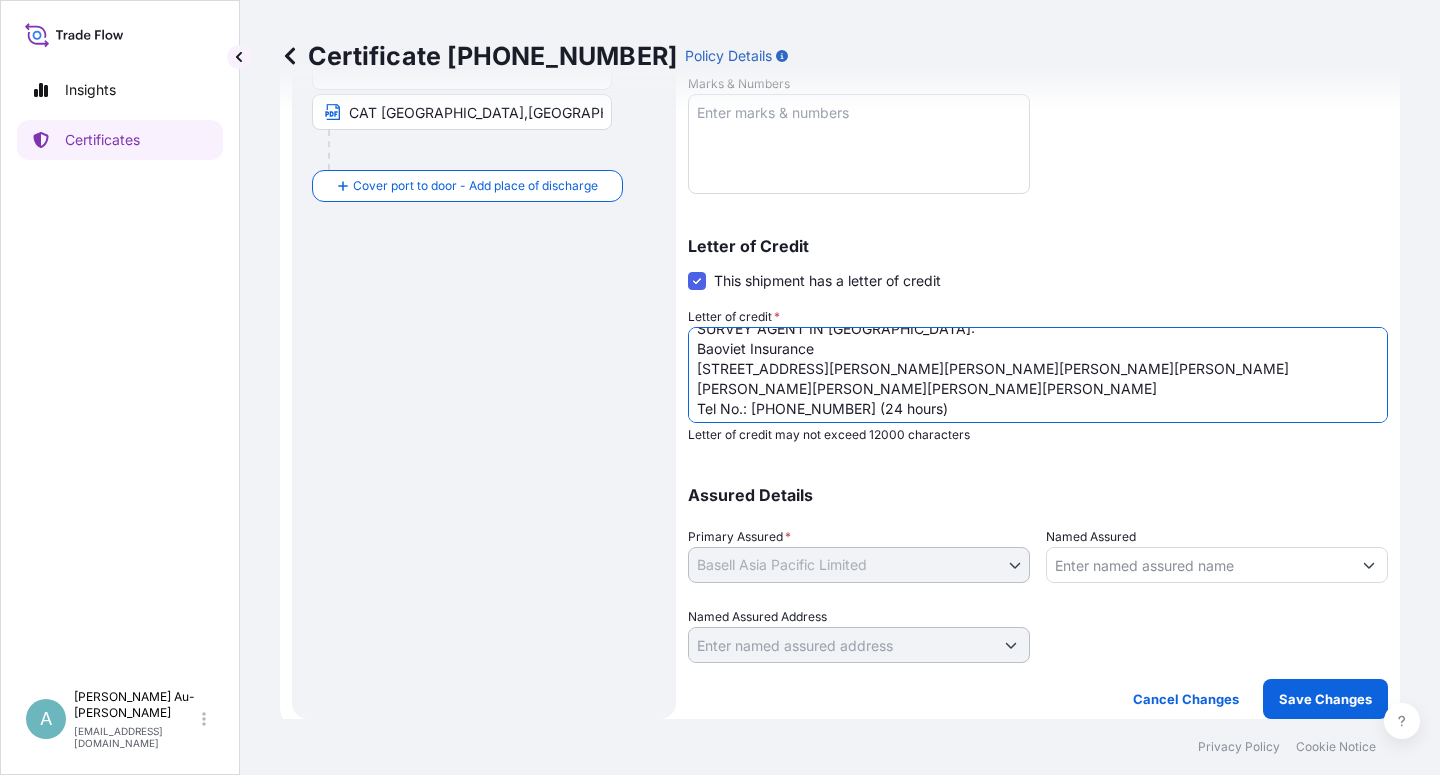 scroll, scrollTop: 102, scrollLeft: 0, axis: vertical 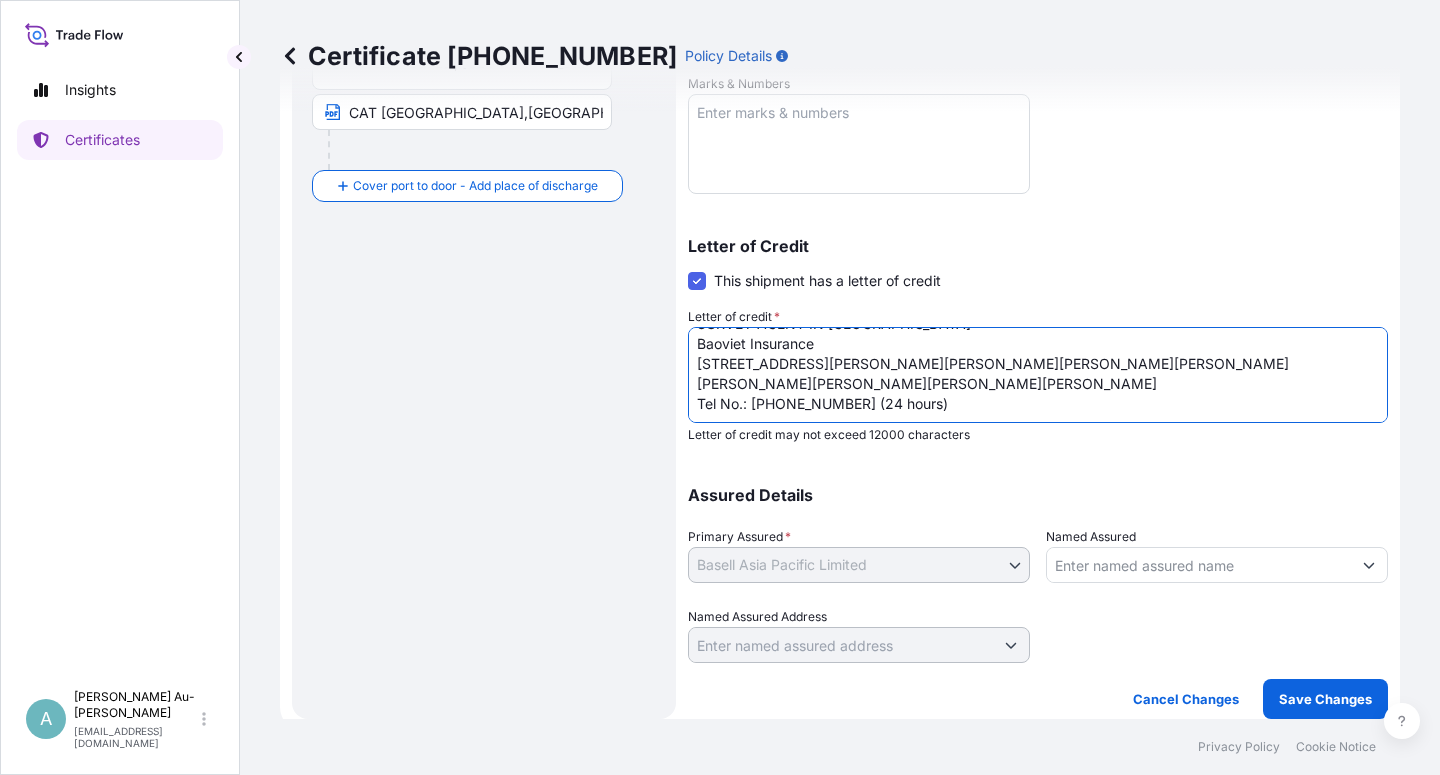 click on "L/C NUMBER:SGNTF2514752505I
COVERING ALL RISKS, IRRESPECTIVE OF PERCENTAGE,
THE CLAIM PAYABLE IN [GEOGRAPHIC_DATA] WITH DETAILS OF FULL NAME, ADDRESS, TEL NO OF SURVEY AGENT IN [GEOGRAPHIC_DATA]:
Baoviet Insurance
[STREET_ADDRESS][PERSON_NAME][PERSON_NAME][PERSON_NAME][PERSON_NAME][PERSON_NAME][PERSON_NAME][PERSON_NAME][PERSON_NAME]
Tel No.: [PHONE_NUMBER] (24 hours)
NUMBER OF ORIGINAL FOLDS ISSUED: 02 (01 ORIGINAL + 01 DUPLICATE)" at bounding box center (1038, 375) 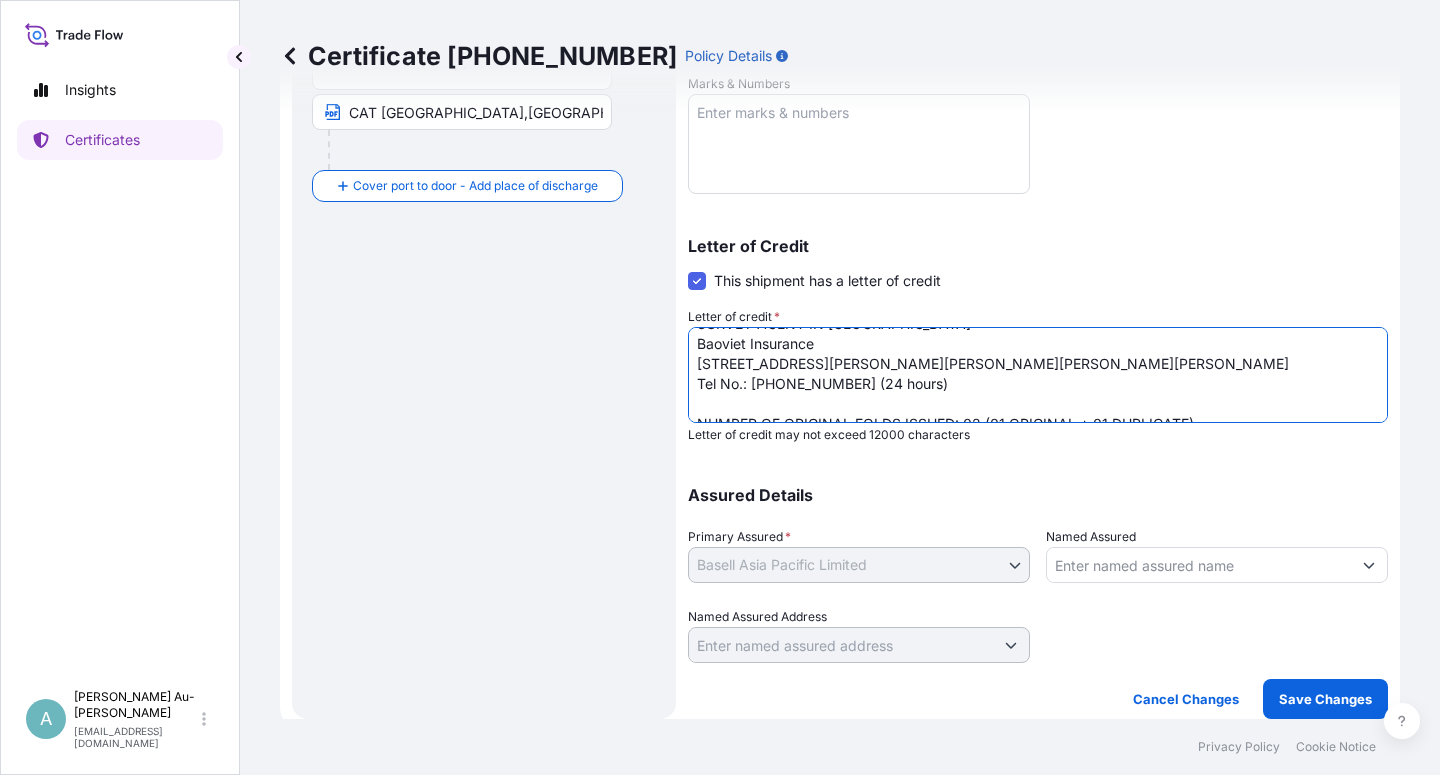 click on "L/C NUMBER:SGNTF2514752505I
COVERING ALL RISKS, IRRESPECTIVE OF PERCENTAGE,
THE CLAIM PAYABLE IN [GEOGRAPHIC_DATA] WITH DETAILS OF FULL NAME, ADDRESS, TEL NO OF SURVEY AGENT IN [GEOGRAPHIC_DATA]:
Baoviet Insurance
[STREET_ADDRESS][PERSON_NAME][PERSON_NAME][PERSON_NAME][PERSON_NAME][PERSON_NAME][PERSON_NAME][PERSON_NAME][PERSON_NAME]
Tel No.: [PHONE_NUMBER] (24 hours)
NUMBER OF ORIGINAL FOLDS ISSUED: 02 (01 ORIGINAL + 01 DUPLICATE)" at bounding box center (1038, 375) 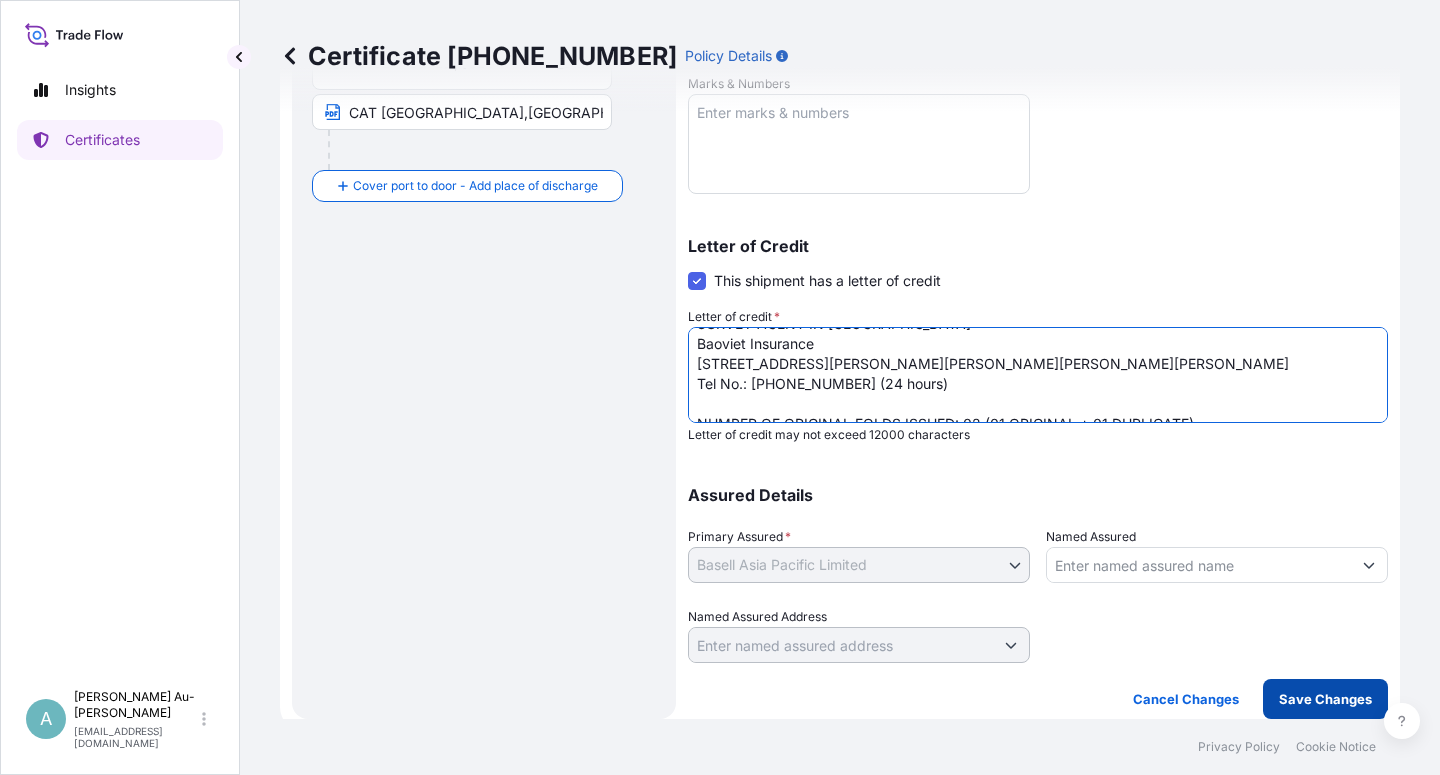 type on "L/C NUMBER:SGNTF2514752505I
COVERING ALL RISKS, IRRESPECTIVE OF PERCENTAGE,
THE CLAIM PAYABLE IN [GEOGRAPHIC_DATA] WITH DETAILS OF FULL NAME, ADDRESS, TEL NO OF SURVEY AGENT IN [GEOGRAPHIC_DATA]:
Baoviet Insurance
[STREET_ADDRESS][PERSON_NAME][PERSON_NAME][PERSON_NAME][PERSON_NAME]
Tel No.: [PHONE_NUMBER] (24 hours)
NUMBER OF ORIGINAL FOLDS ISSUED: 02 (01 ORIGINAL + 01 DUPLICATE)" 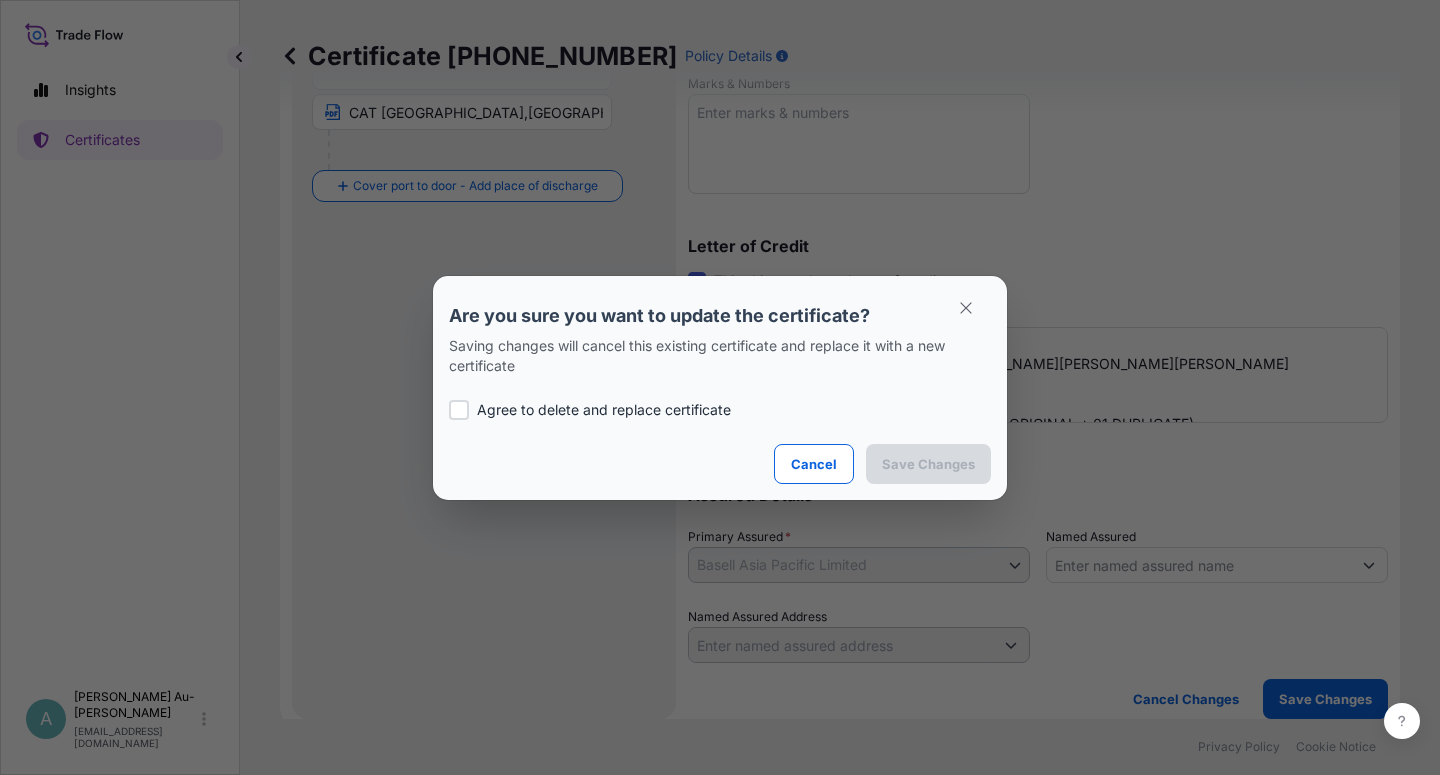 click at bounding box center (459, 410) 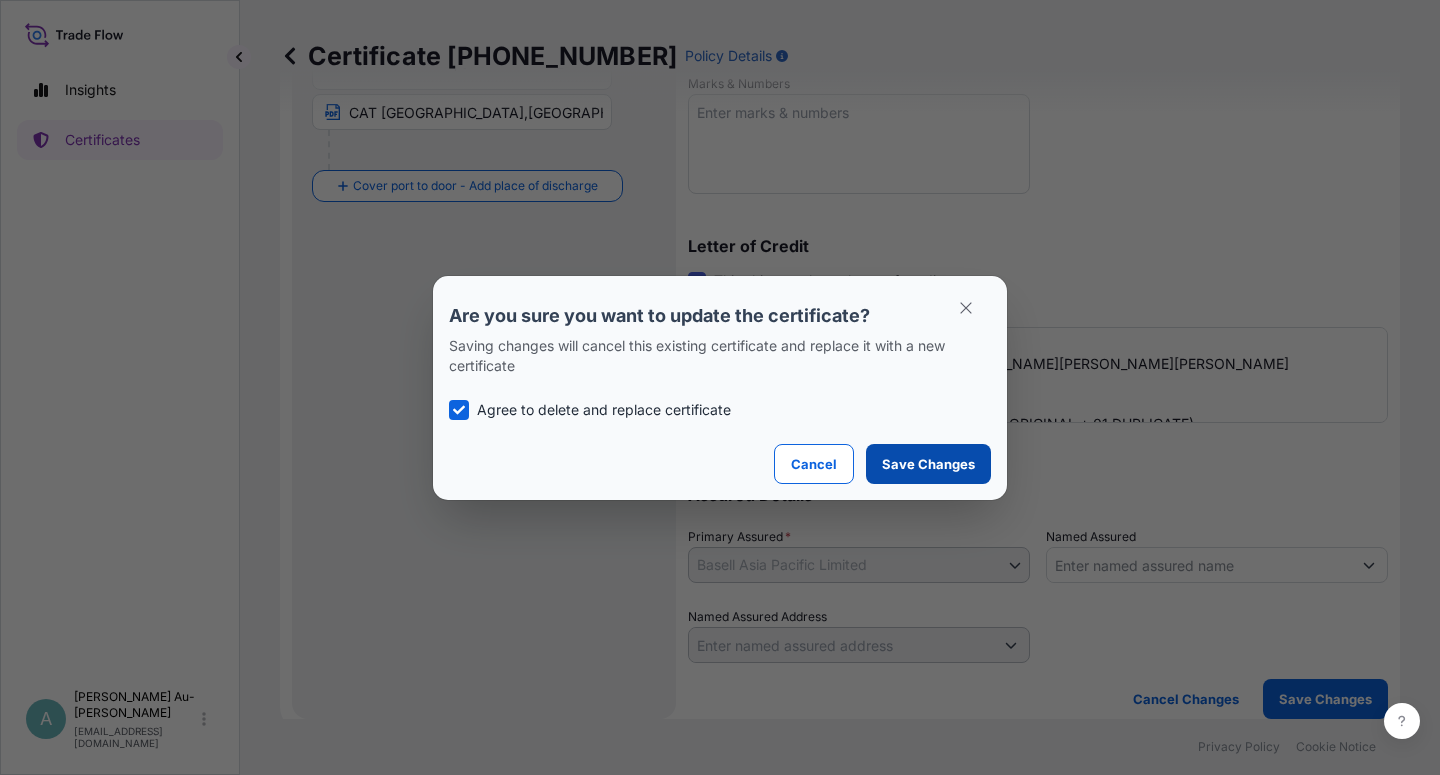 click on "Save Changes" at bounding box center (928, 464) 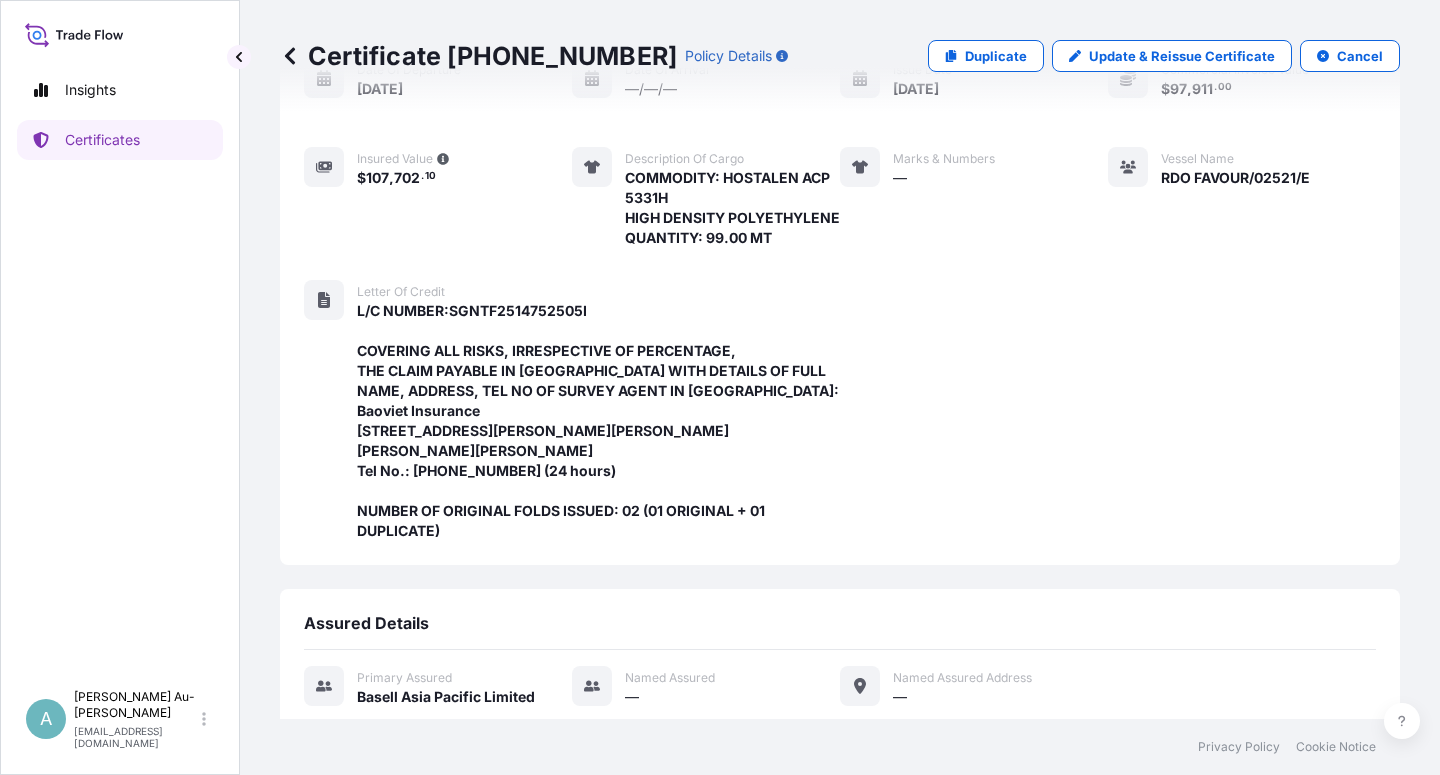 scroll, scrollTop: 694, scrollLeft: 0, axis: vertical 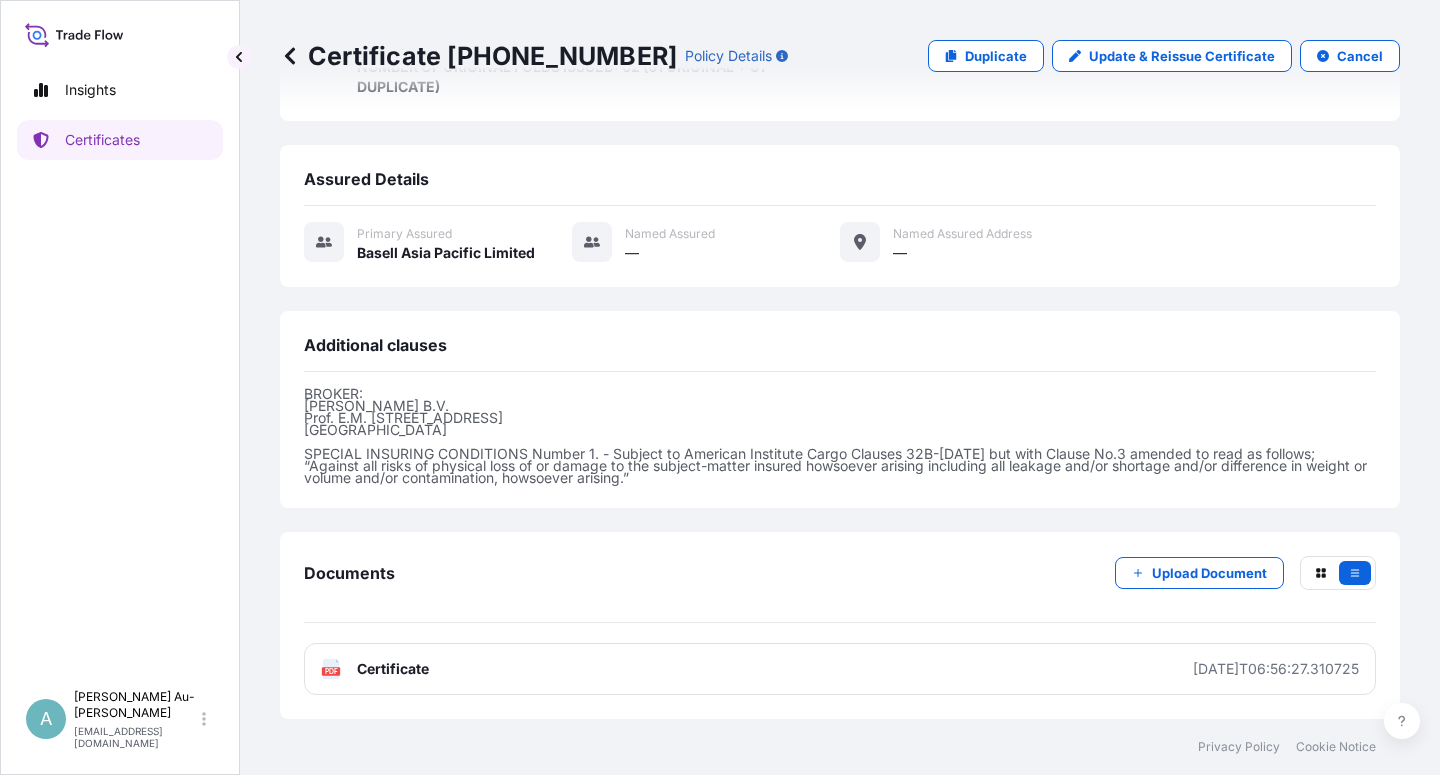 click on "Certificate" at bounding box center (393, 669) 